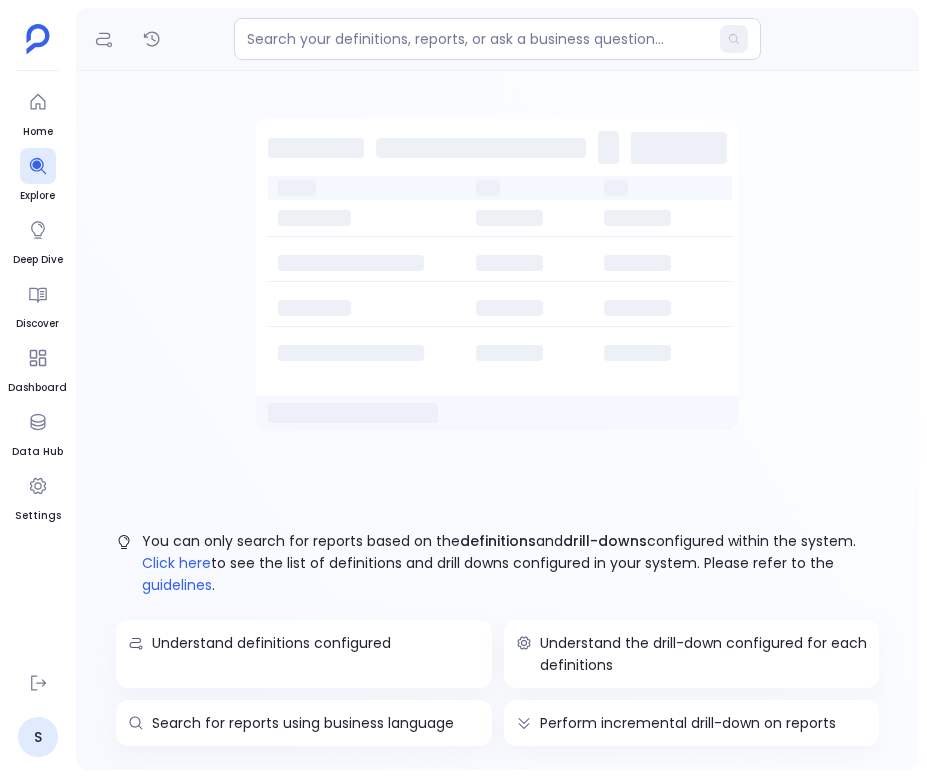 scroll, scrollTop: 0, scrollLeft: 0, axis: both 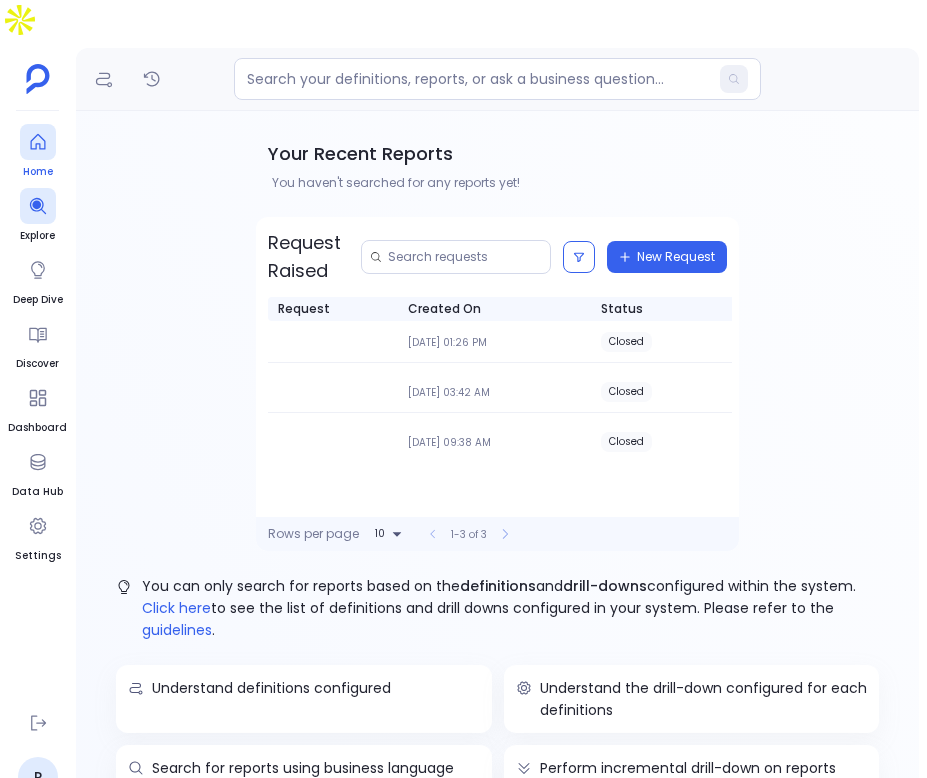 click at bounding box center (38, 142) 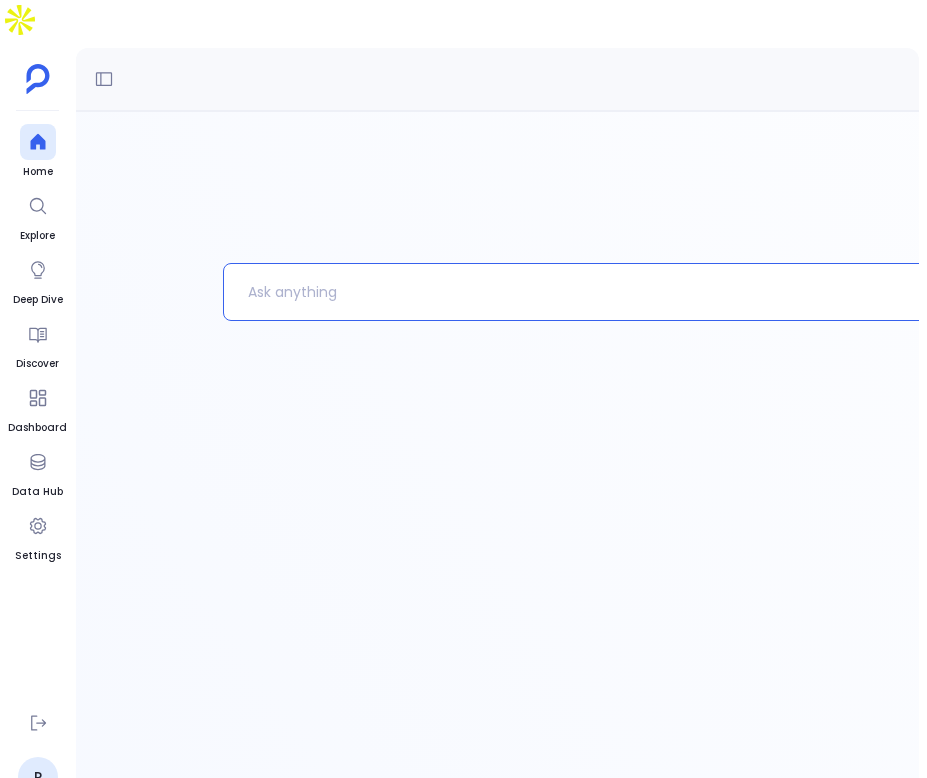 click at bounding box center [567, 292] 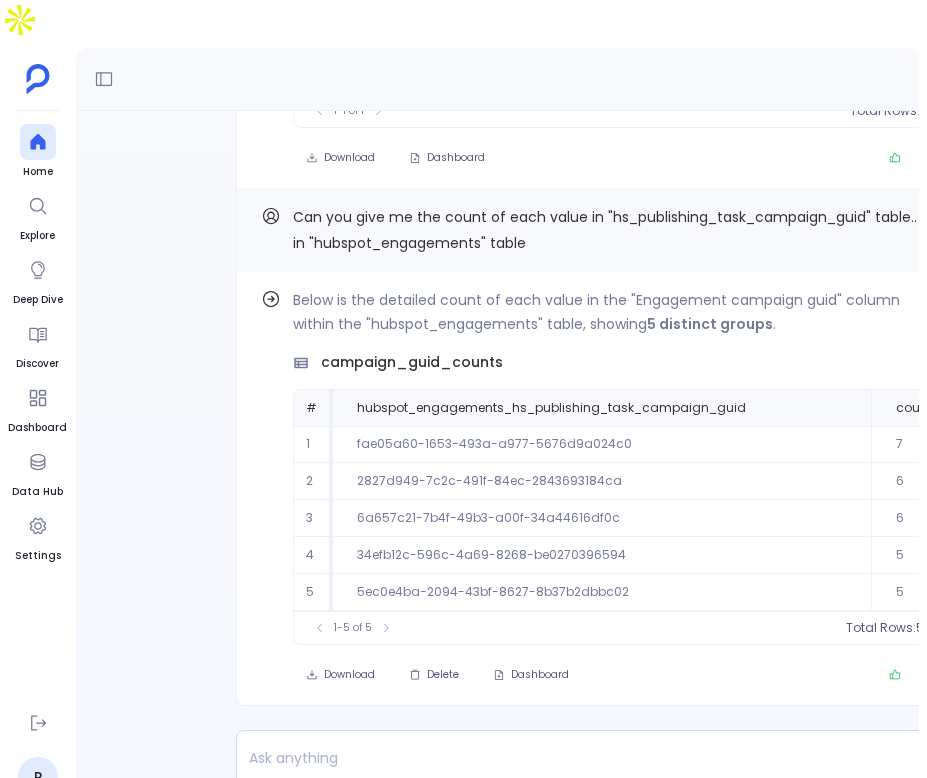 scroll, scrollTop: 0, scrollLeft: 0, axis: both 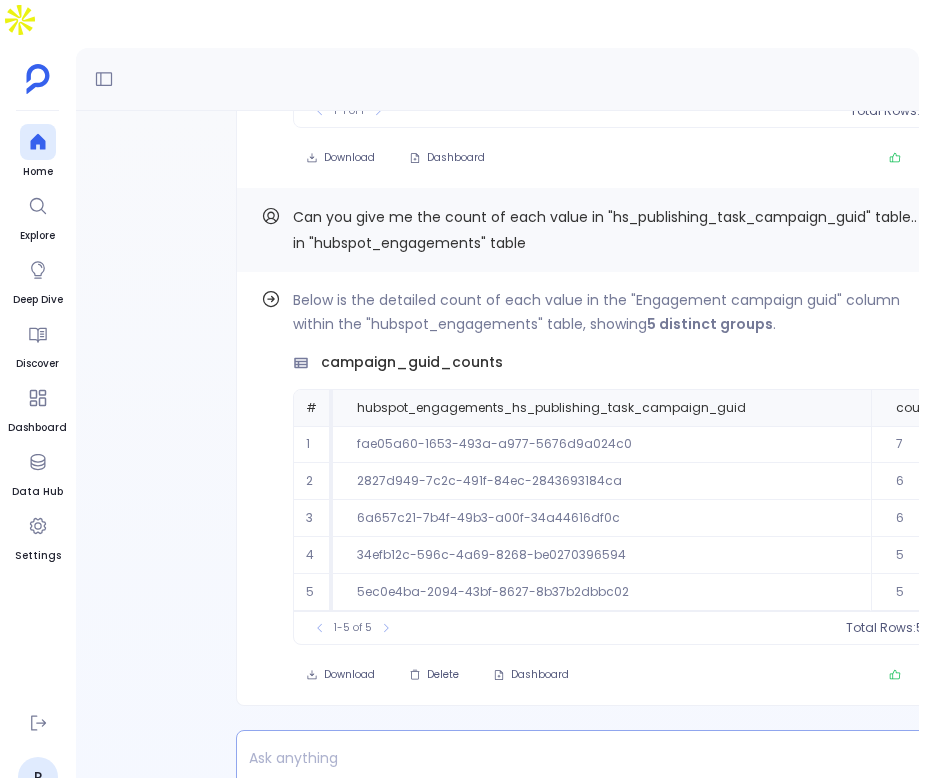 click at bounding box center [562, 758] 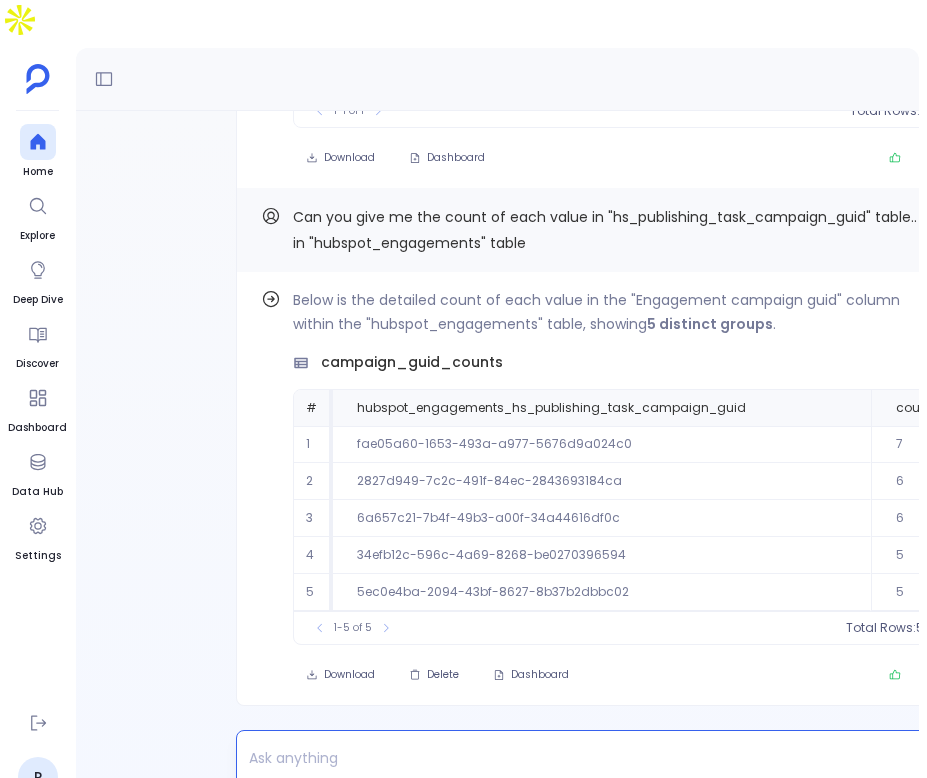 type 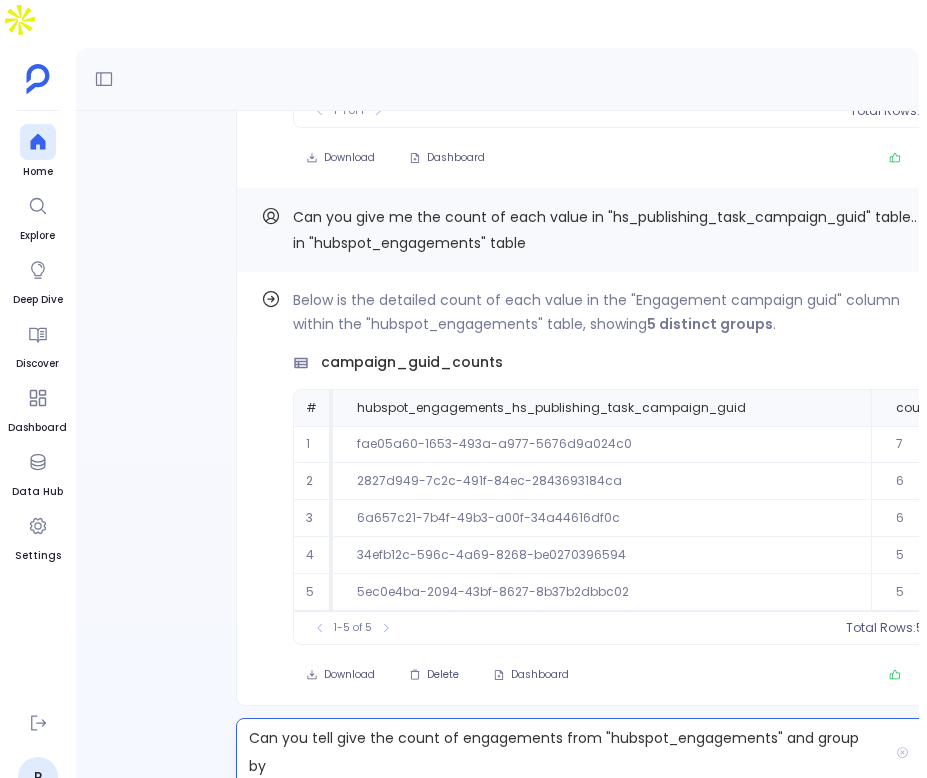 click on "Can you tell give the count of engagements from "hubspot_engagements" and group by" at bounding box center (562, 752) 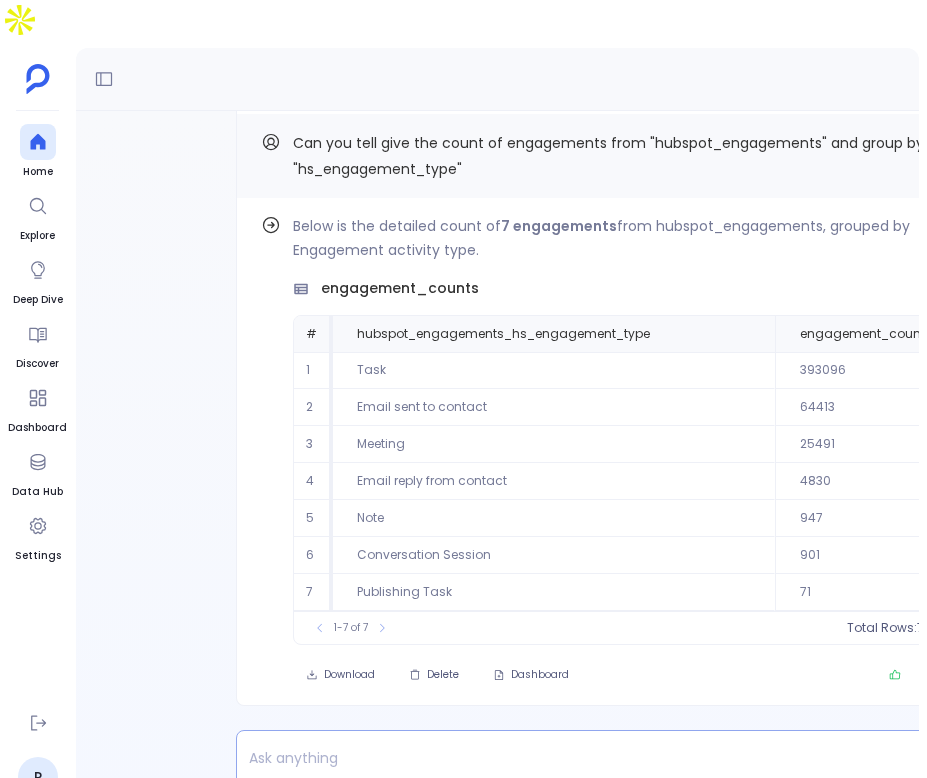 click at bounding box center (562, 758) 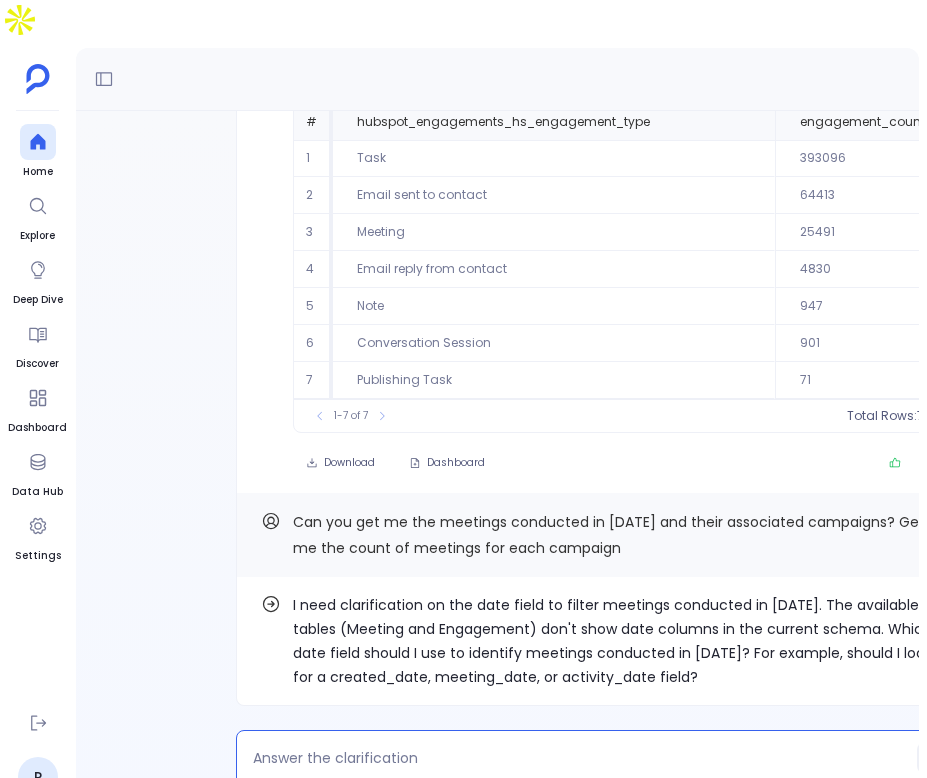 click at bounding box center [579, 758] 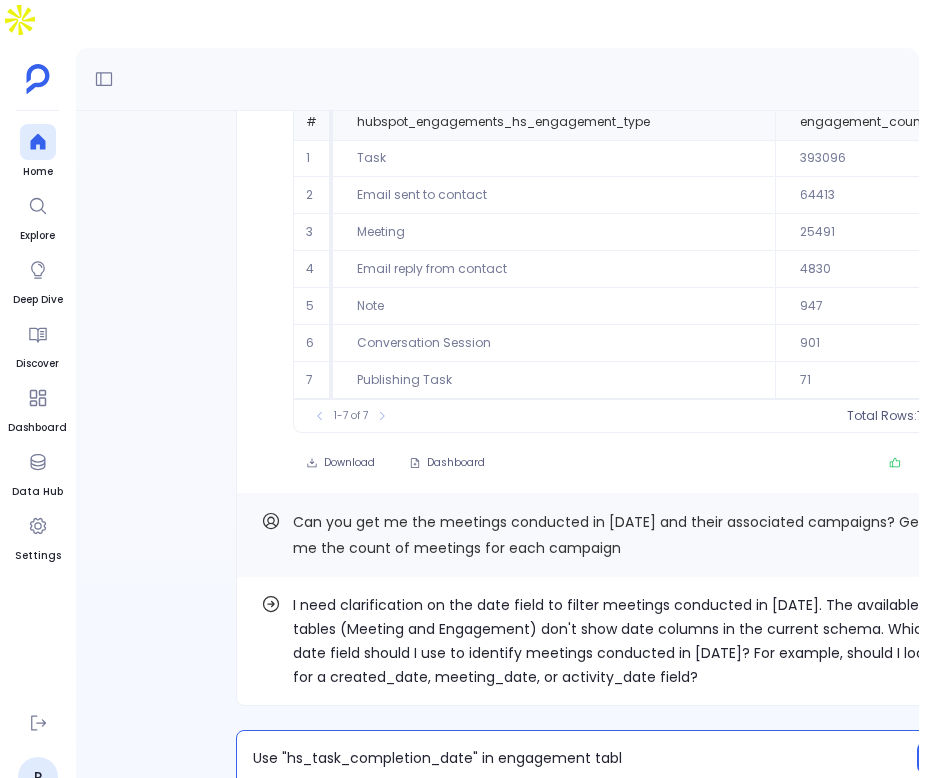 type on "Use "hs_task_completion_date" in engagement table" 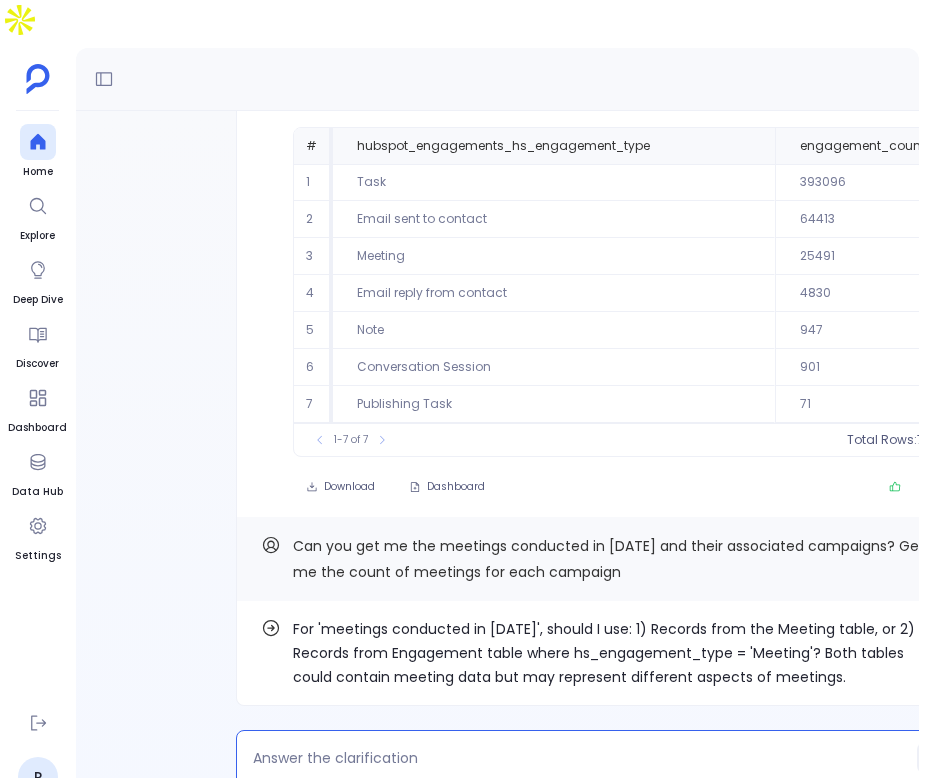 click at bounding box center (601, 758) 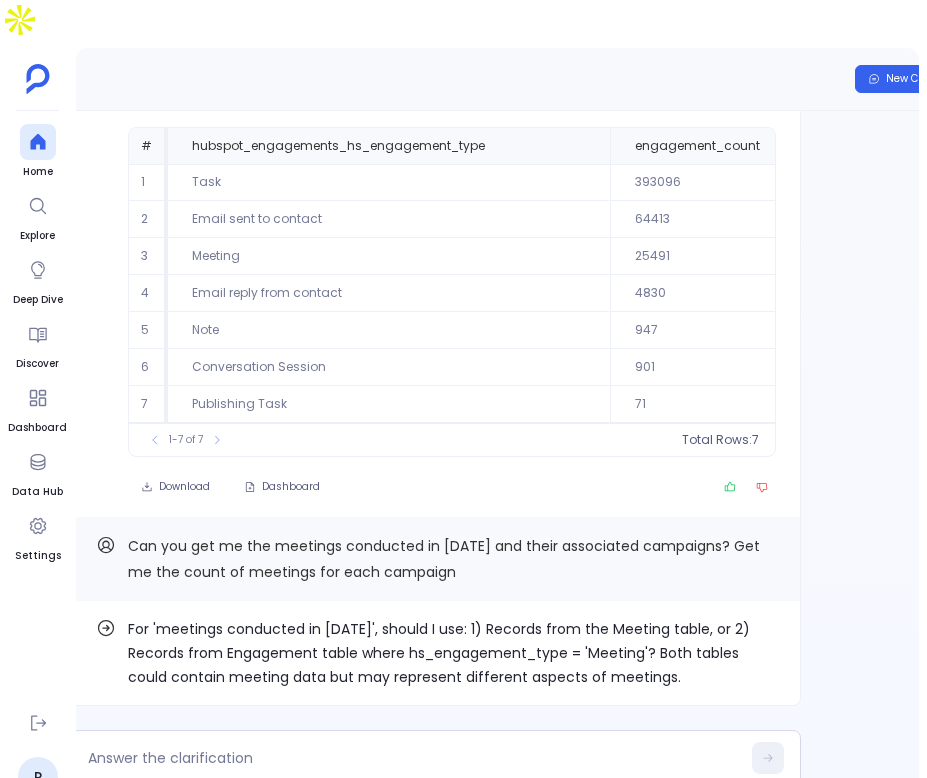 scroll, scrollTop: 0, scrollLeft: 207, axis: horizontal 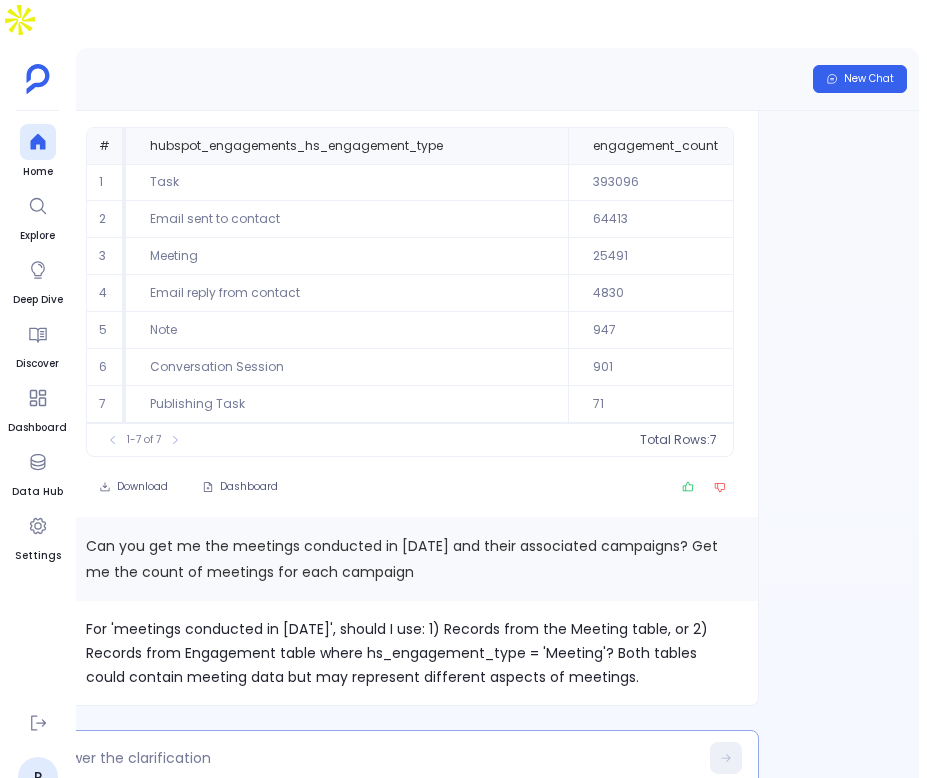 click at bounding box center [394, 758] 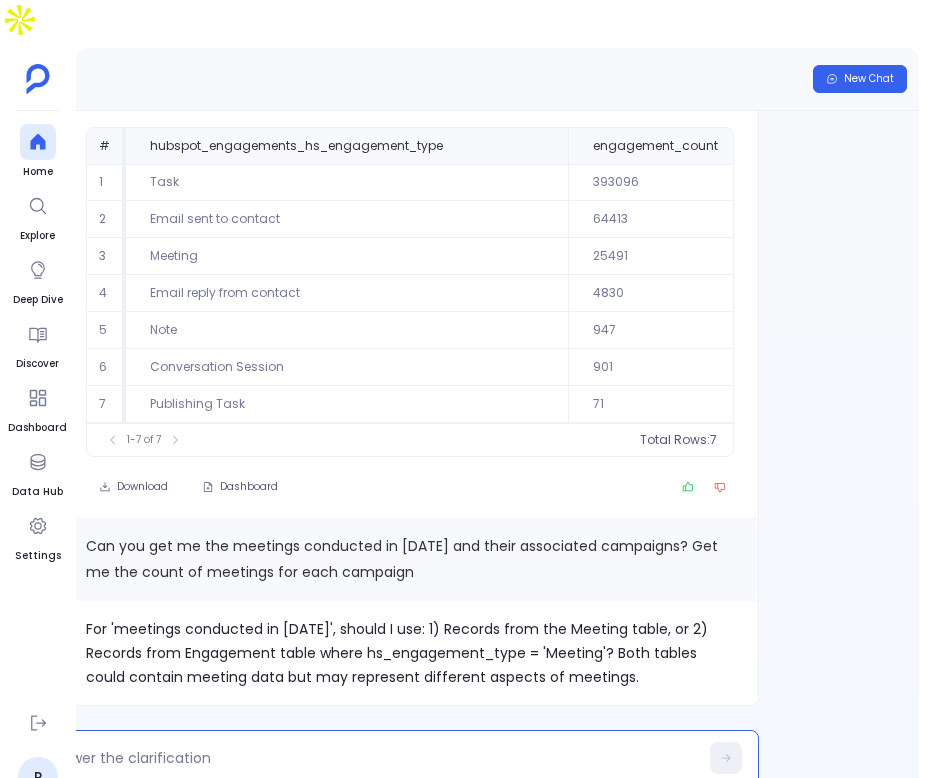 click at bounding box center [372, 758] 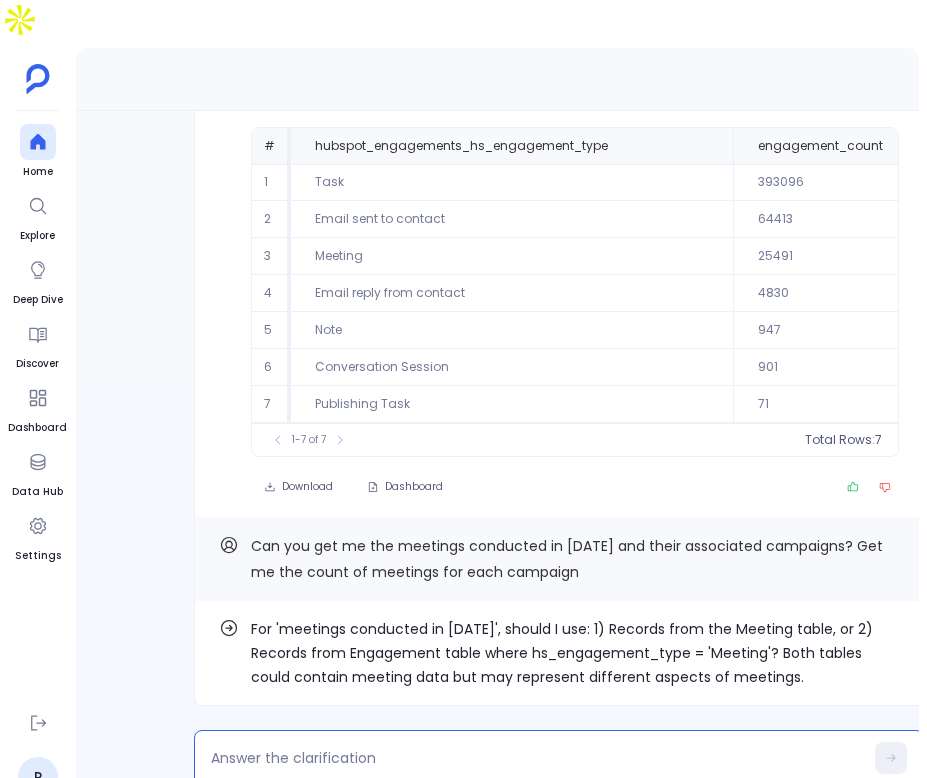 scroll, scrollTop: 0, scrollLeft: 38, axis: horizontal 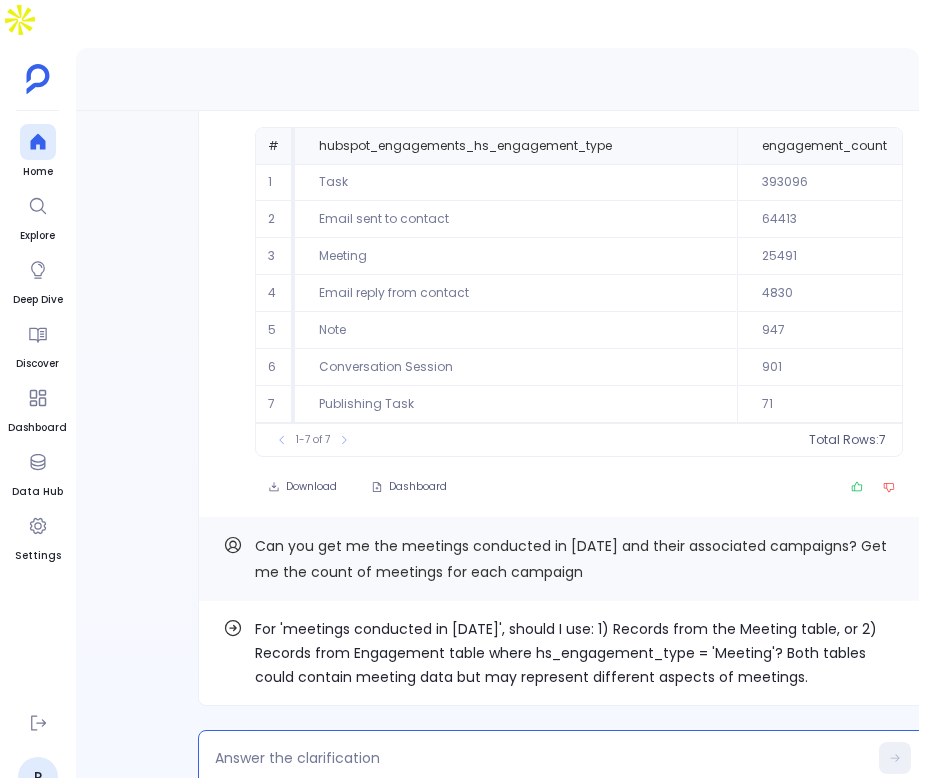 click at bounding box center (541, 758) 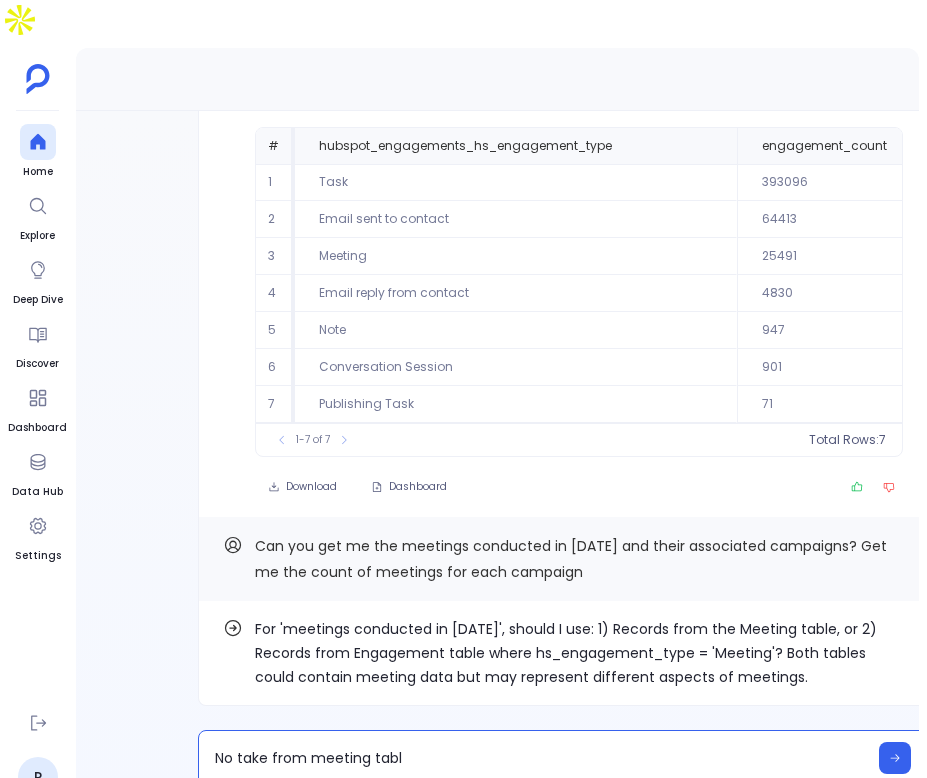 type on "No take from meeting table" 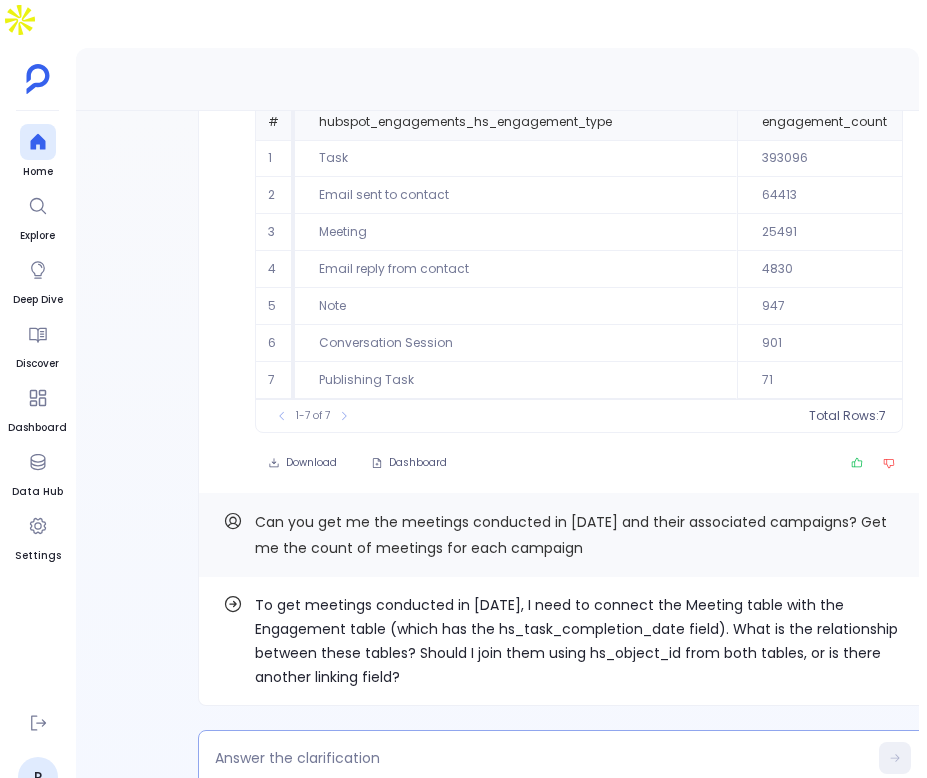 click at bounding box center (541, 758) 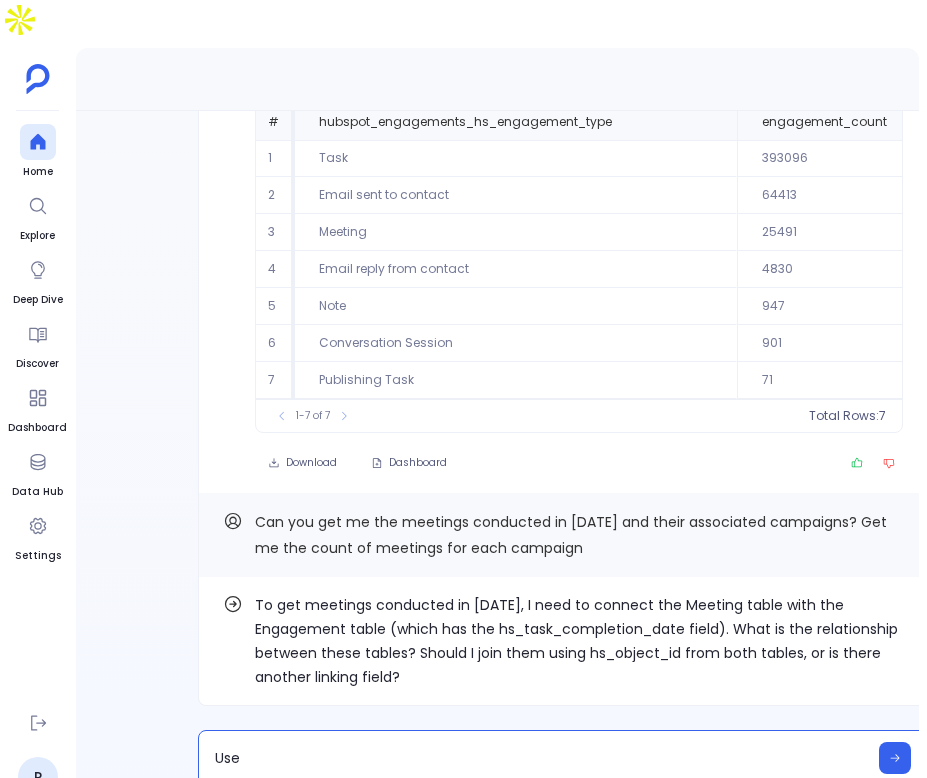 type on "Use" 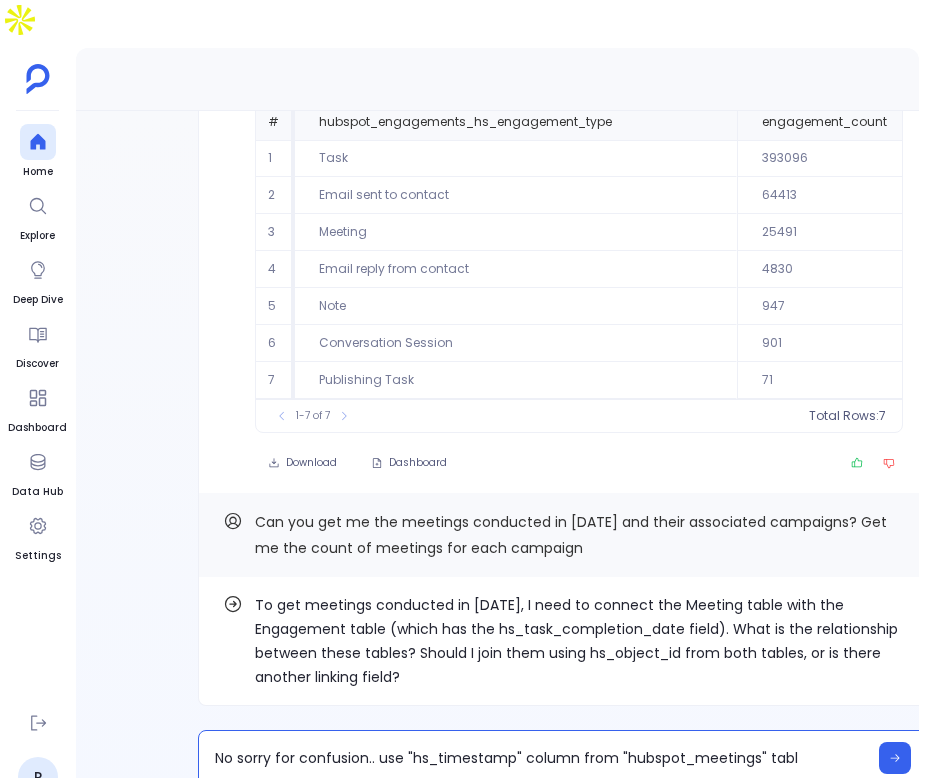 type on "No sorry for confusion.. use "hs_timestamp" column from "hubspot_meetings" table" 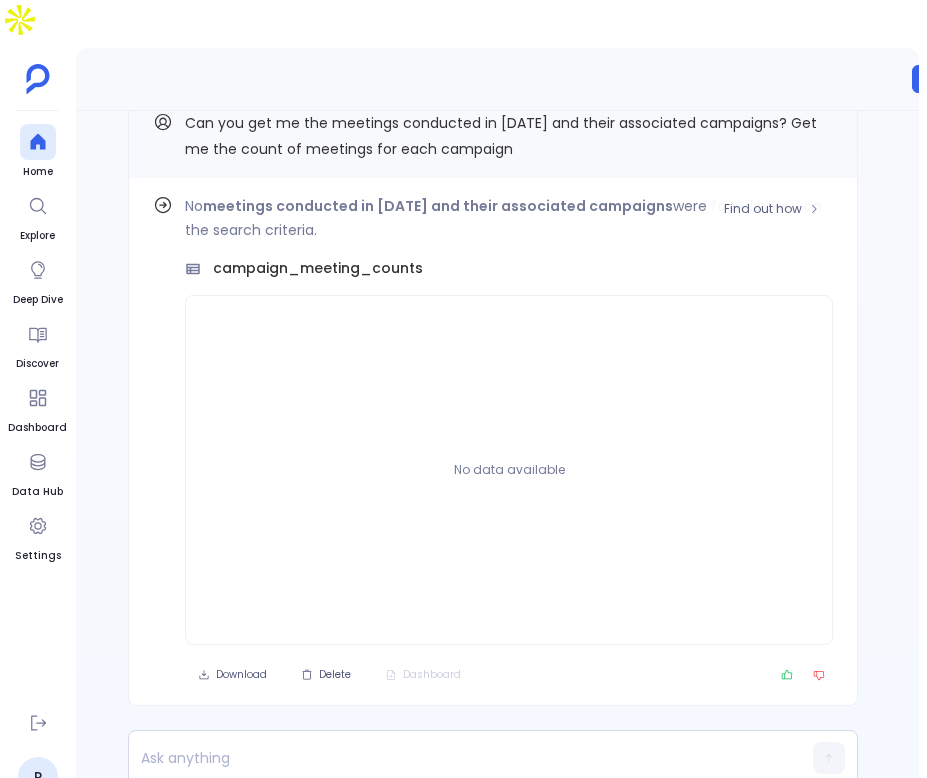 scroll, scrollTop: 0, scrollLeft: 205, axis: horizontal 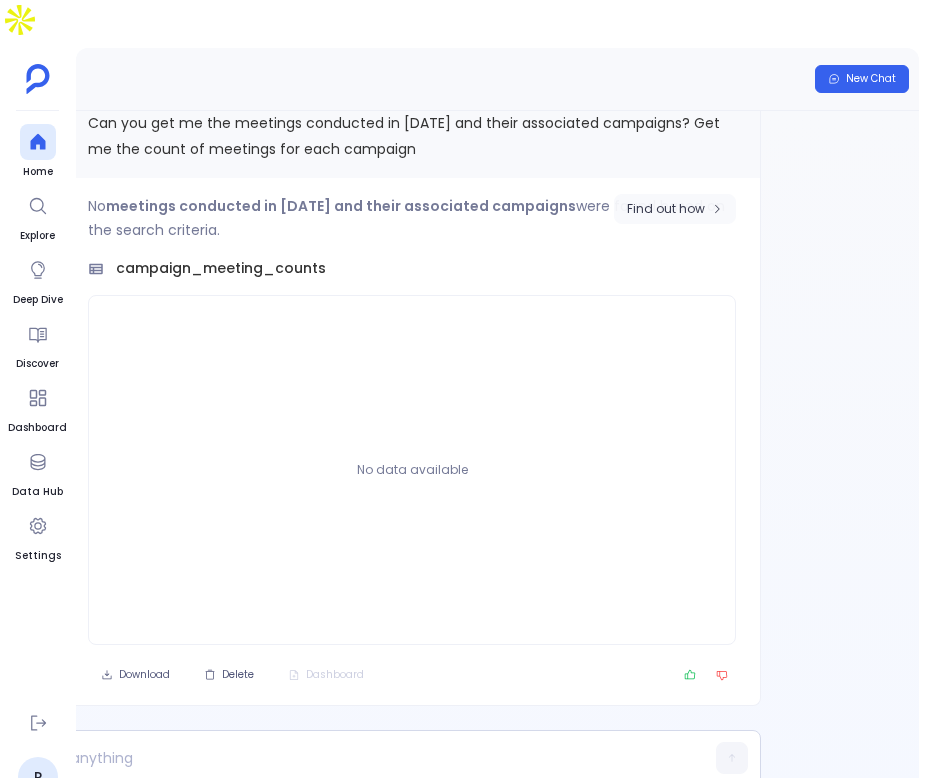 click on "Find out how" at bounding box center [666, 209] 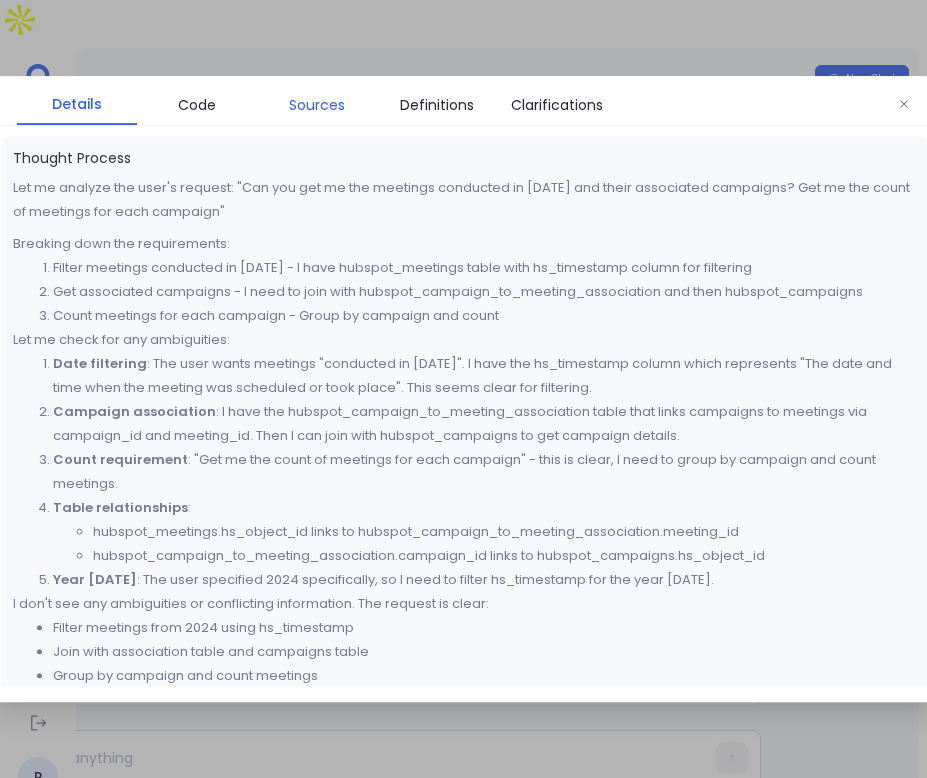click on "Sources" at bounding box center [317, 105] 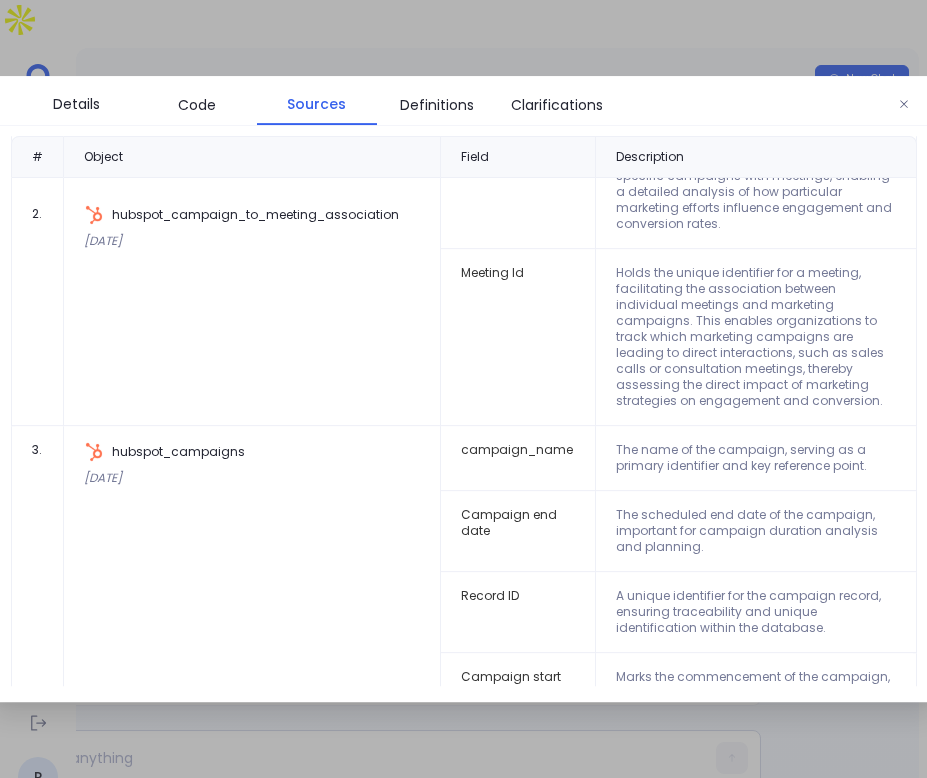 scroll, scrollTop: 312, scrollLeft: 0, axis: vertical 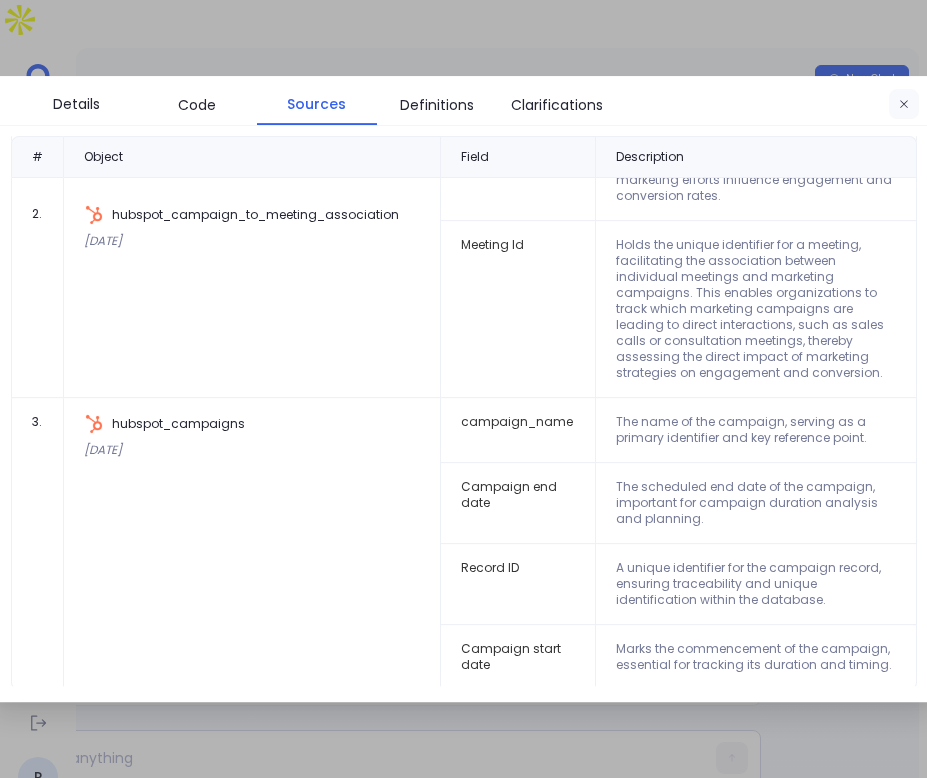 click at bounding box center [904, 105] 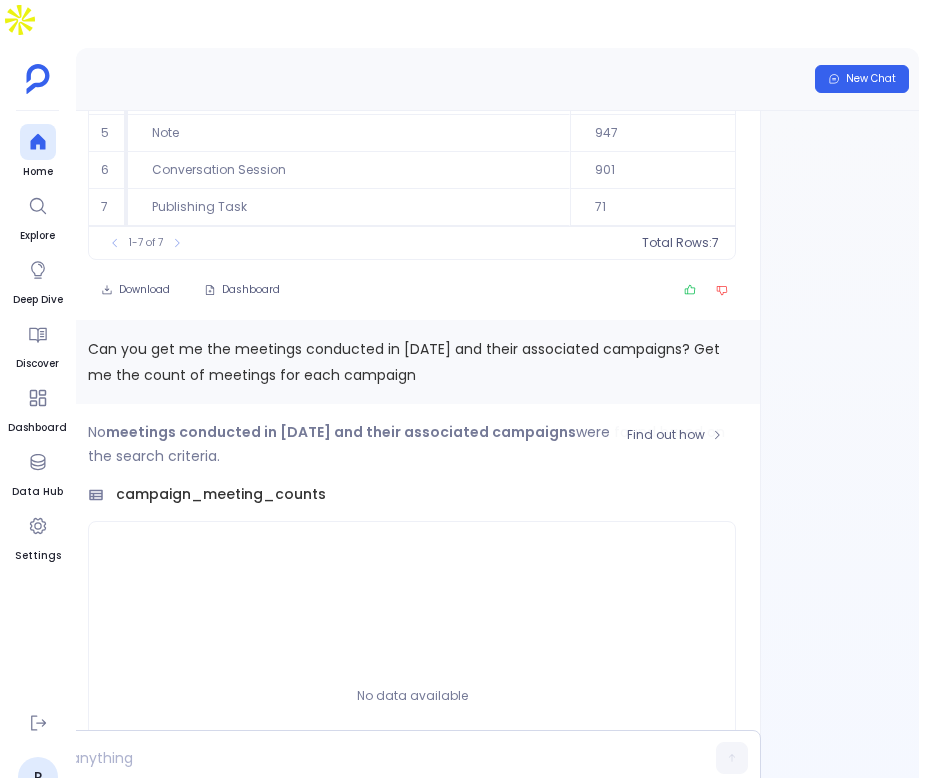 scroll, scrollTop: -284, scrollLeft: 0, axis: vertical 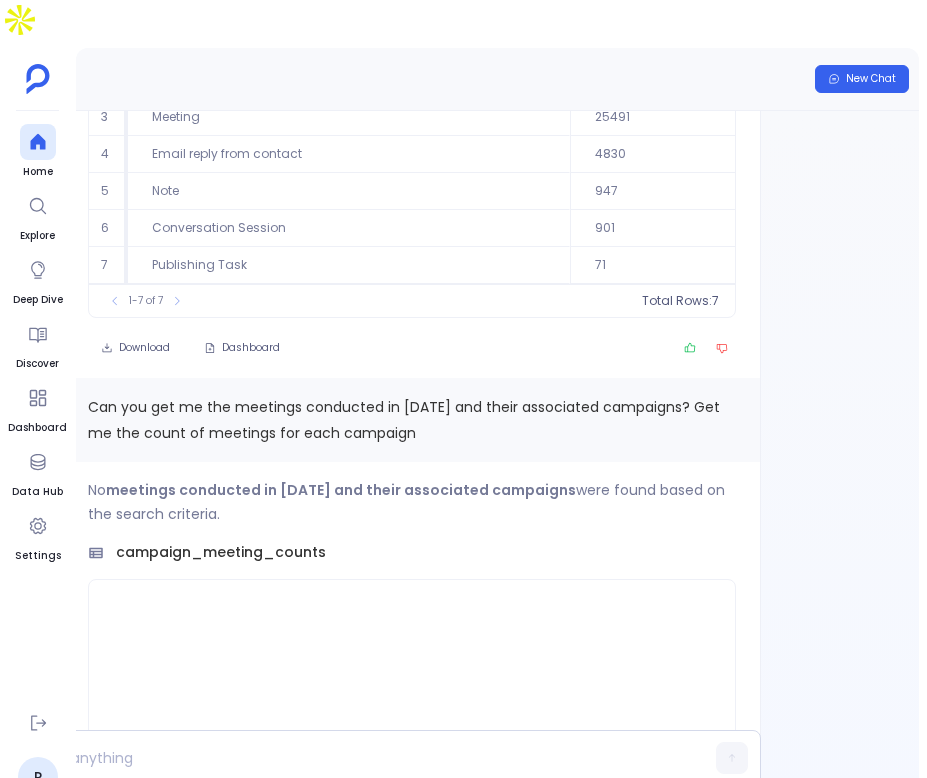 click on "Can you get me the meetings conducted in 2024 and their associated campaigns? Get me the count of meetings for each campaign" at bounding box center [412, 420] 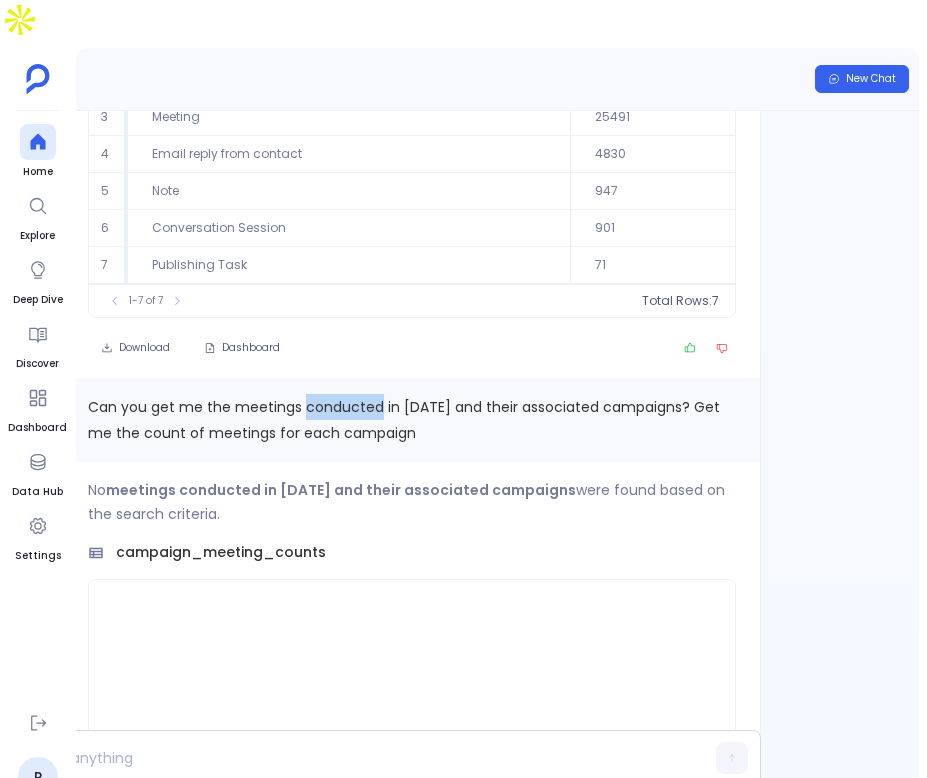 click on "Can you get me the meetings conducted in 2024 and their associated campaigns? Get me the count of meetings for each campaign" at bounding box center [412, 420] 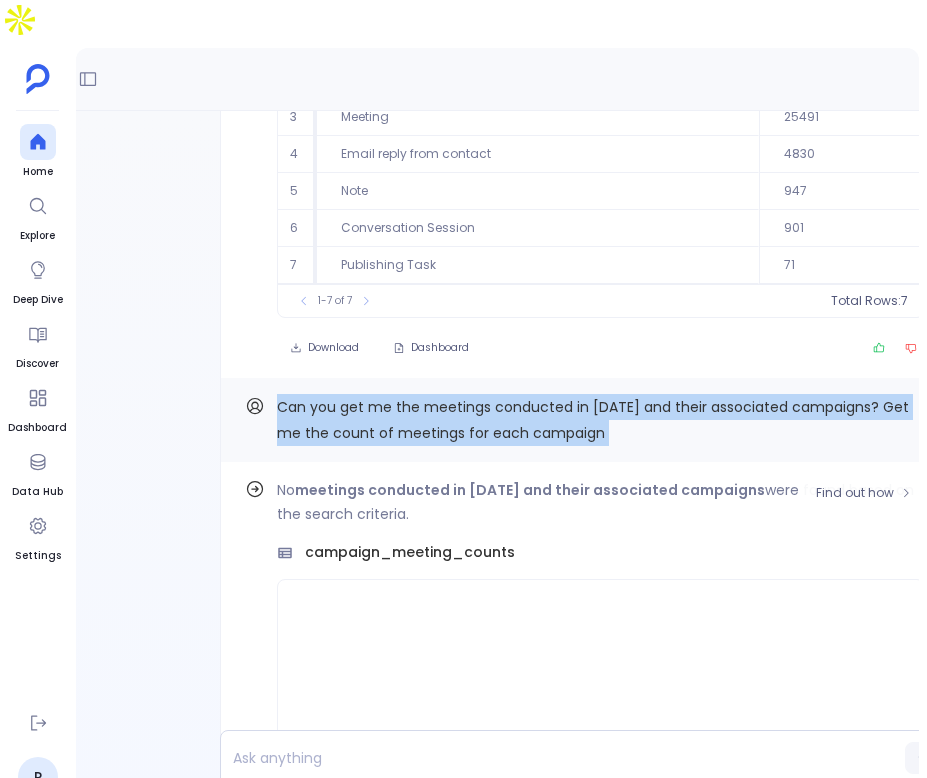 scroll, scrollTop: 0, scrollLeft: 0, axis: both 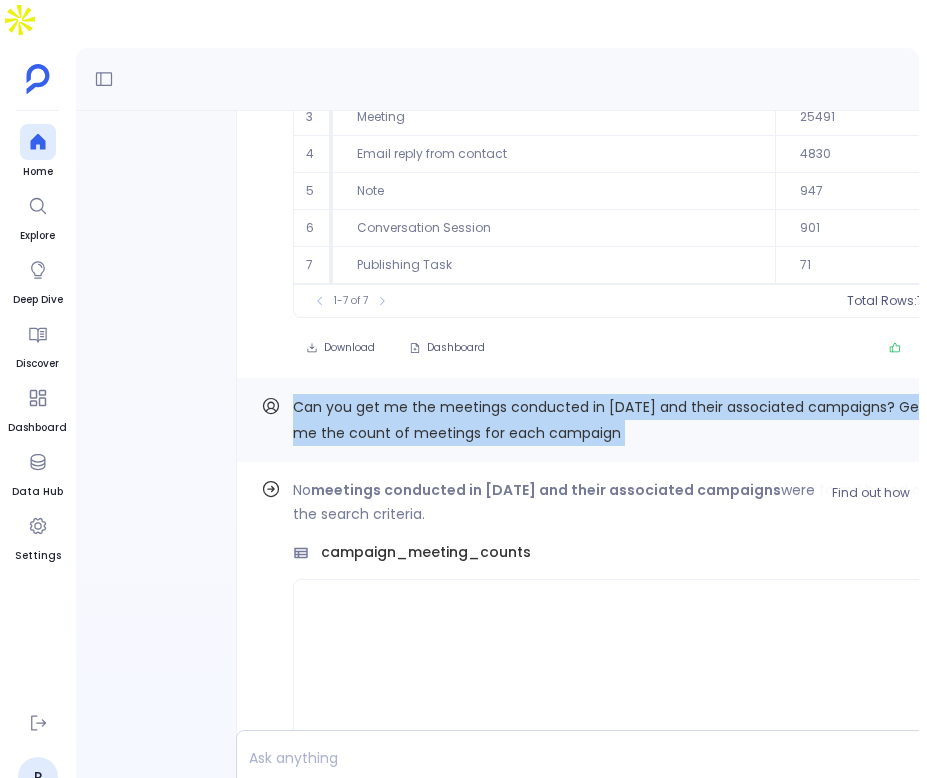 copy on "Can you get me the meetings conducted in 2024 and their associated campaigns? Get me the count of meetings for each campaign Find out how" 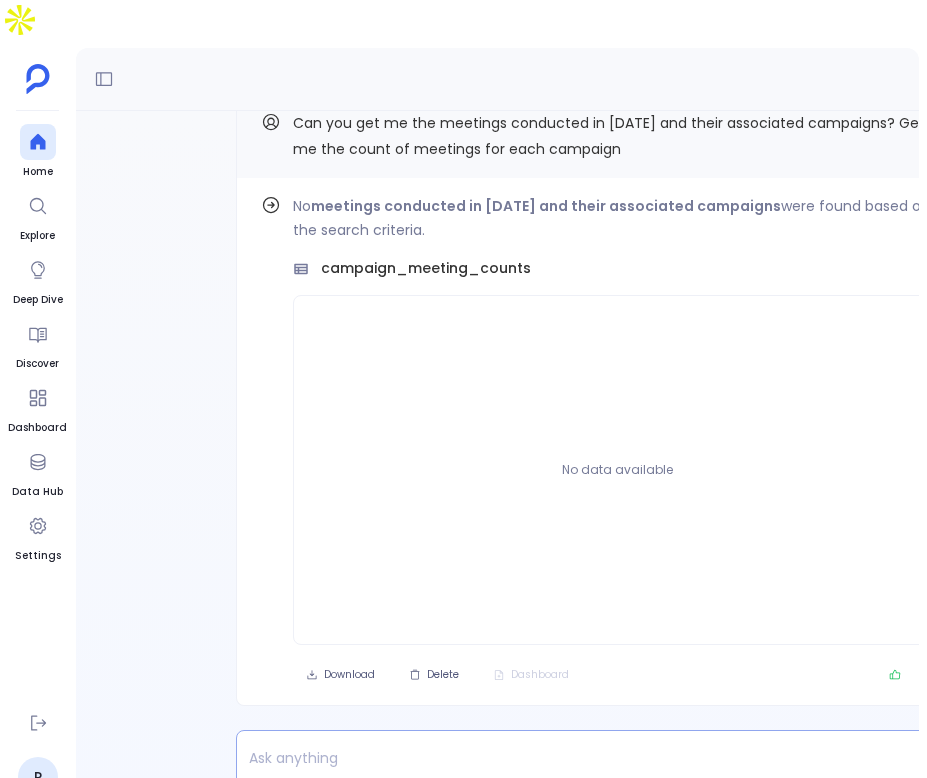 click at bounding box center (562, 758) 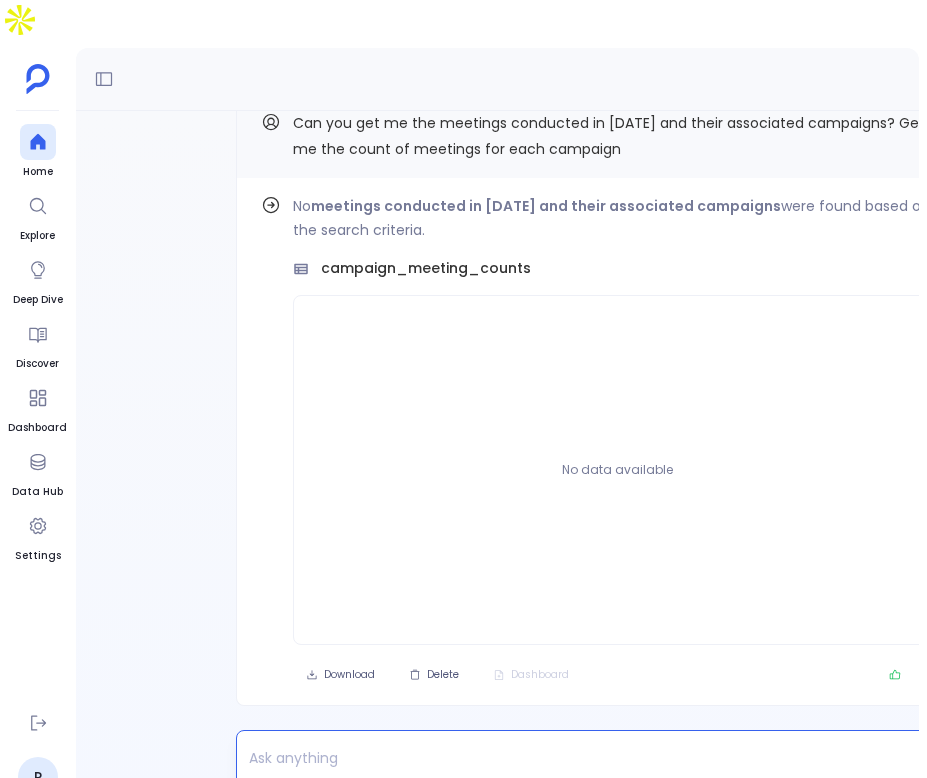 paste 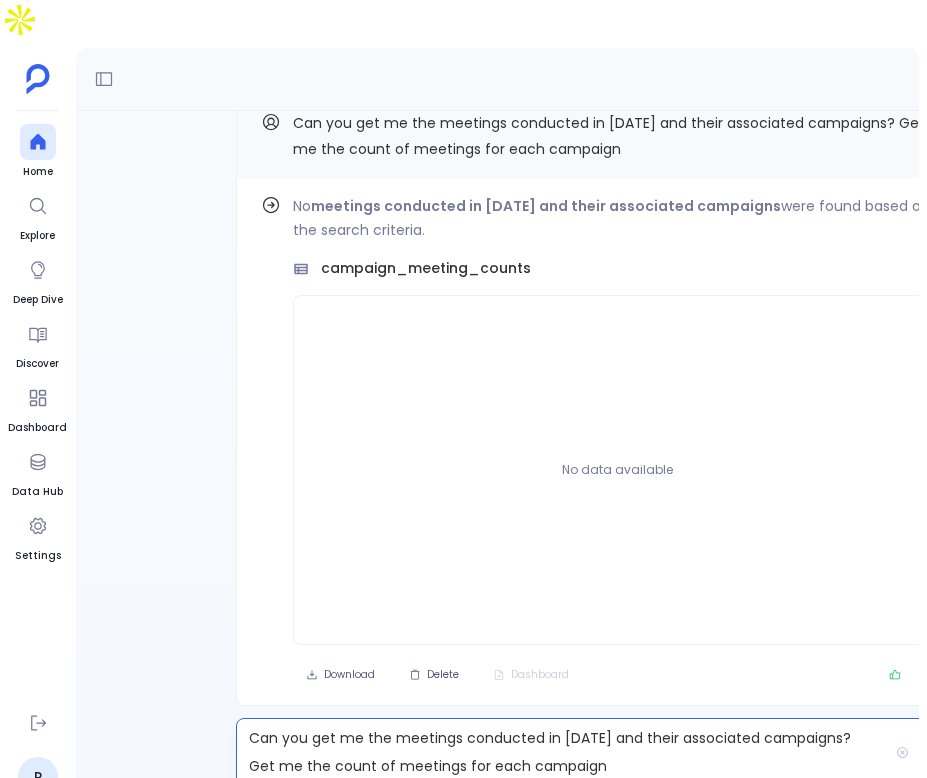click on "Can you get me the meetings conducted in 2024 and their associated campaigns? Get me the count of meetings for each campaign" at bounding box center (562, 752) 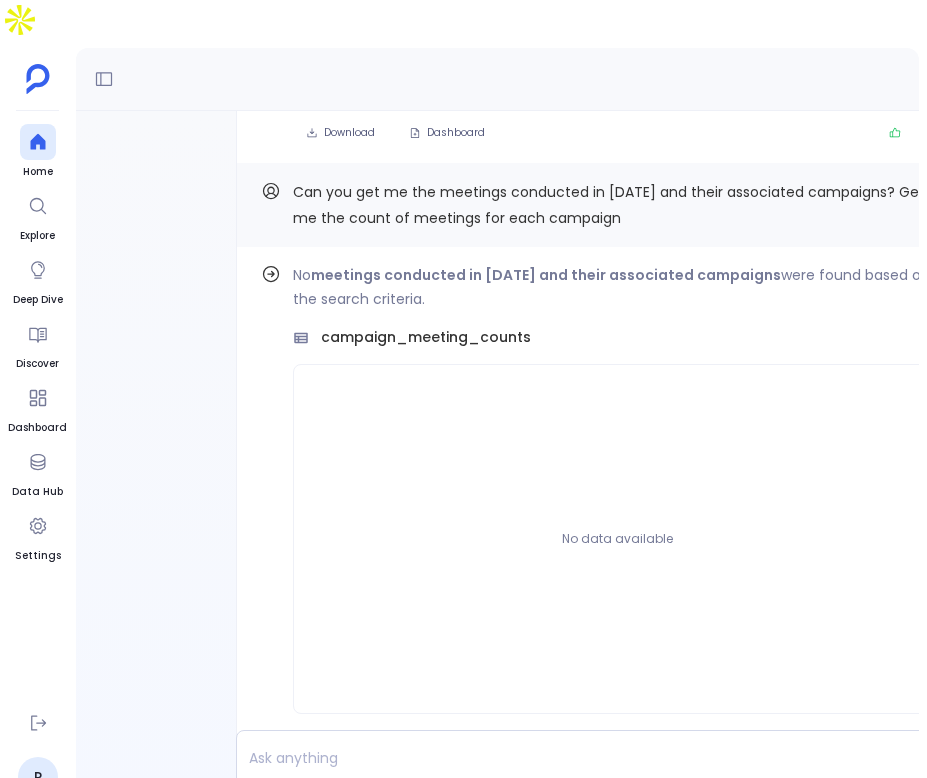 scroll, scrollTop: 0, scrollLeft: 0, axis: both 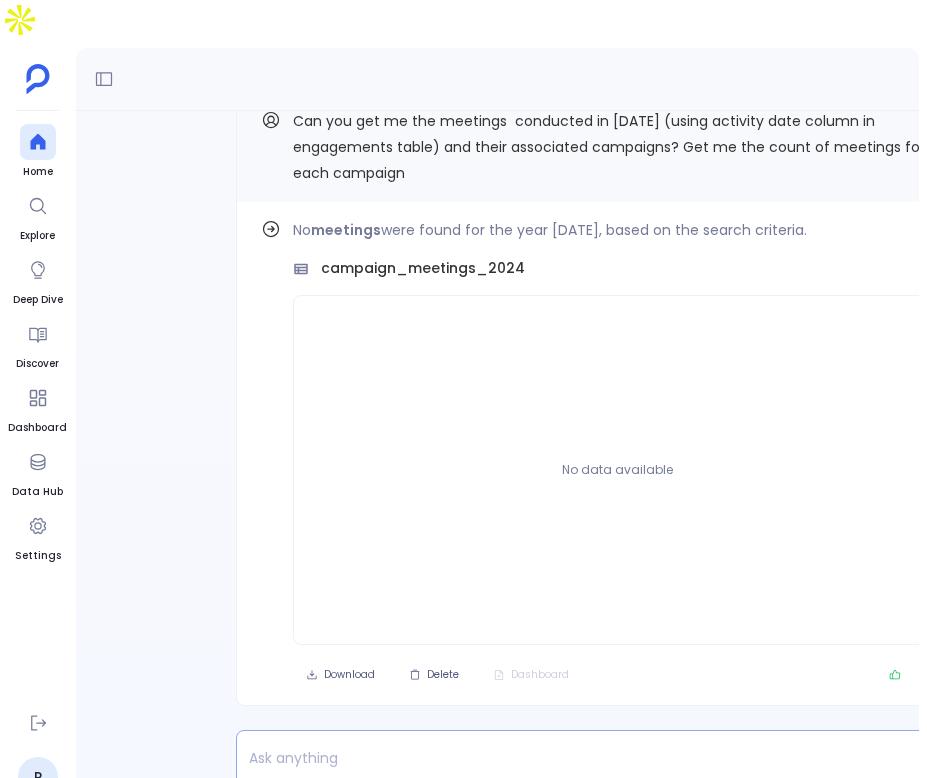 click at bounding box center (562, 758) 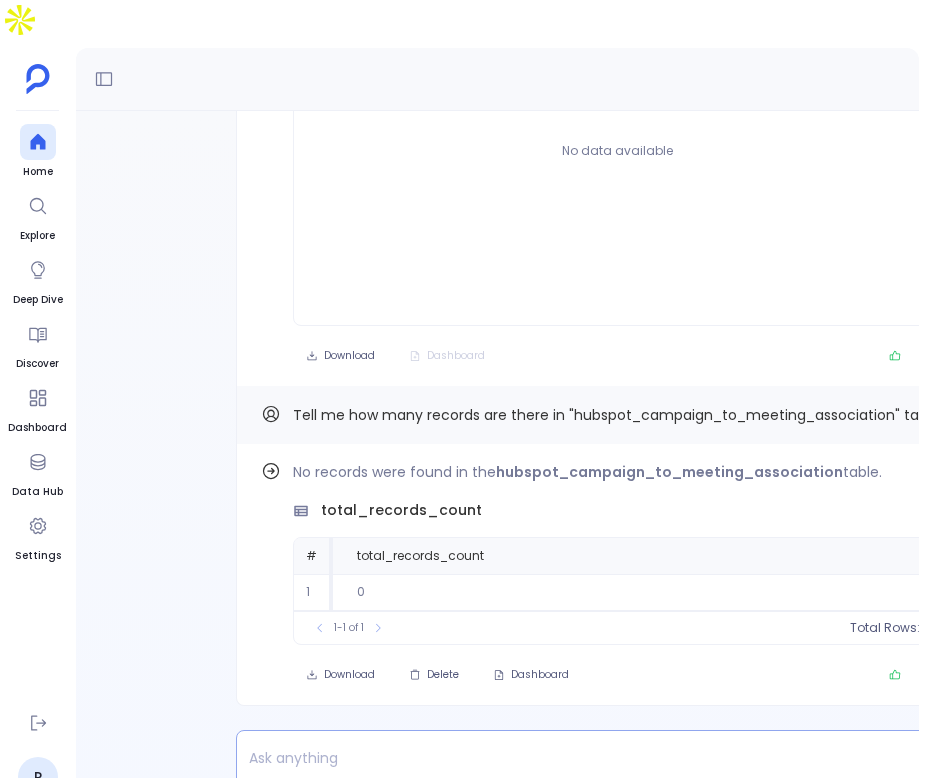 click at bounding box center (562, 758) 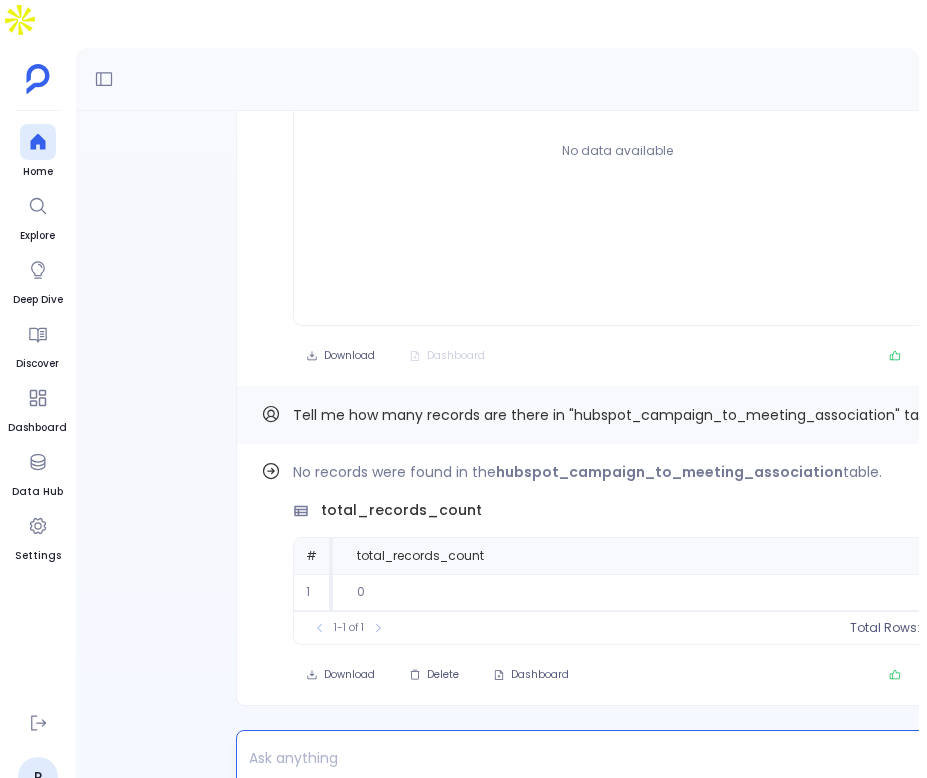 click at bounding box center [562, 758] 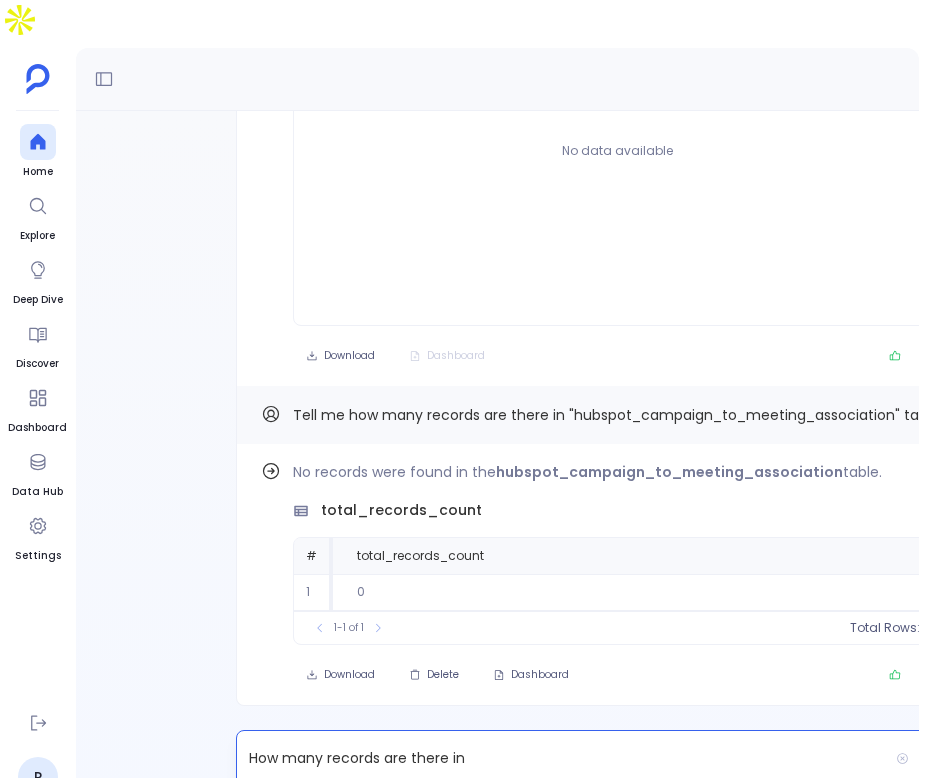 click on "How many records are there in" at bounding box center [562, 758] 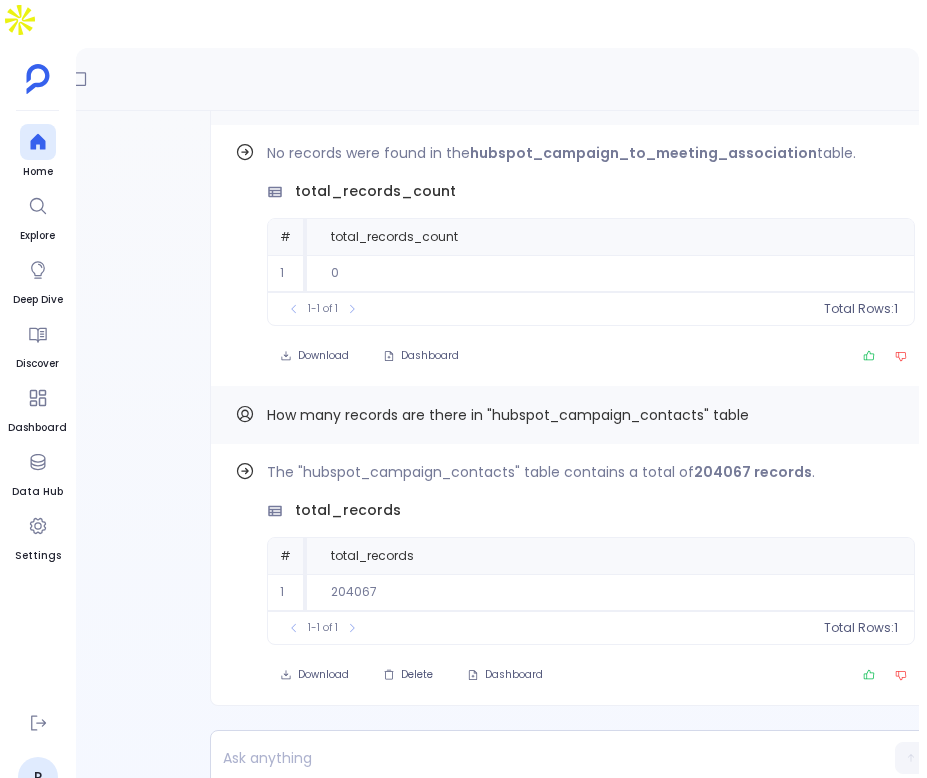 scroll, scrollTop: 0, scrollLeft: 0, axis: both 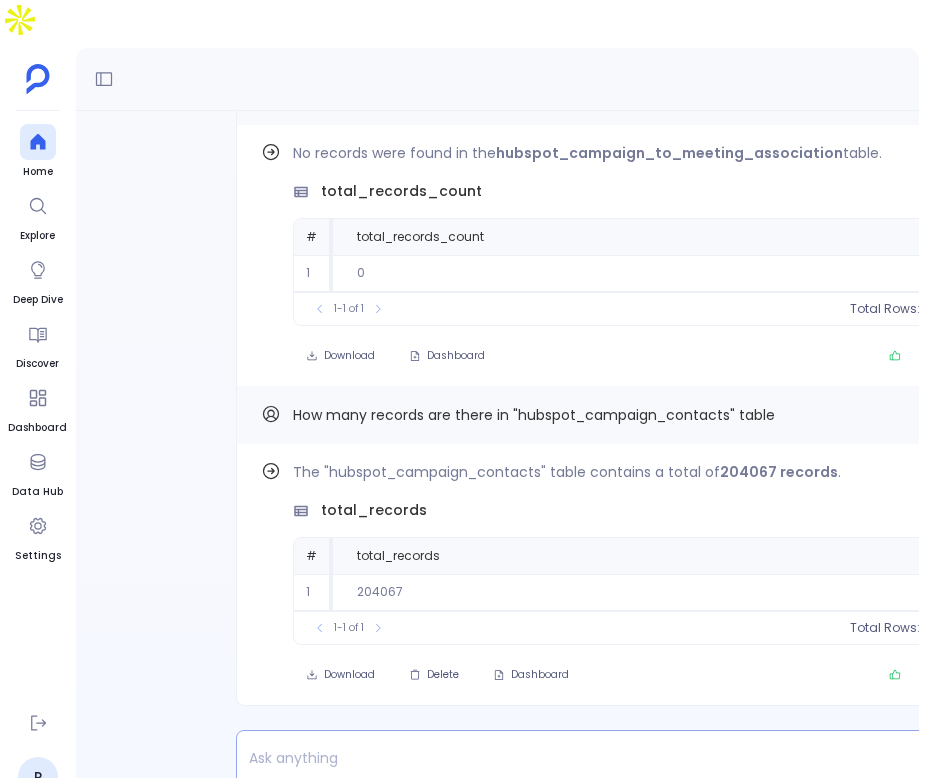 click at bounding box center (562, 758) 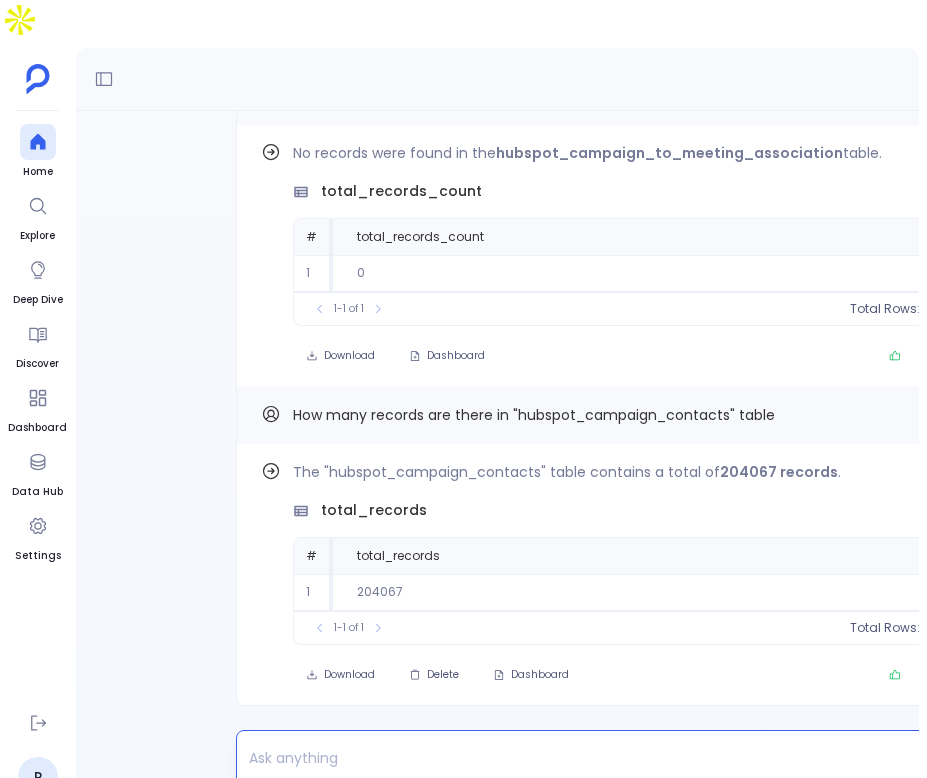 click at bounding box center (562, 758) 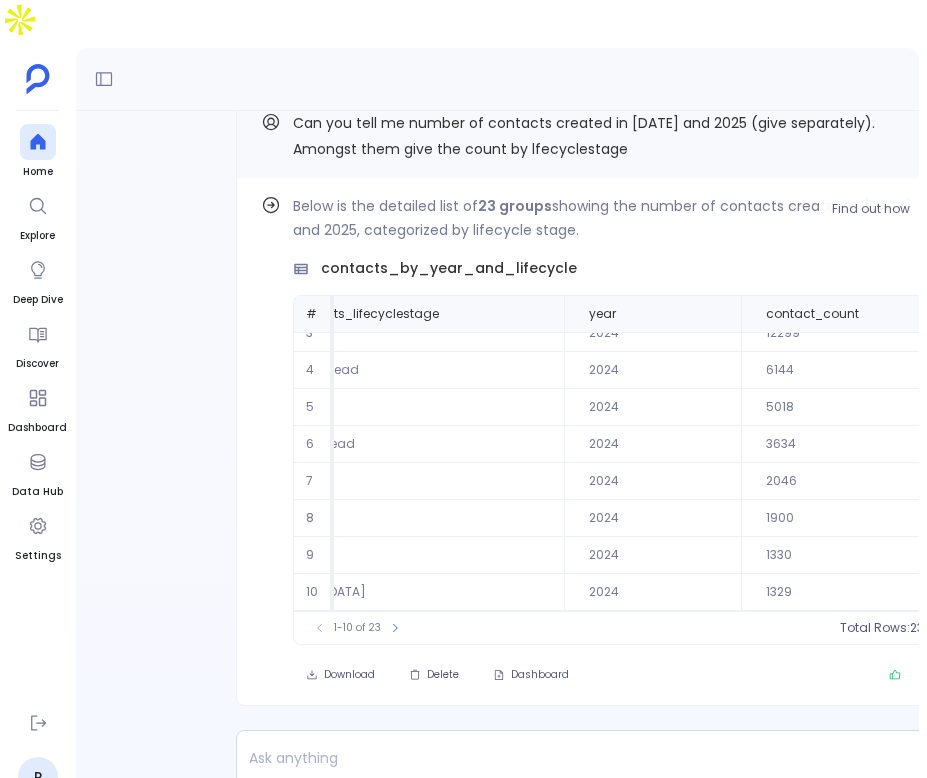 scroll, scrollTop: 96, scrollLeft: 0, axis: vertical 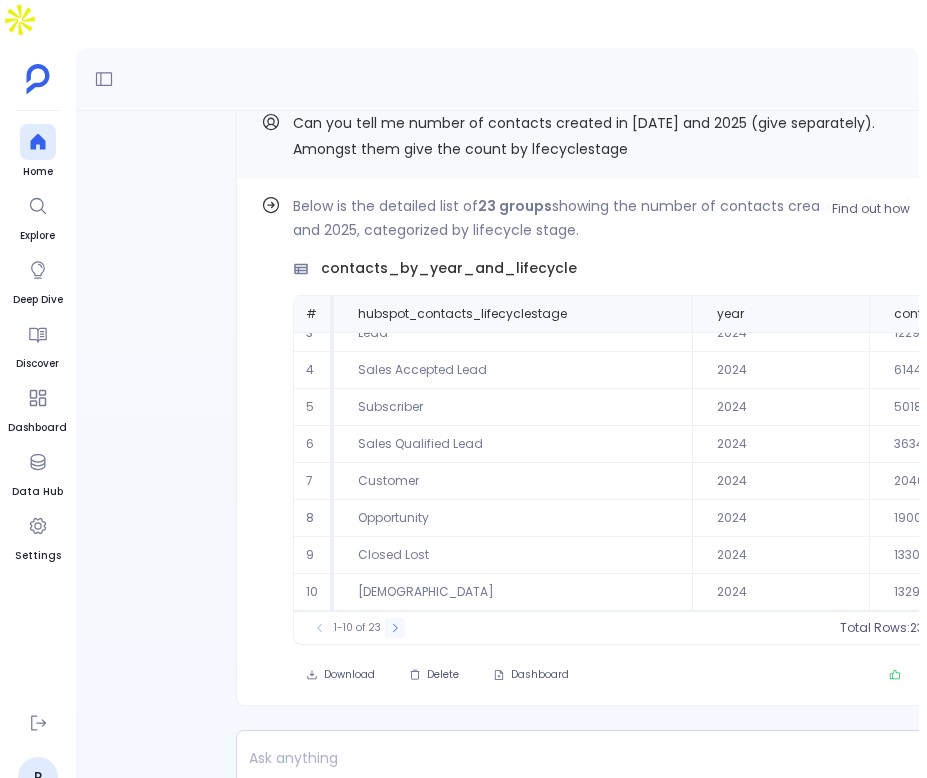 click 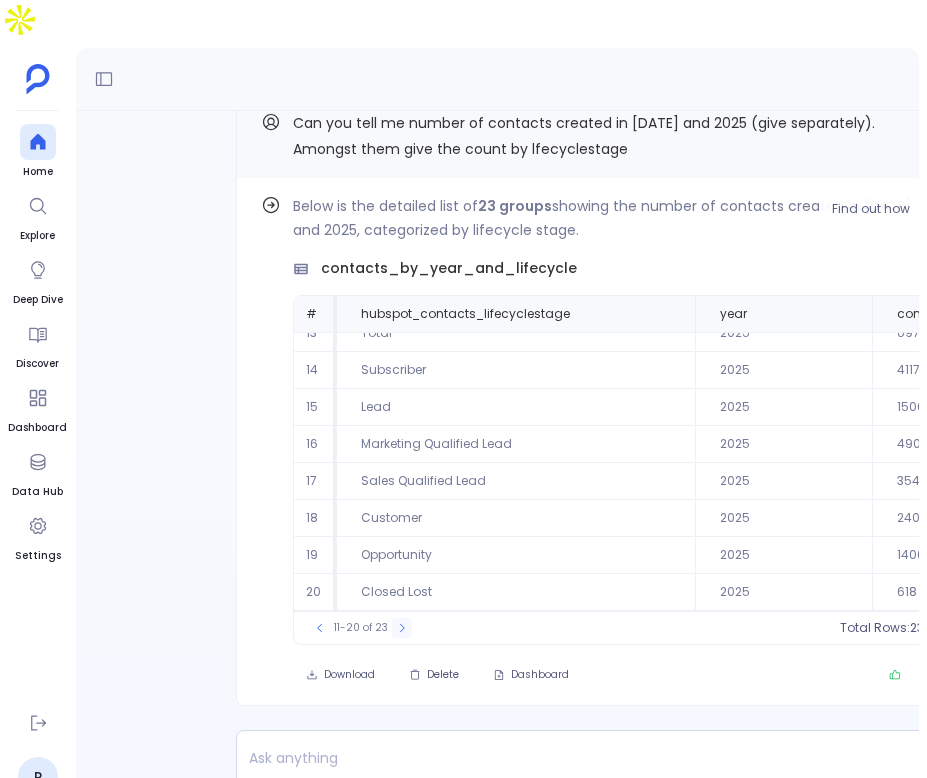 click 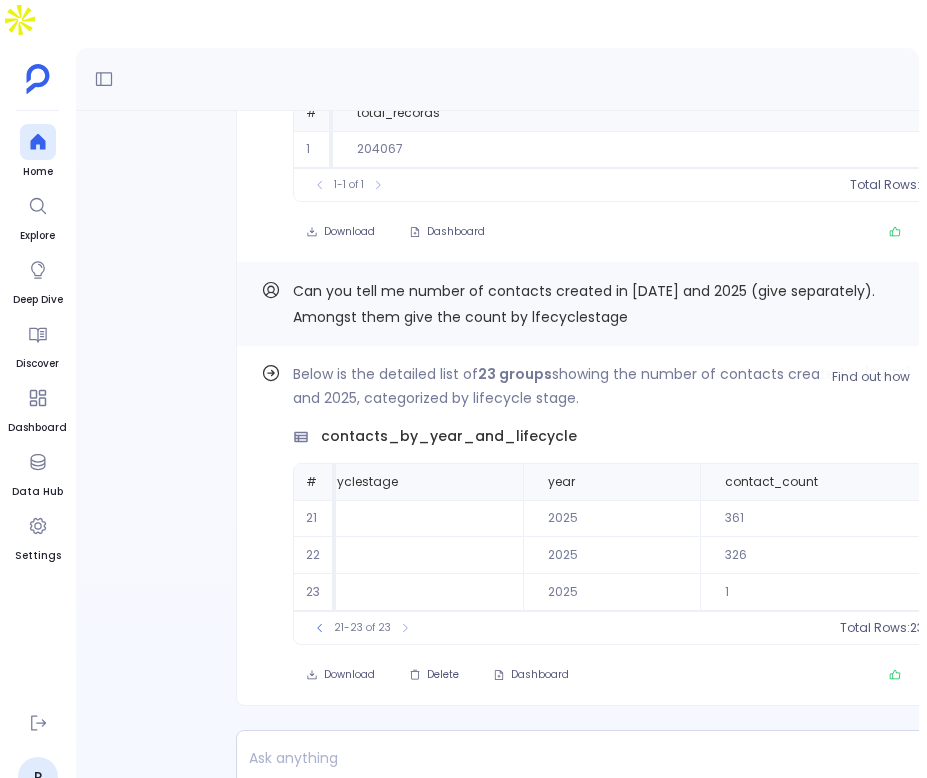 scroll, scrollTop: 0, scrollLeft: 0, axis: both 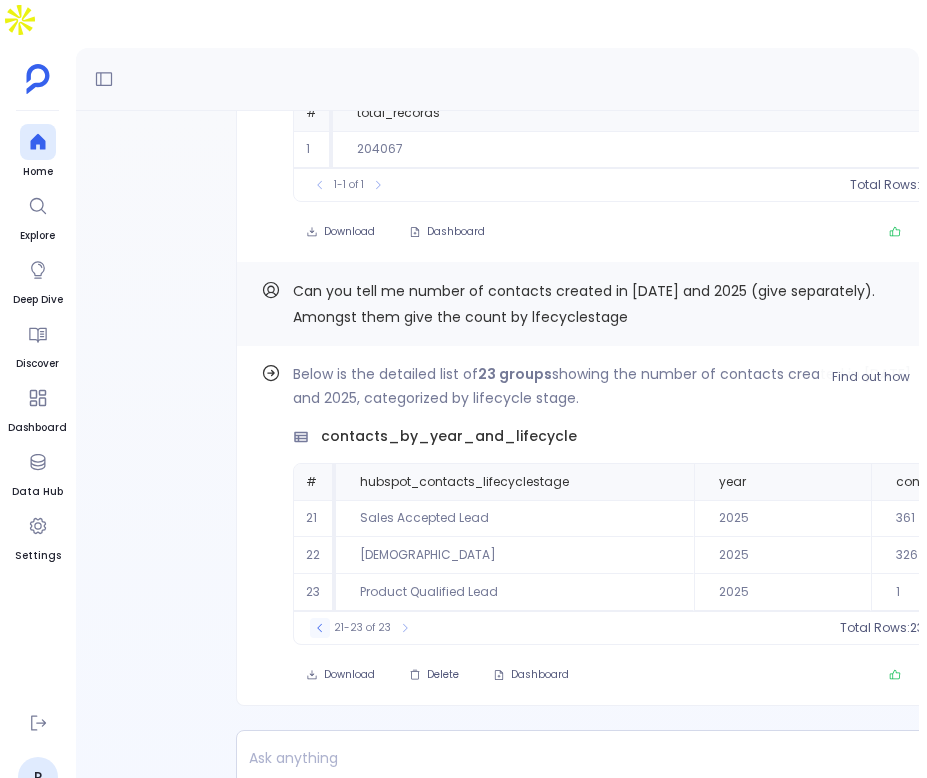 click 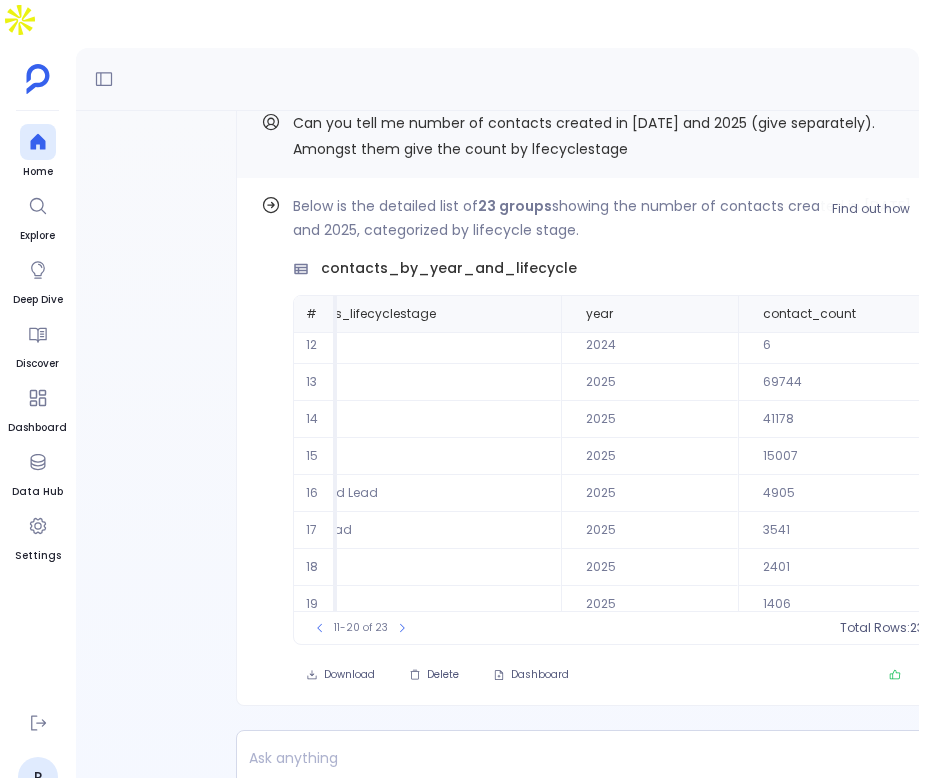 scroll, scrollTop: 0, scrollLeft: 134, axis: horizontal 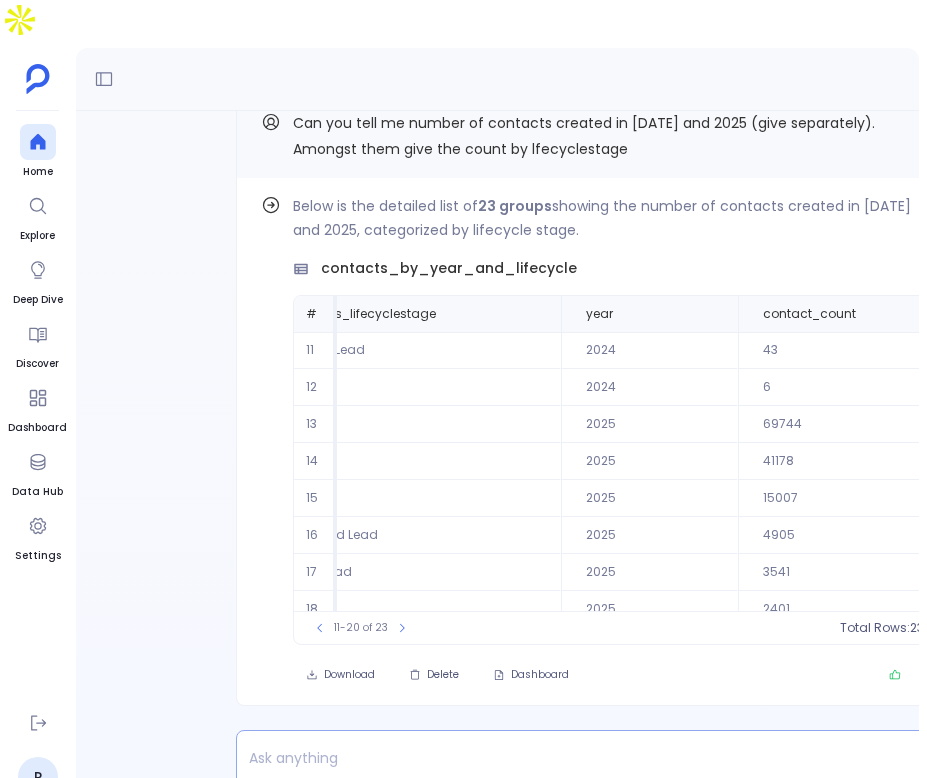 click at bounding box center (562, 758) 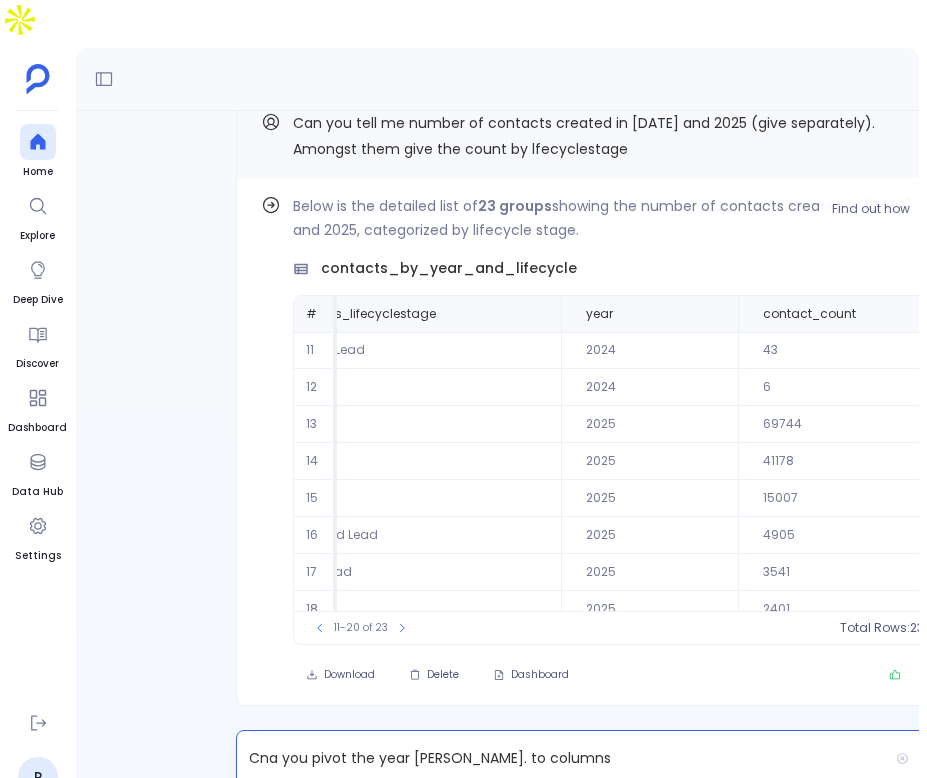 scroll, scrollTop: 0, scrollLeft: 0, axis: both 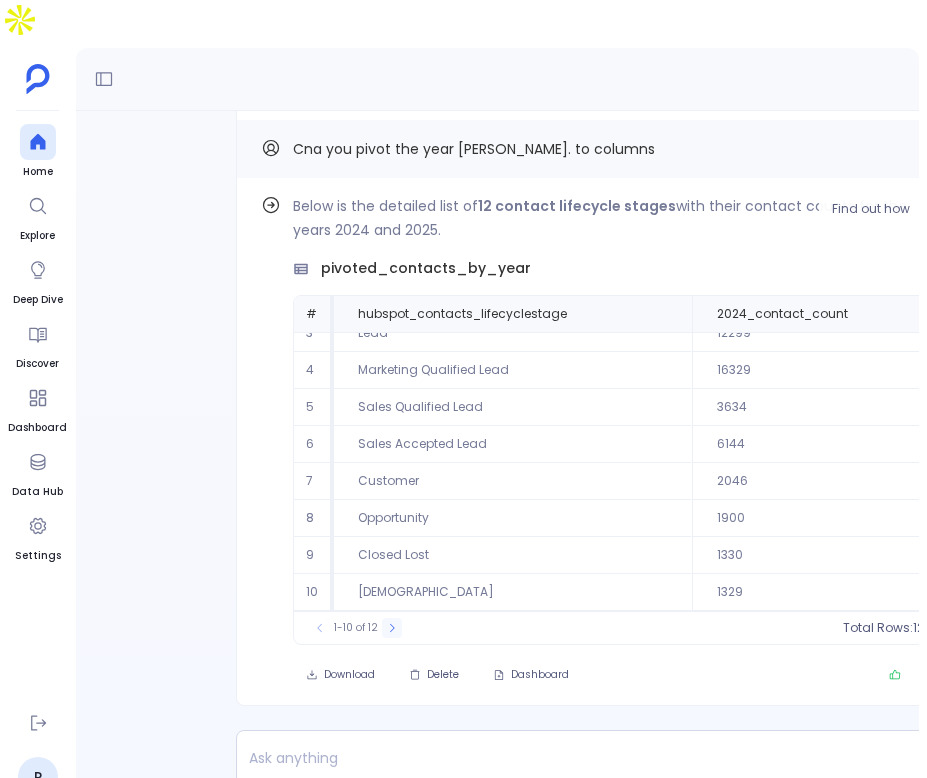 click at bounding box center [392, 628] 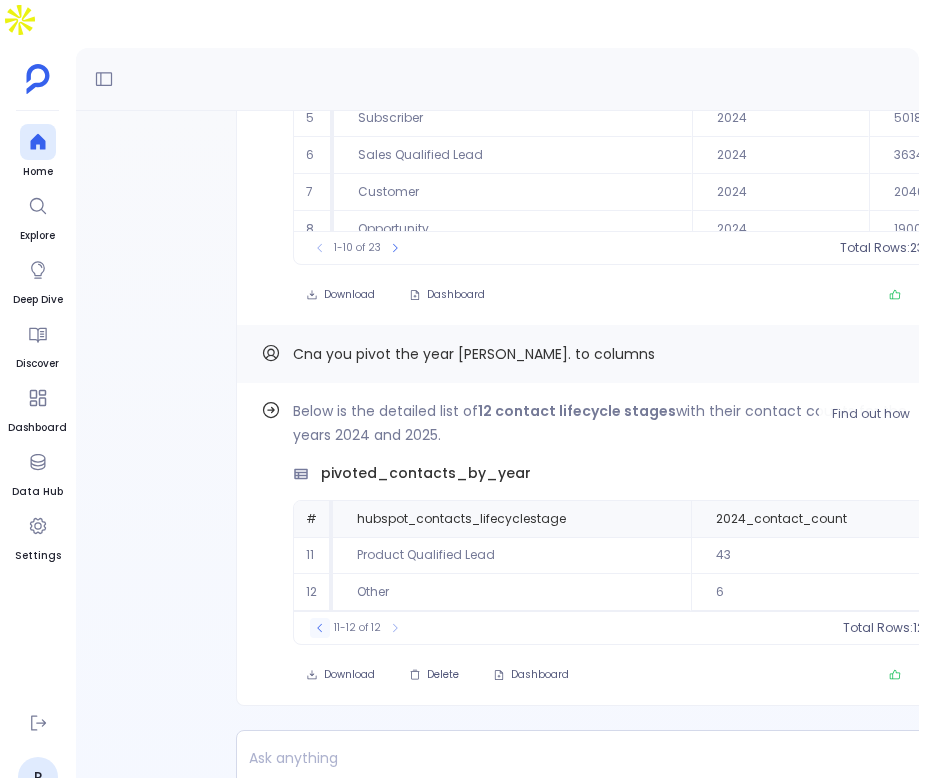 click at bounding box center (320, 628) 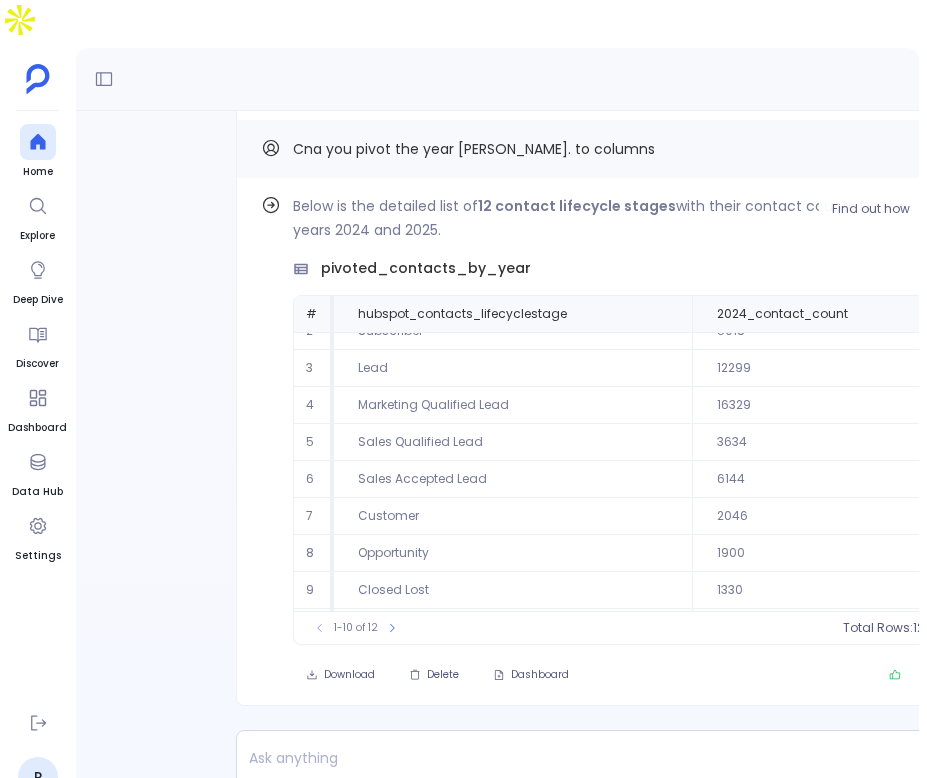 scroll, scrollTop: 0, scrollLeft: 0, axis: both 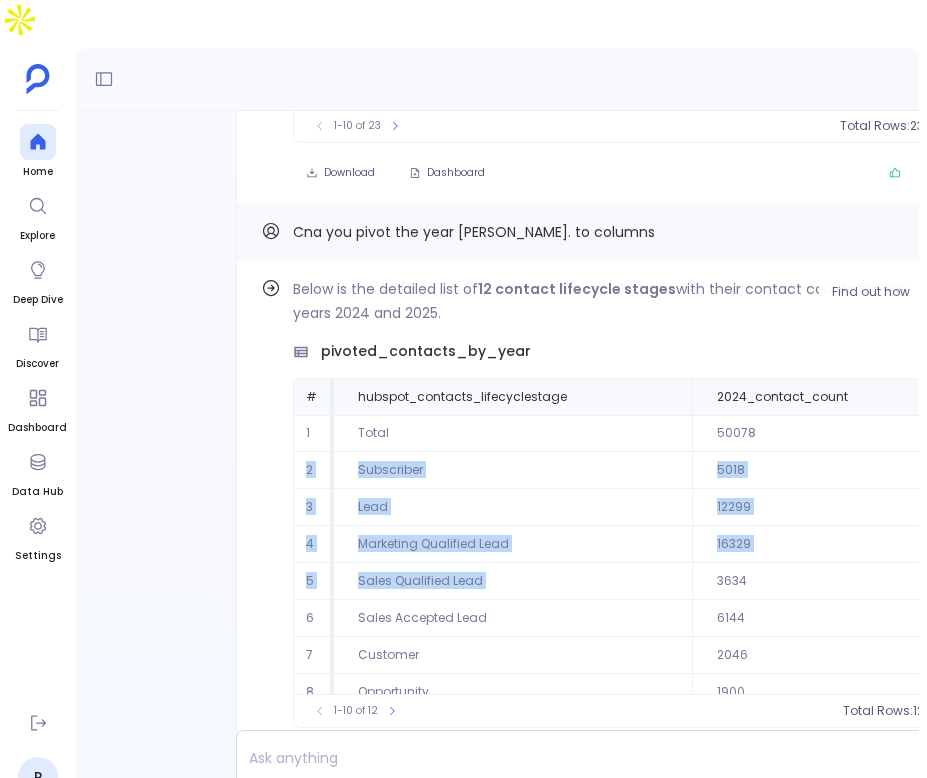 drag, startPoint x: 306, startPoint y: 418, endPoint x: 712, endPoint y: 545, distance: 425.3998 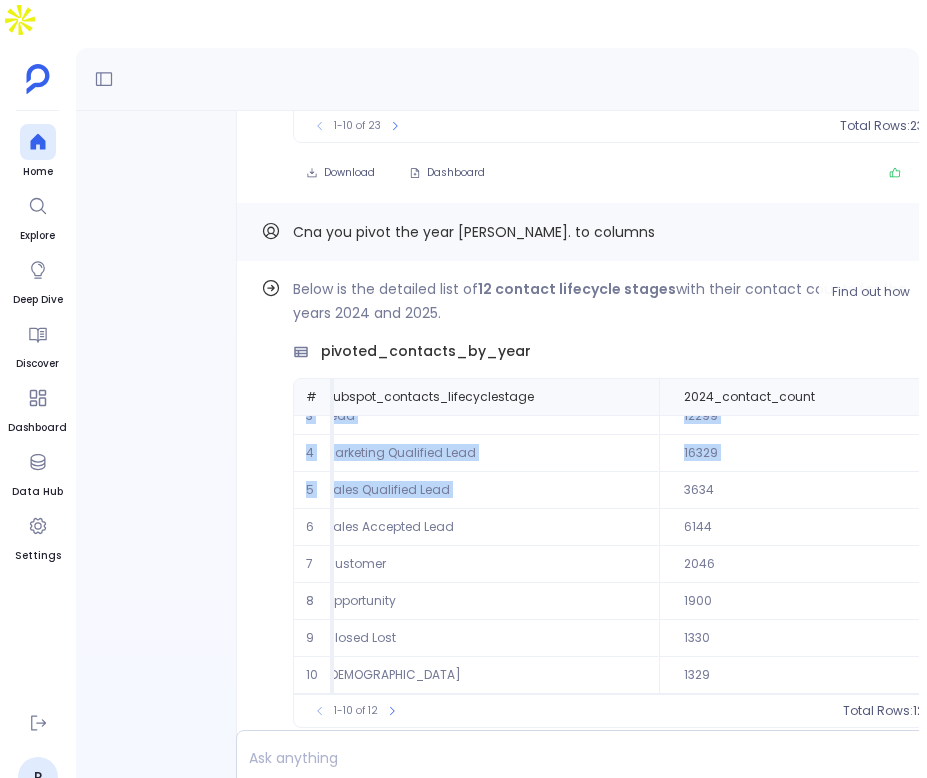 scroll, scrollTop: 0, scrollLeft: 0, axis: both 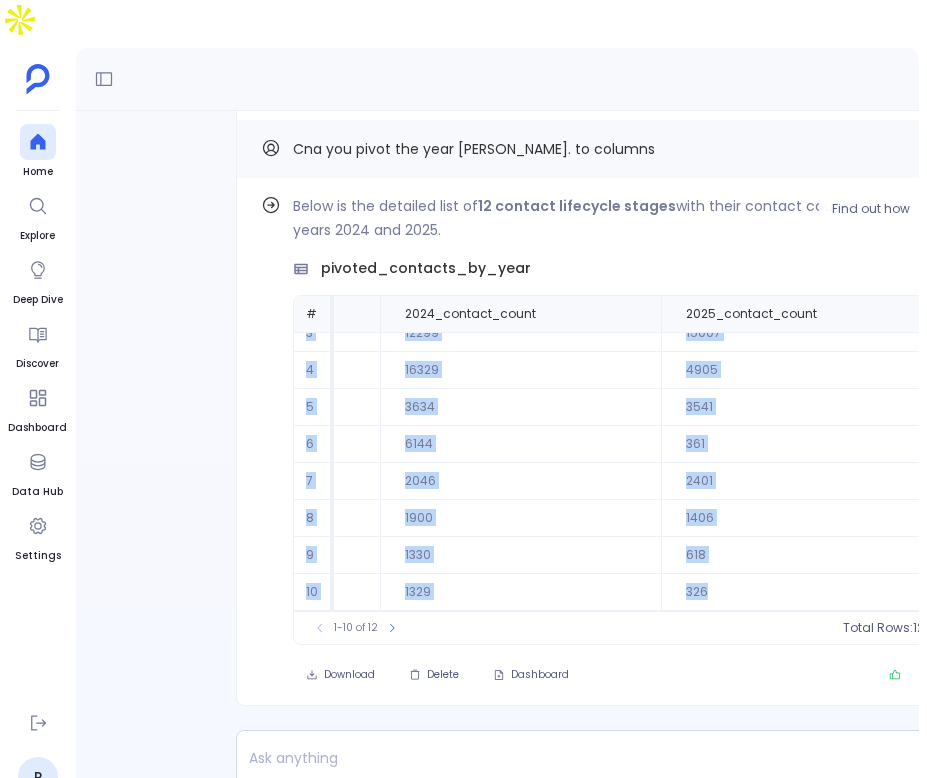 click on "326" at bounding box center [801, 592] 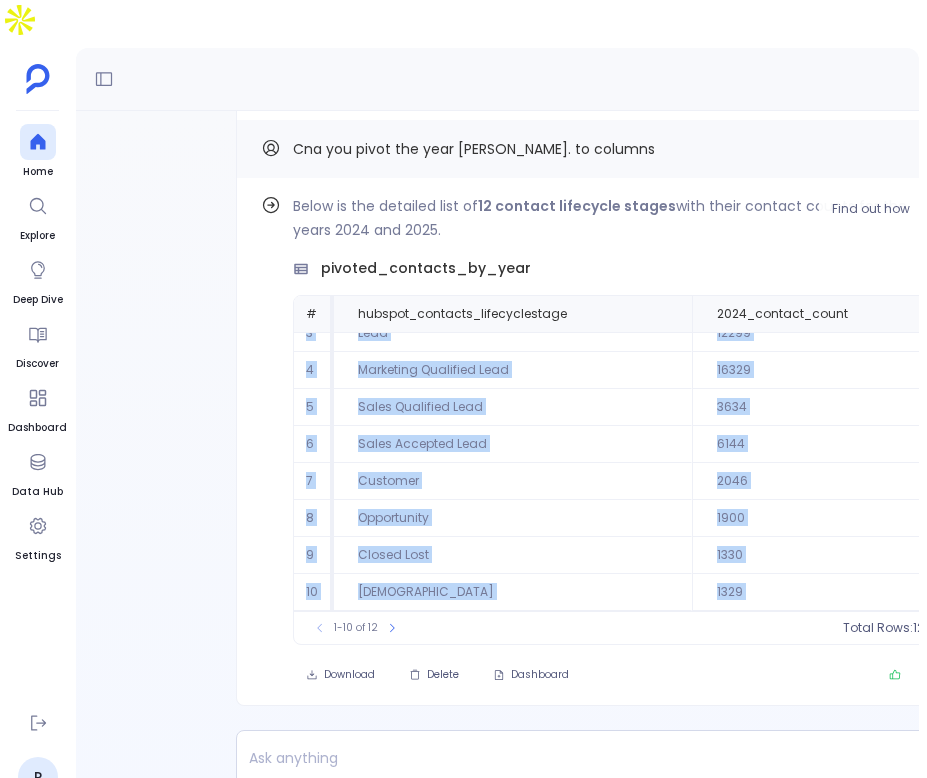 scroll, scrollTop: 0, scrollLeft: 0, axis: both 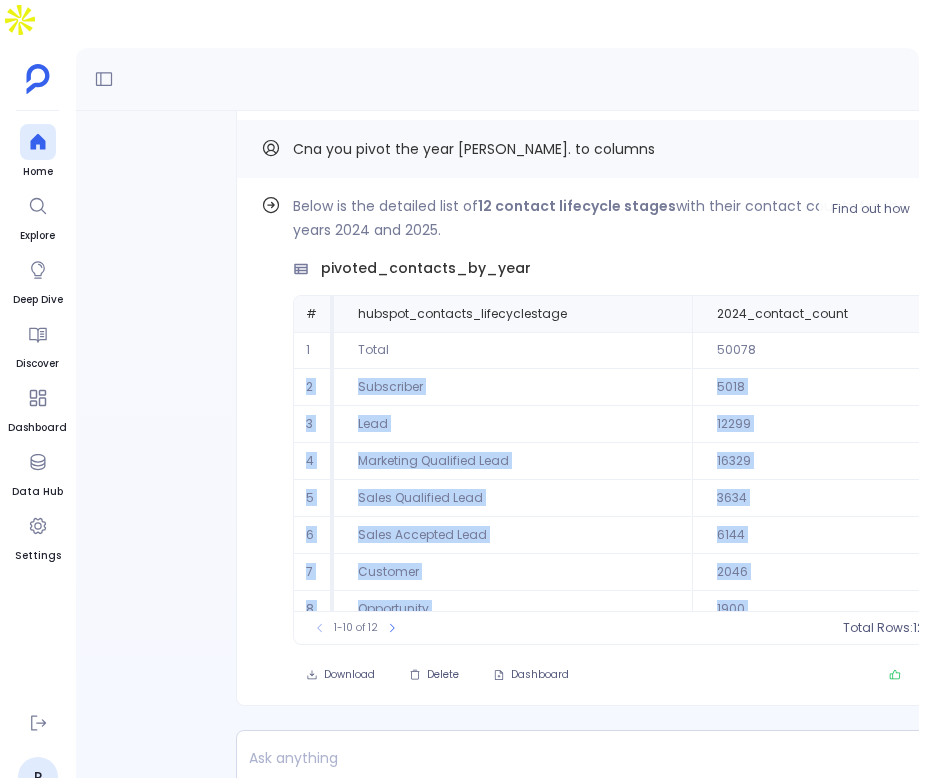 click on "Subscriber" at bounding box center (513, 387) 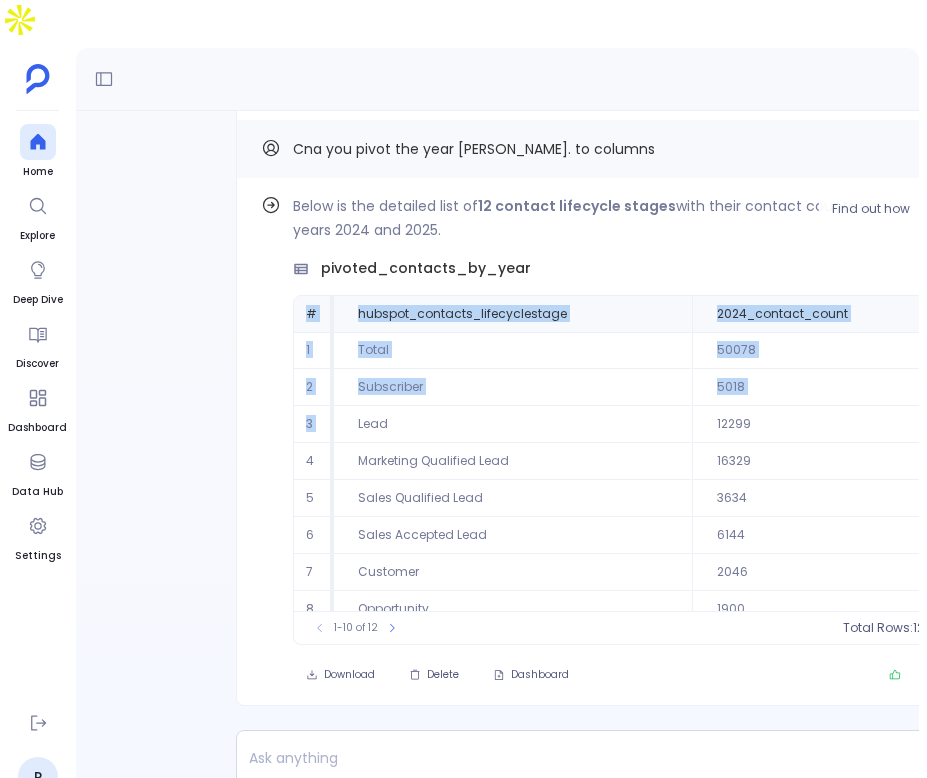 drag, startPoint x: 302, startPoint y: 266, endPoint x: 665, endPoint y: 436, distance: 400.8354 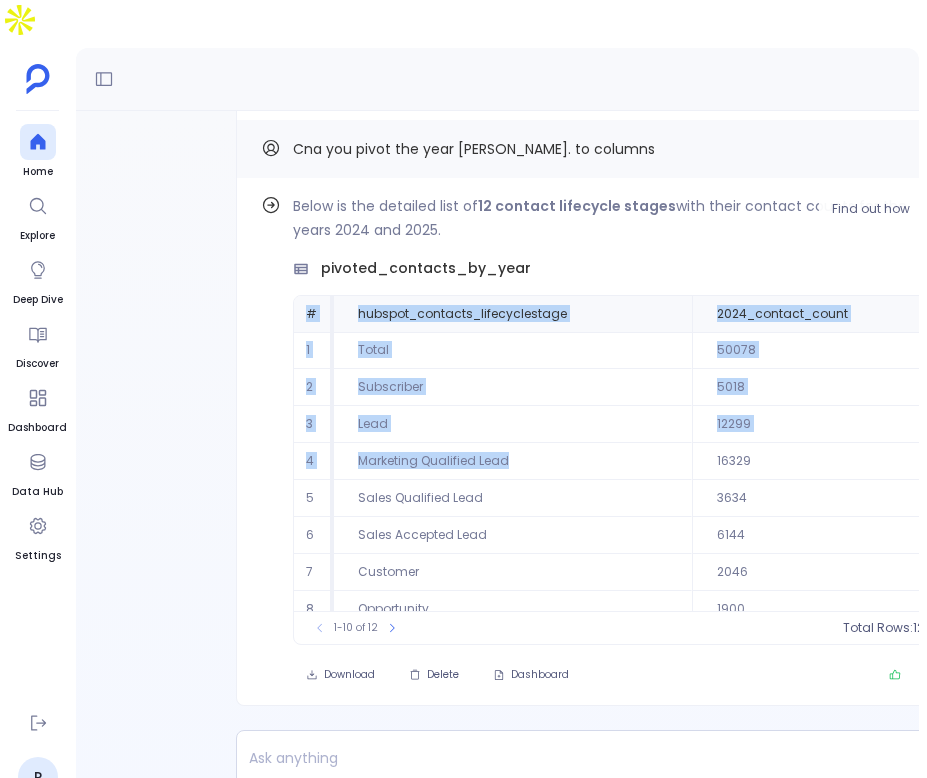 click on "# hubspot_contacts_lifecyclestage 2024_contact_count 2025_contact_count 1 Total 50078 69744 2 Subscriber 5018 41178 3 Lead 12299 15007 4 Marketing Qualified Lead 16329 4905 5 Sales Qualified Lead 3634 3541 6 Sales Accepted Lead 6144 361 7 Customer 2046 2401 8 Opportunity 1900 1406 9 Closed Lost 1330 618 10 Evangelist 1329 326" at bounding box center [774, 499] 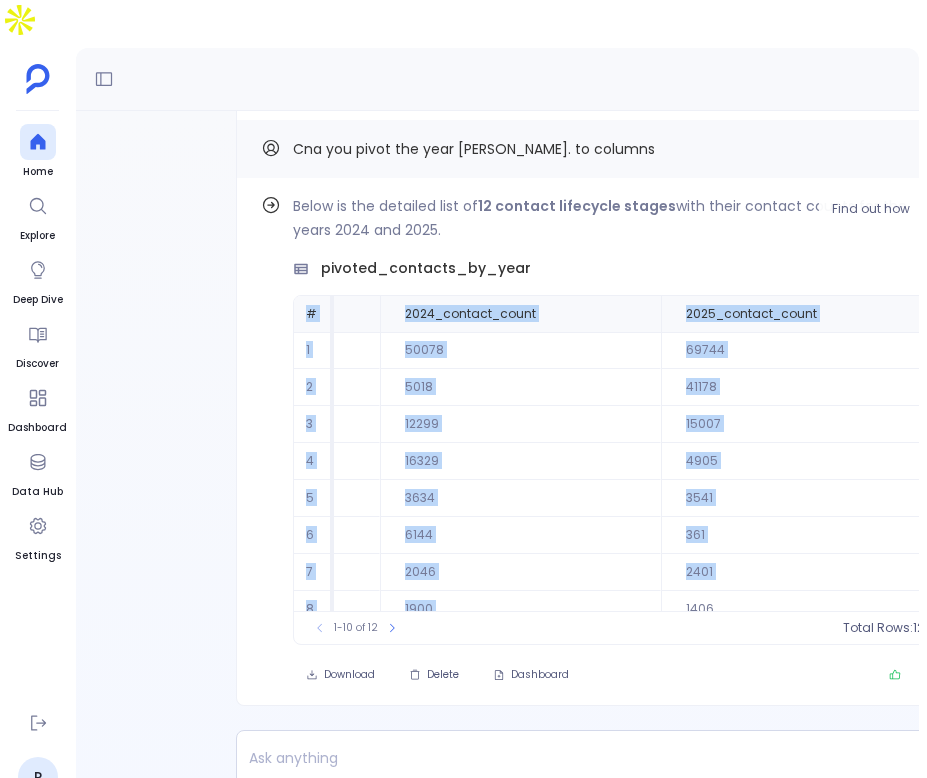 click on "1406" at bounding box center (801, 609) 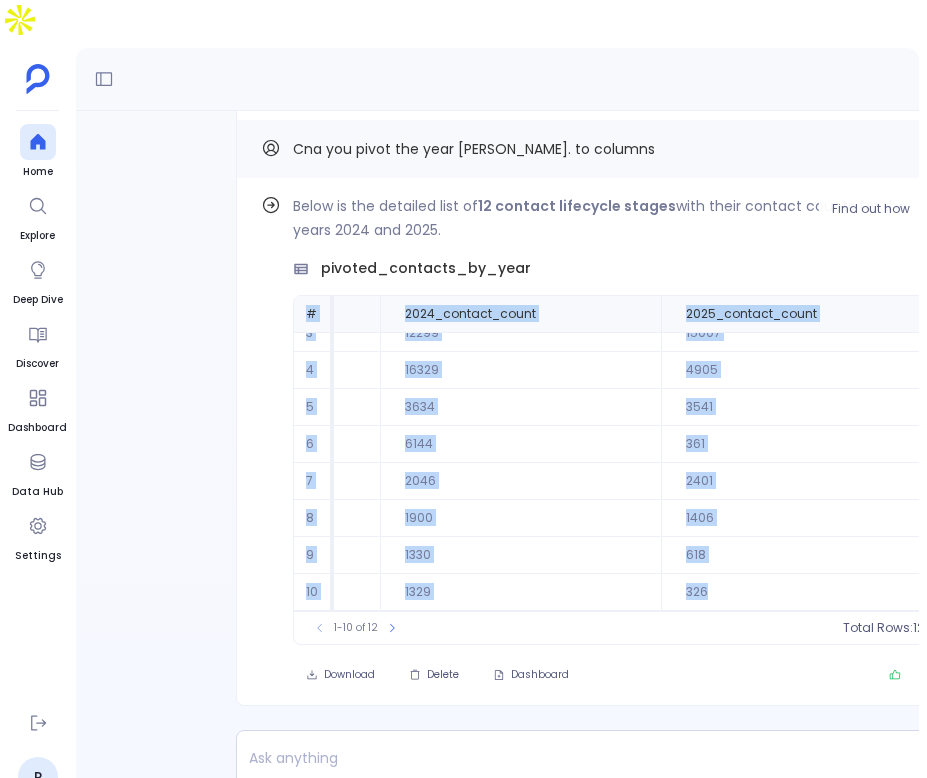 click on "326" at bounding box center (801, 592) 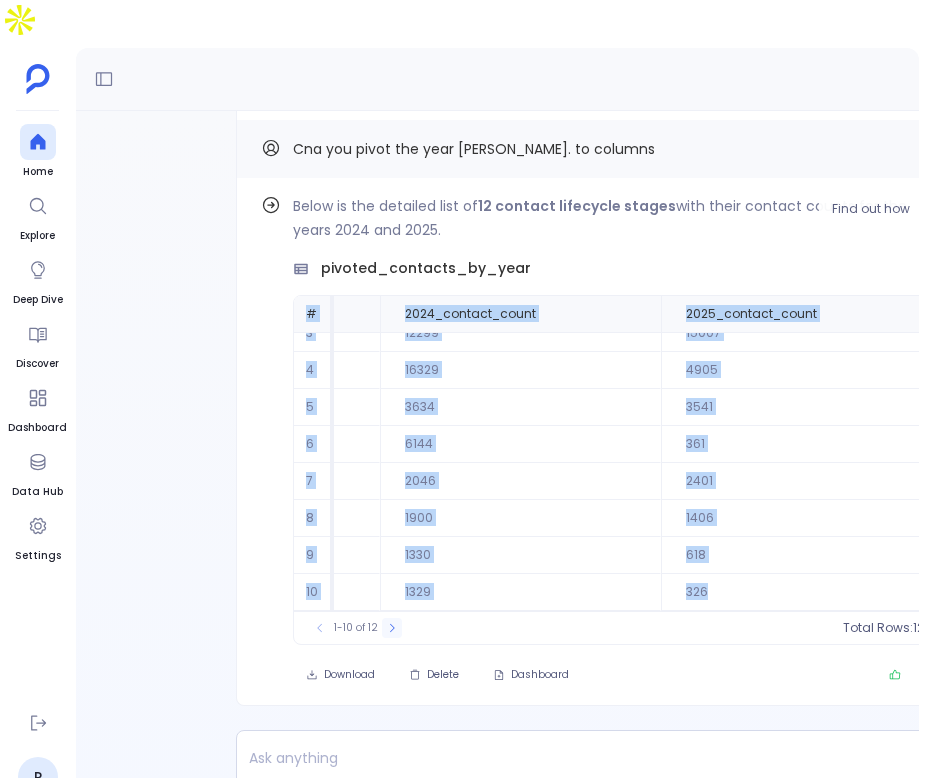 click 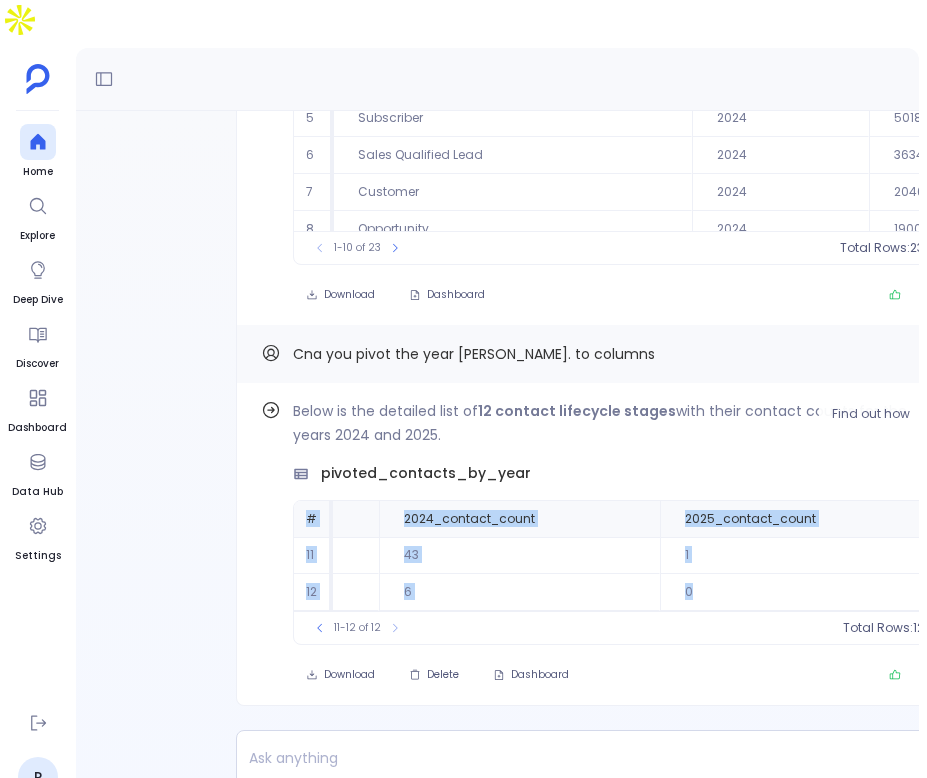 scroll, scrollTop: 0, scrollLeft: 306, axis: horizontal 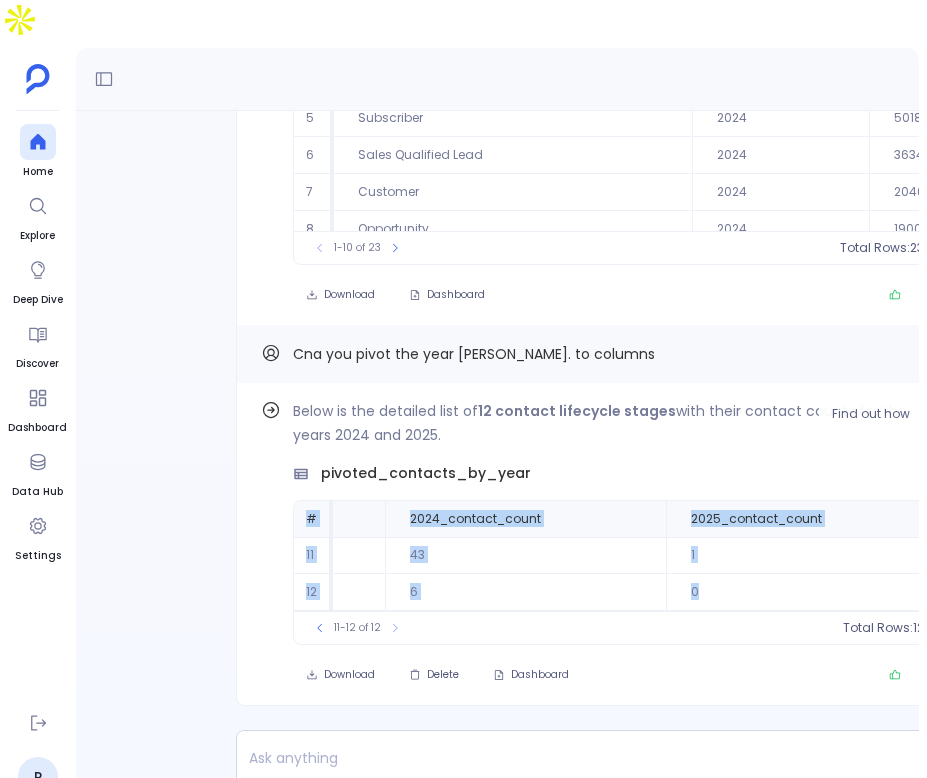 click on "6" at bounding box center [525, 592] 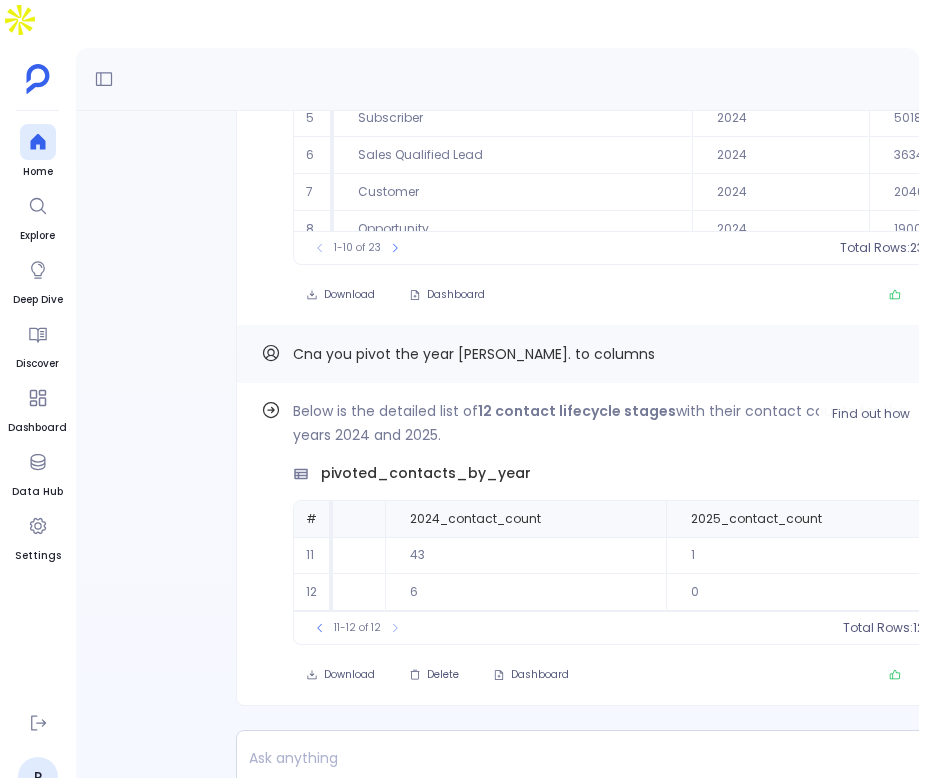 scroll, scrollTop: 0, scrollLeft: 0, axis: both 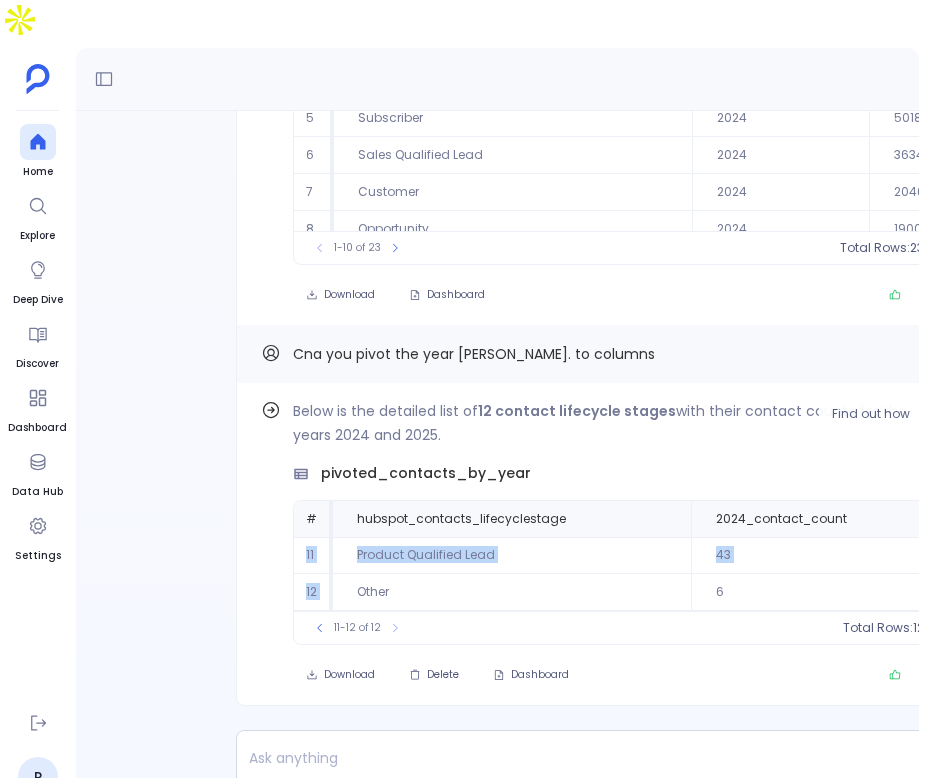 drag, startPoint x: 302, startPoint y: 503, endPoint x: 675, endPoint y: 534, distance: 374.28598 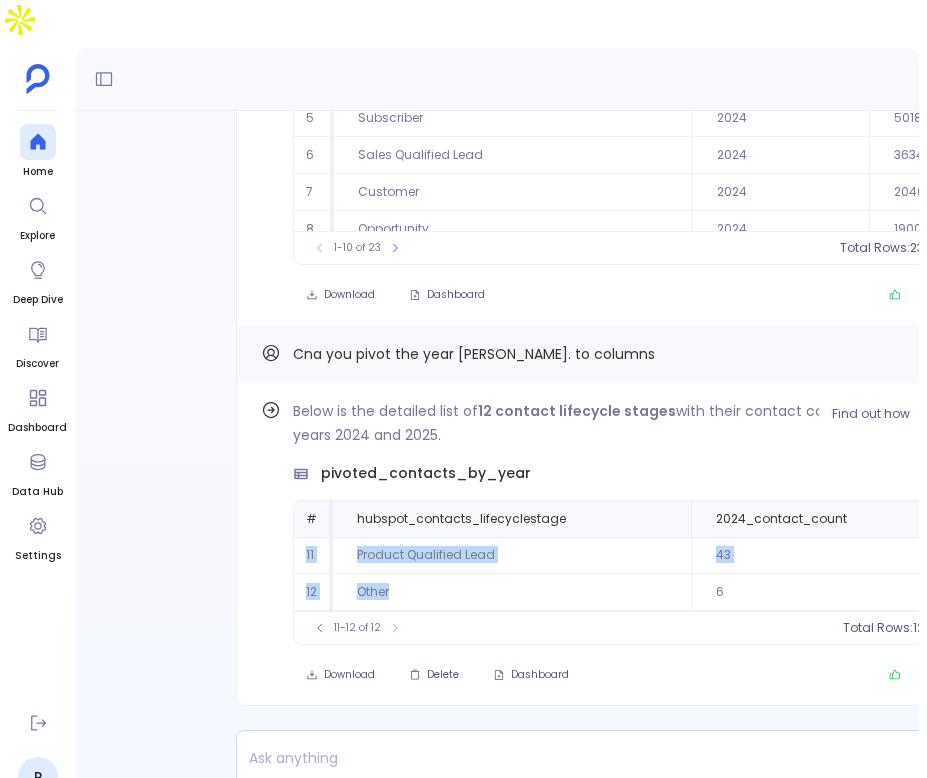 scroll, scrollTop: 0, scrollLeft: 306, axis: horizontal 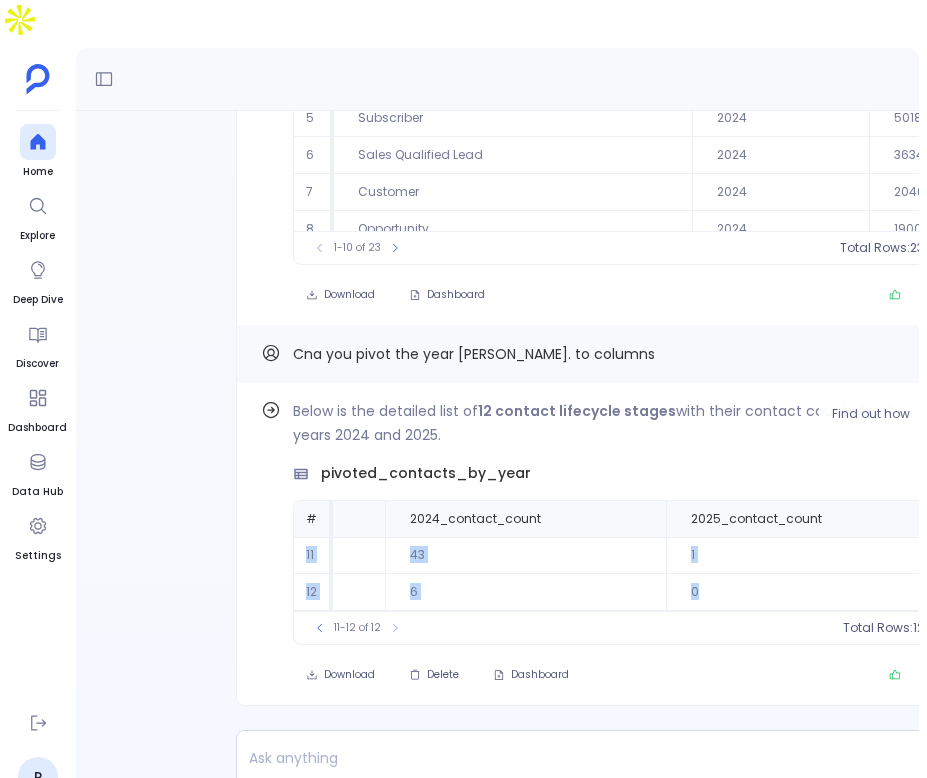 click on "0" at bounding box center (806, 592) 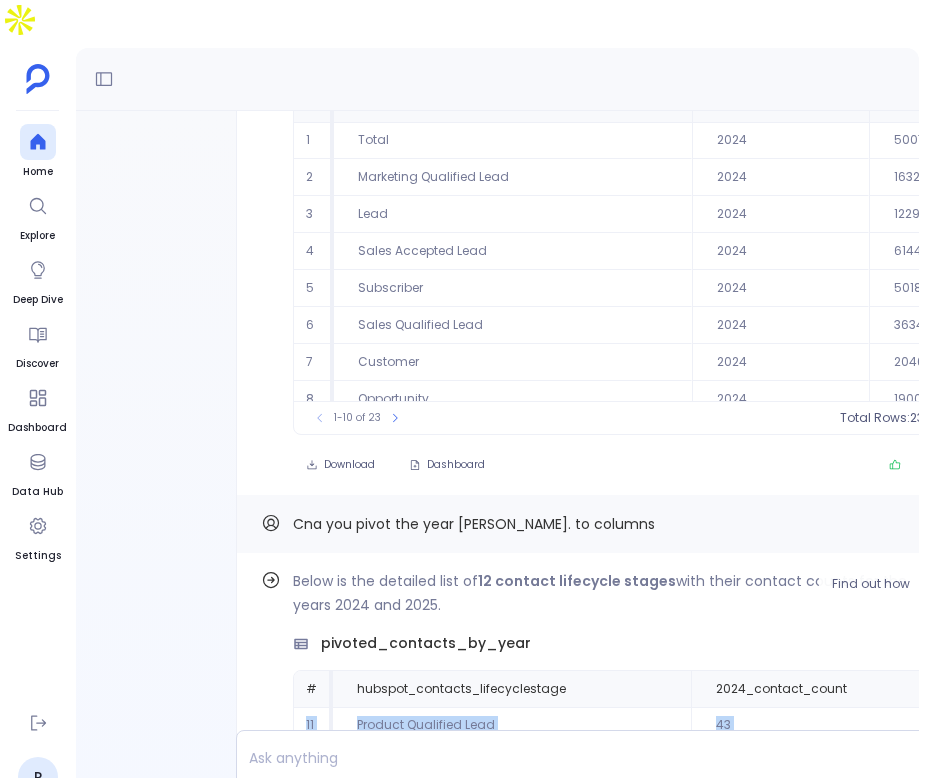 scroll, scrollTop: 0, scrollLeft: 0, axis: both 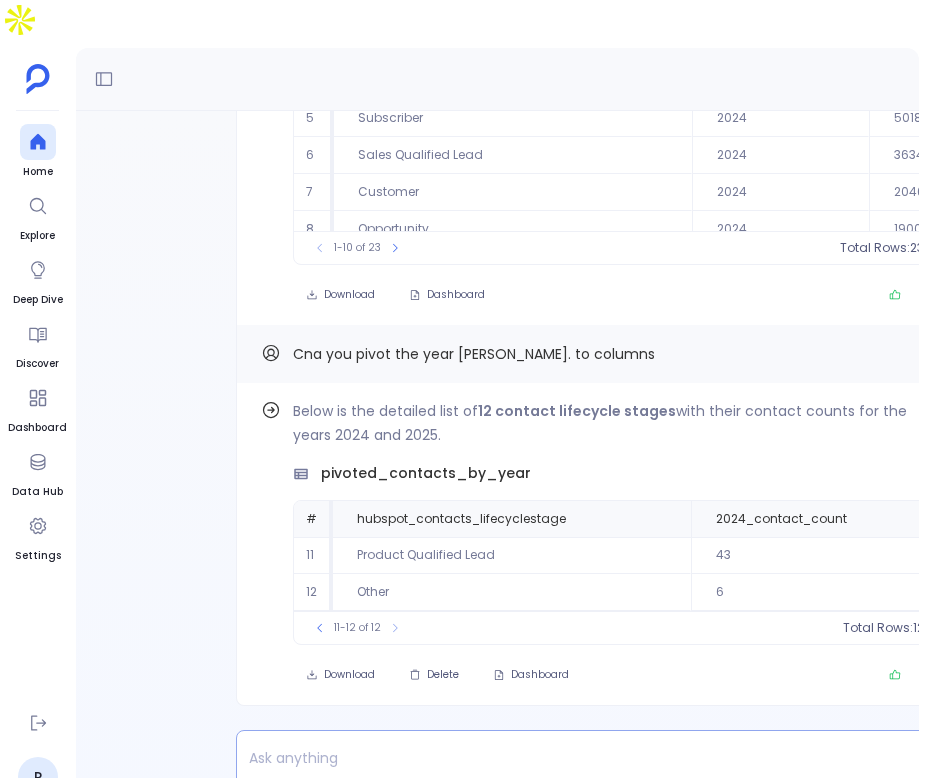 click at bounding box center [562, 758] 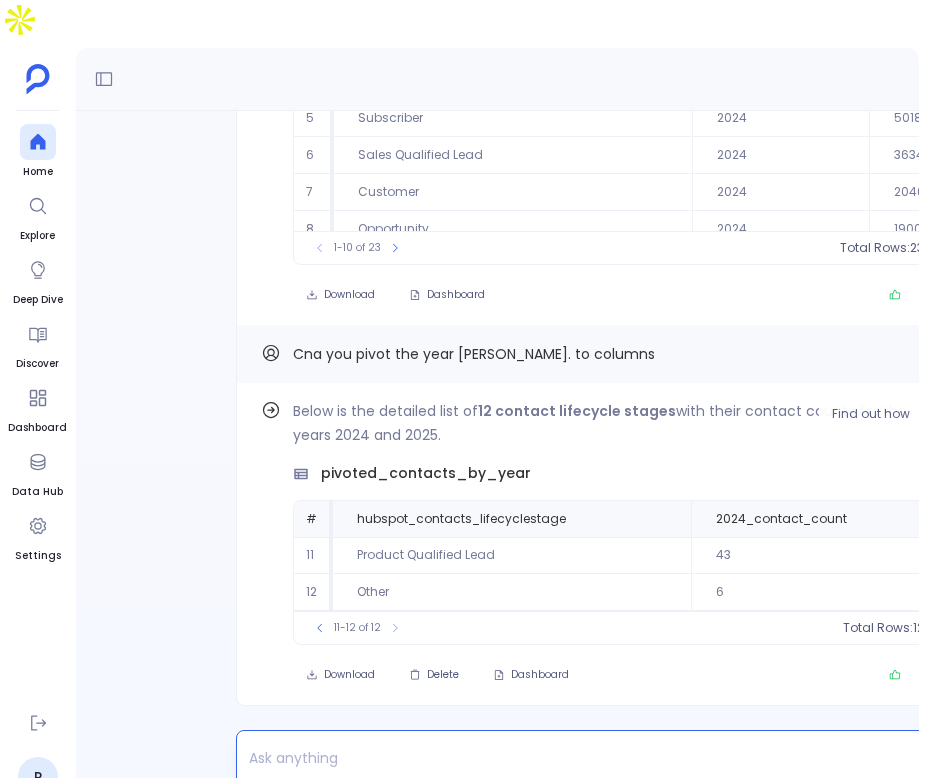click on "11-12 of 12" at bounding box center [357, 628] 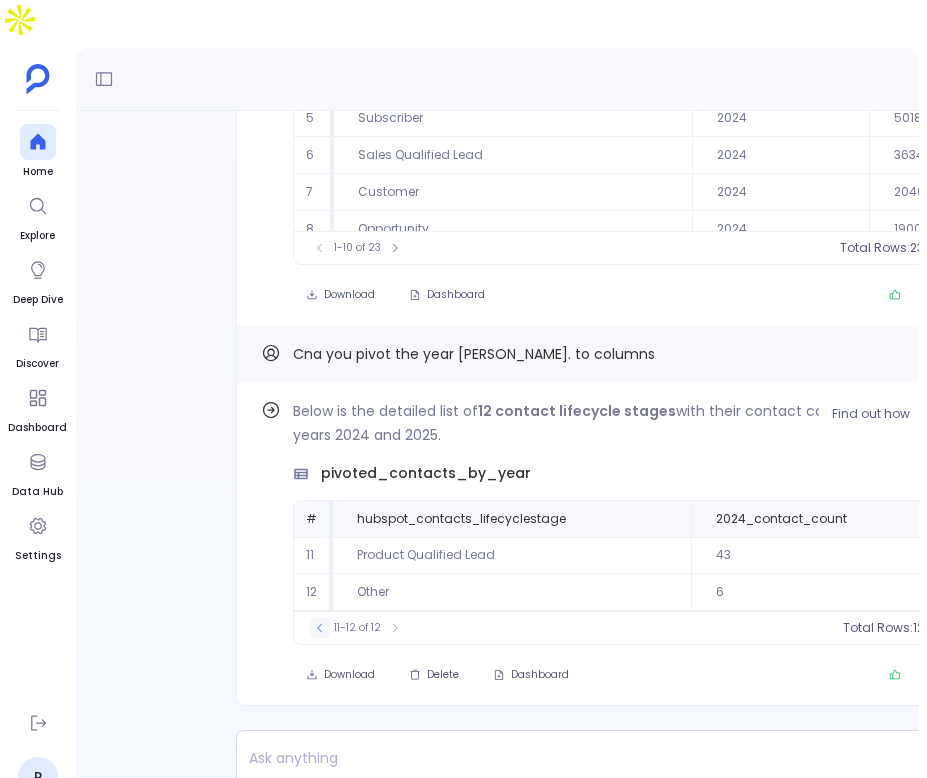 click 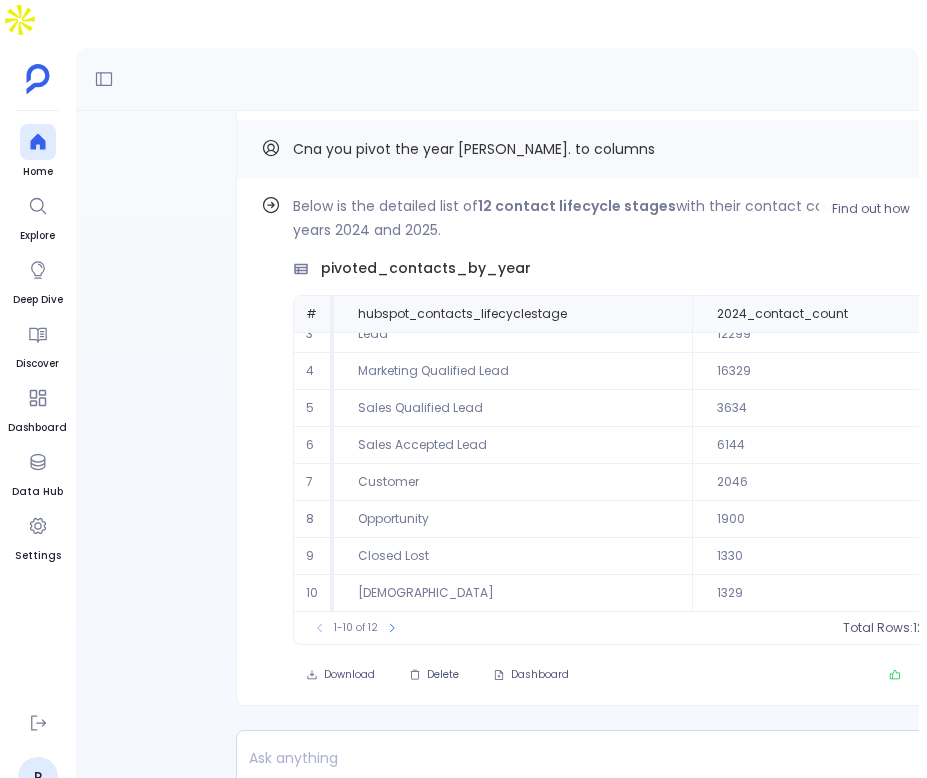 scroll, scrollTop: 96, scrollLeft: 0, axis: vertical 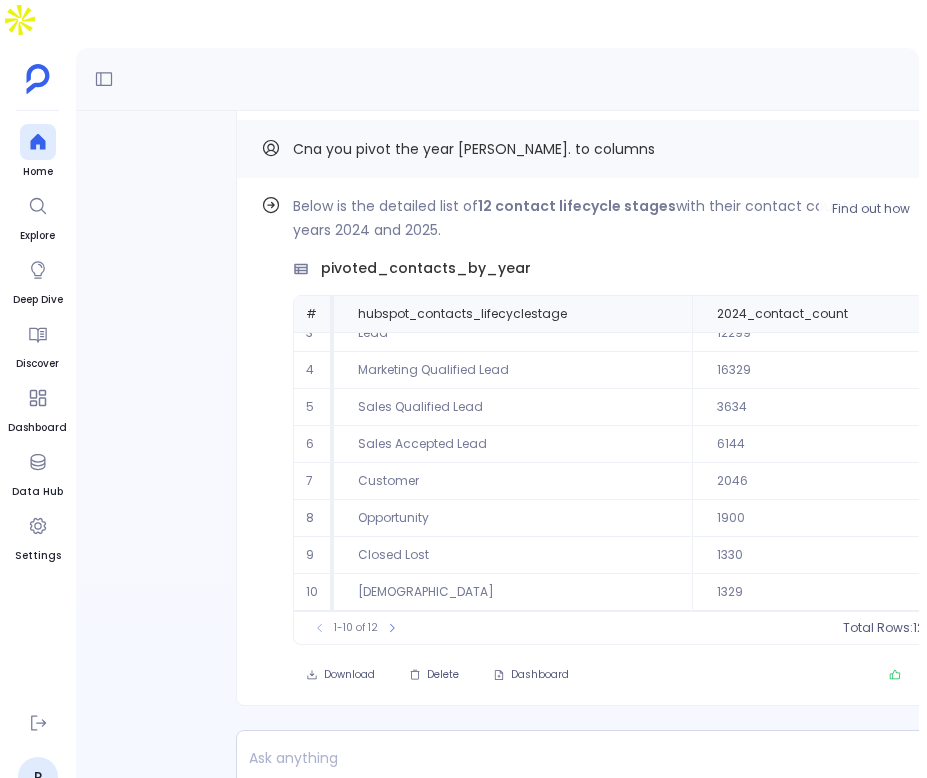 click on "Customer" at bounding box center (513, 481) 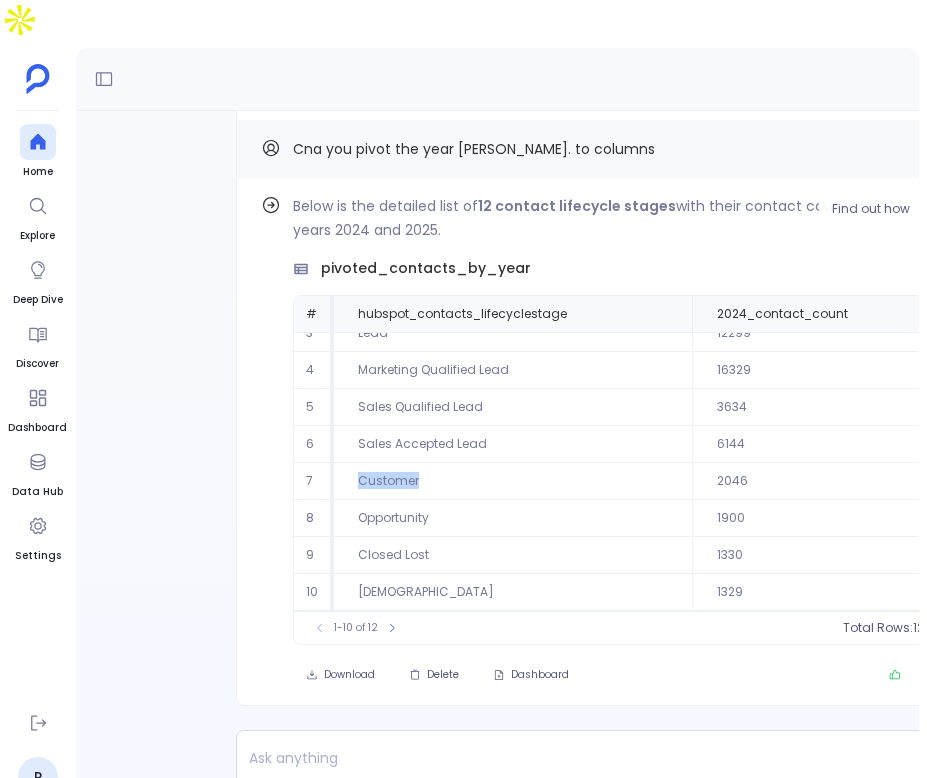 click on "Customer" at bounding box center (513, 481) 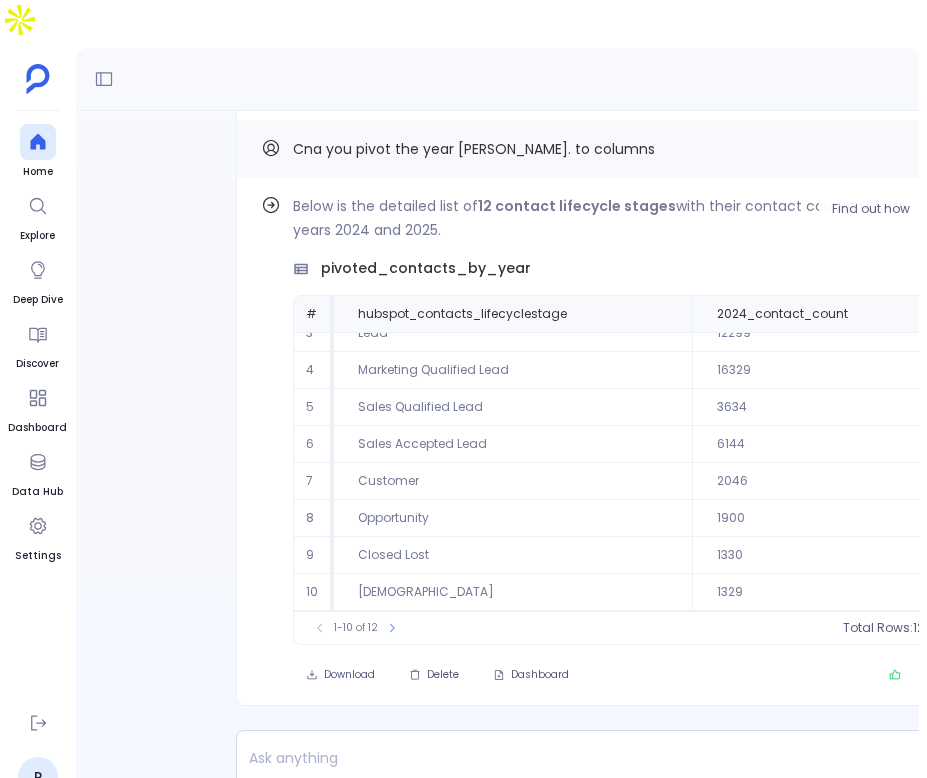 click on "Opportunity" at bounding box center (513, 518) 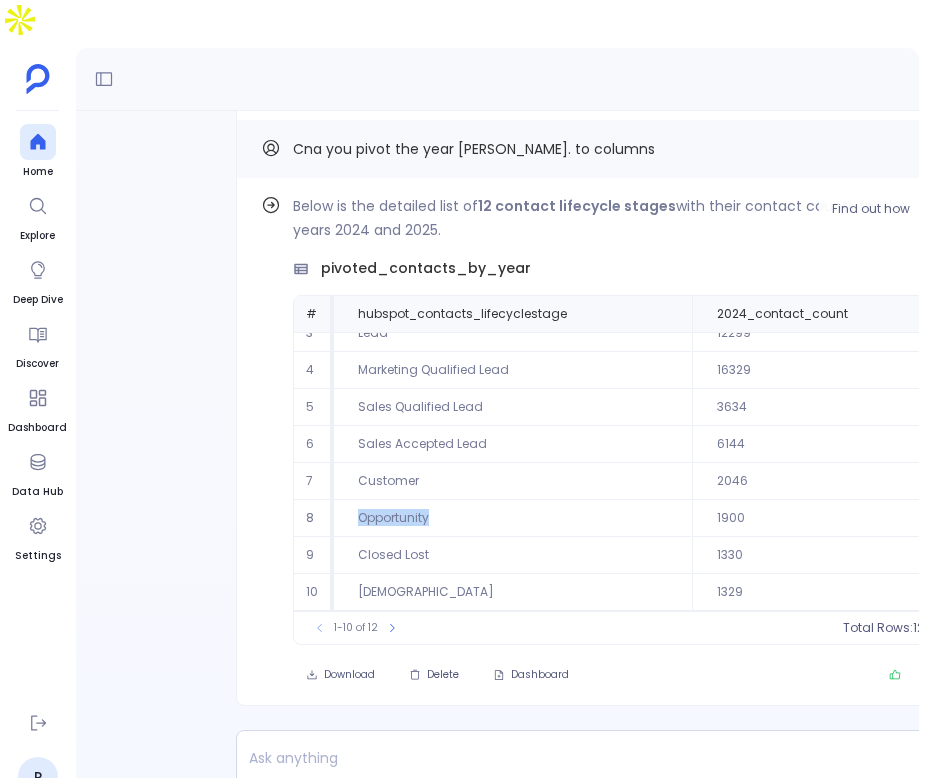 click on "Opportunity" at bounding box center (513, 518) 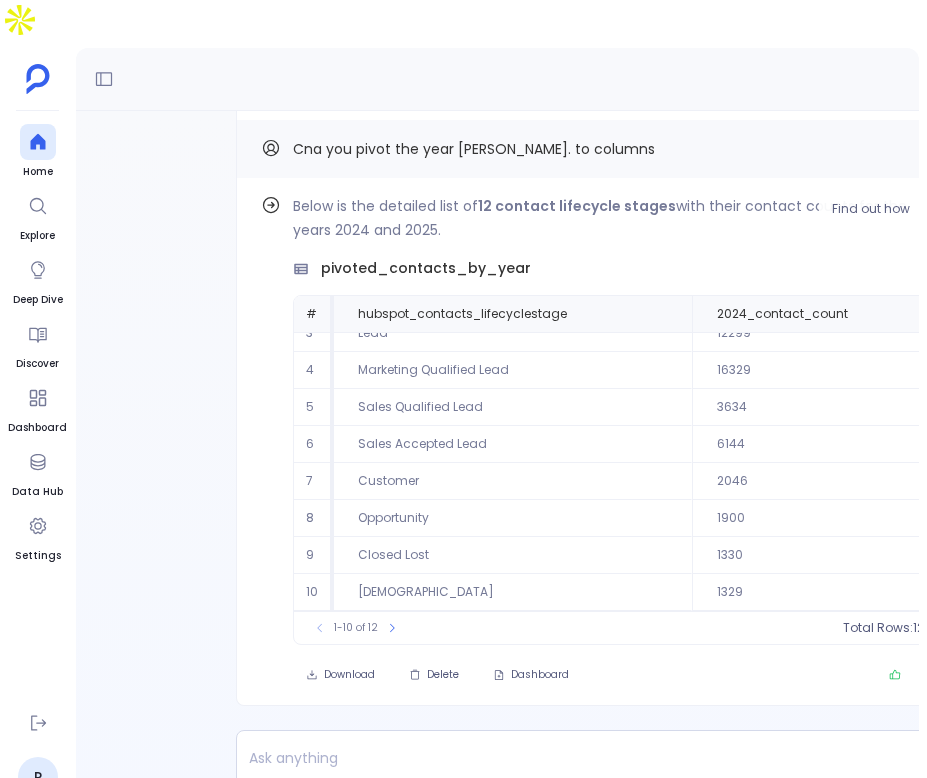 click on "Closed Lost" at bounding box center (513, 555) 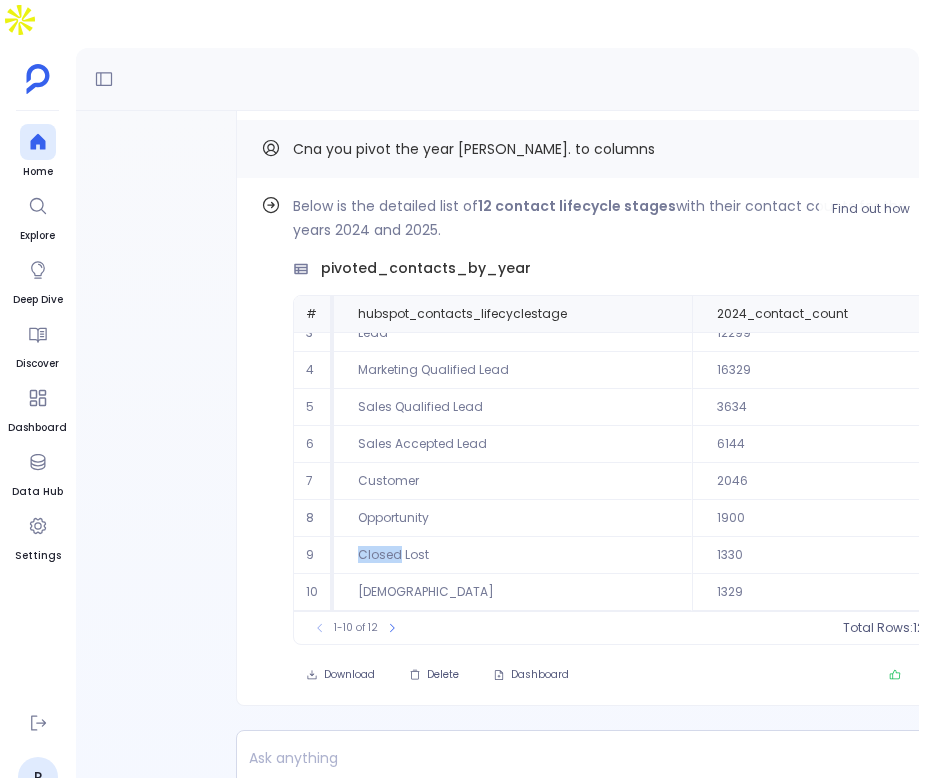 click on "Closed Lost" at bounding box center [513, 555] 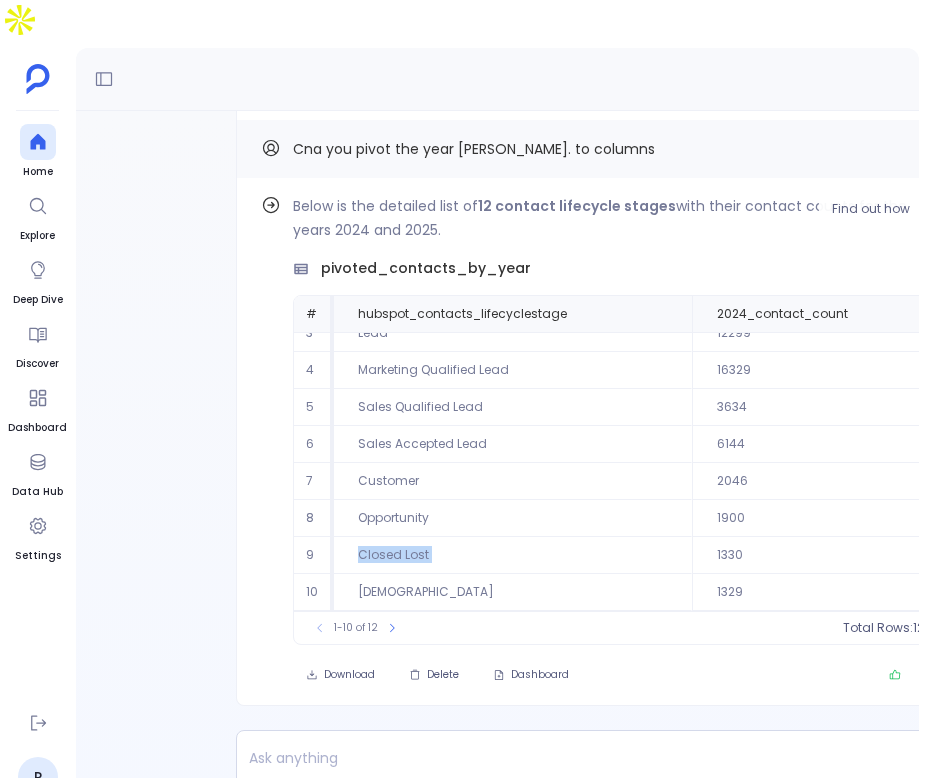 click on "Closed Lost" at bounding box center (513, 555) 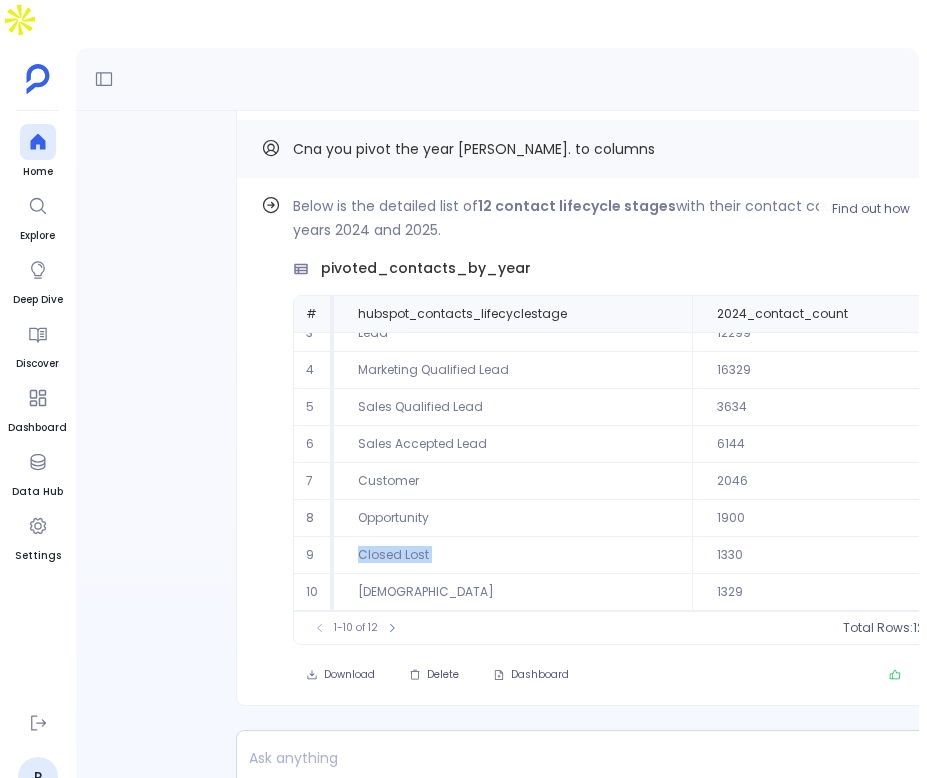 click on "Evangelist" at bounding box center [513, 592] 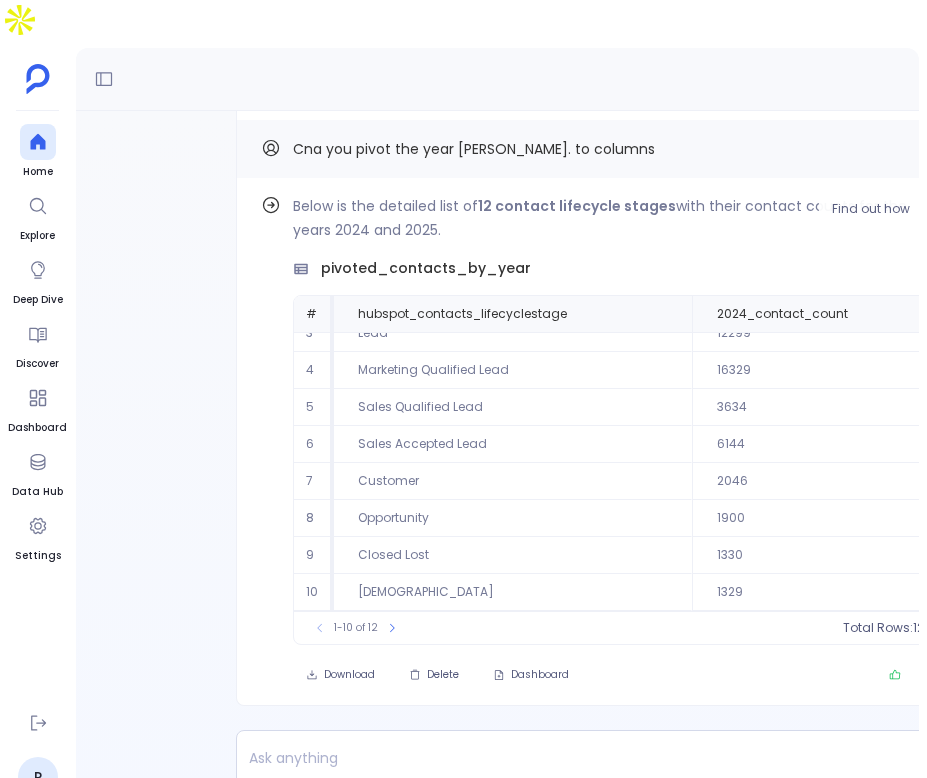 click on "Evangelist" at bounding box center (513, 592) 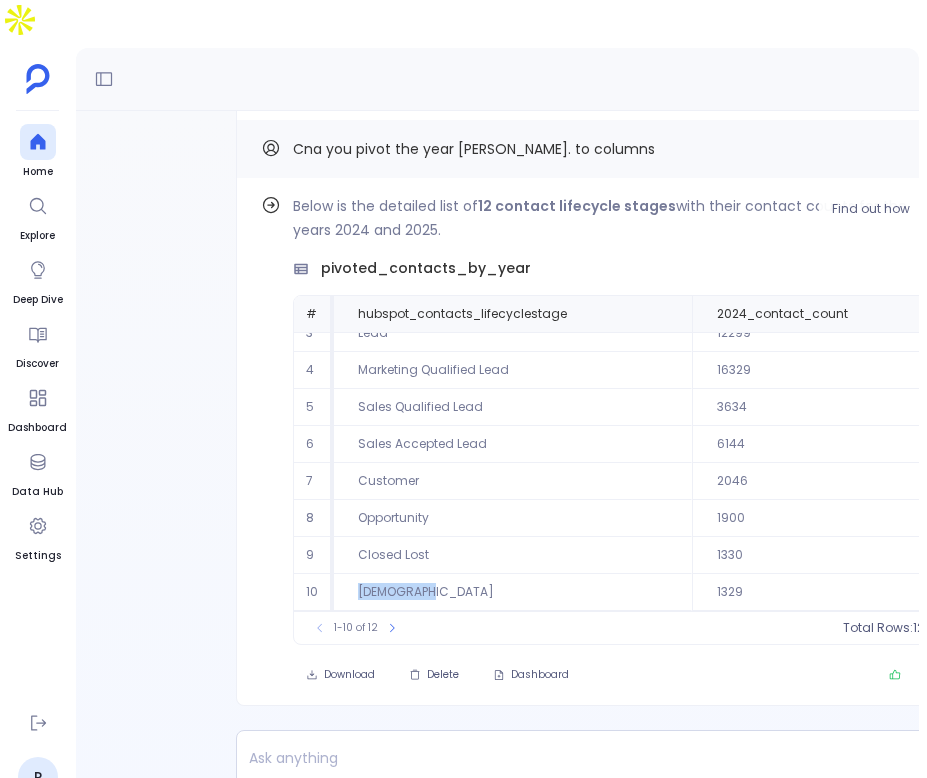 copy on "Evangelist" 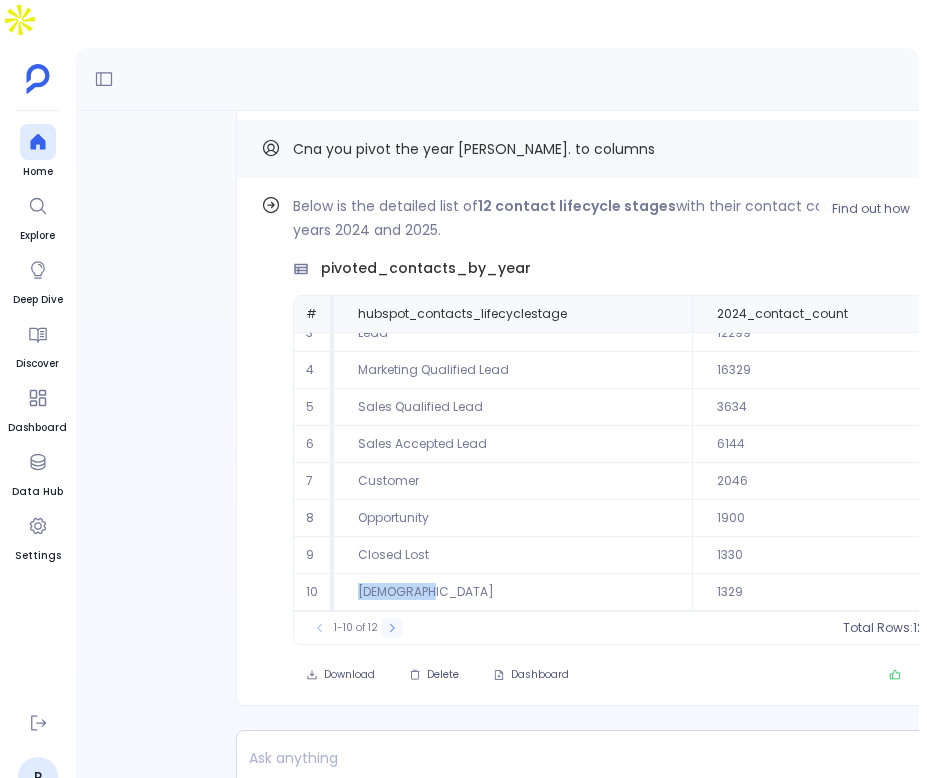 click at bounding box center (392, 628) 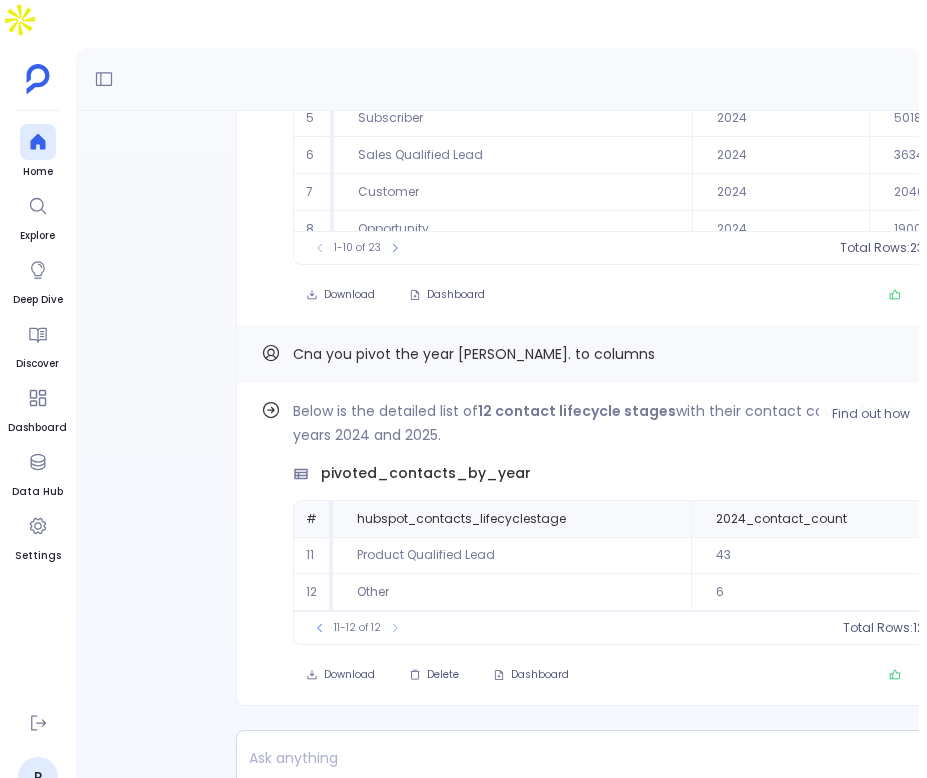 scroll, scrollTop: 0, scrollLeft: 0, axis: both 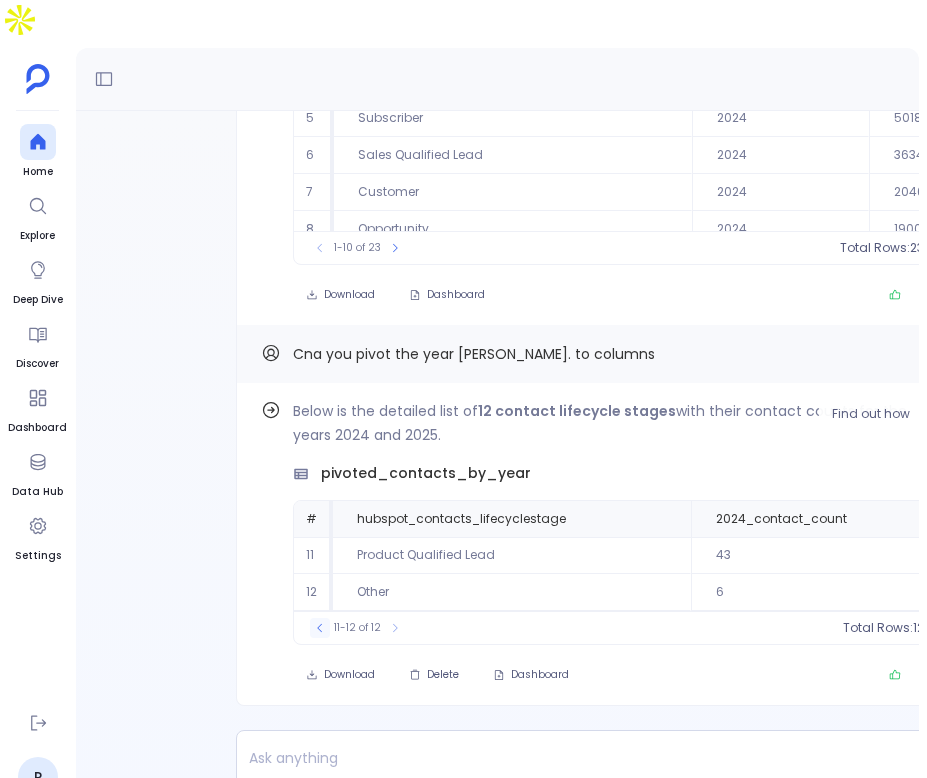 click 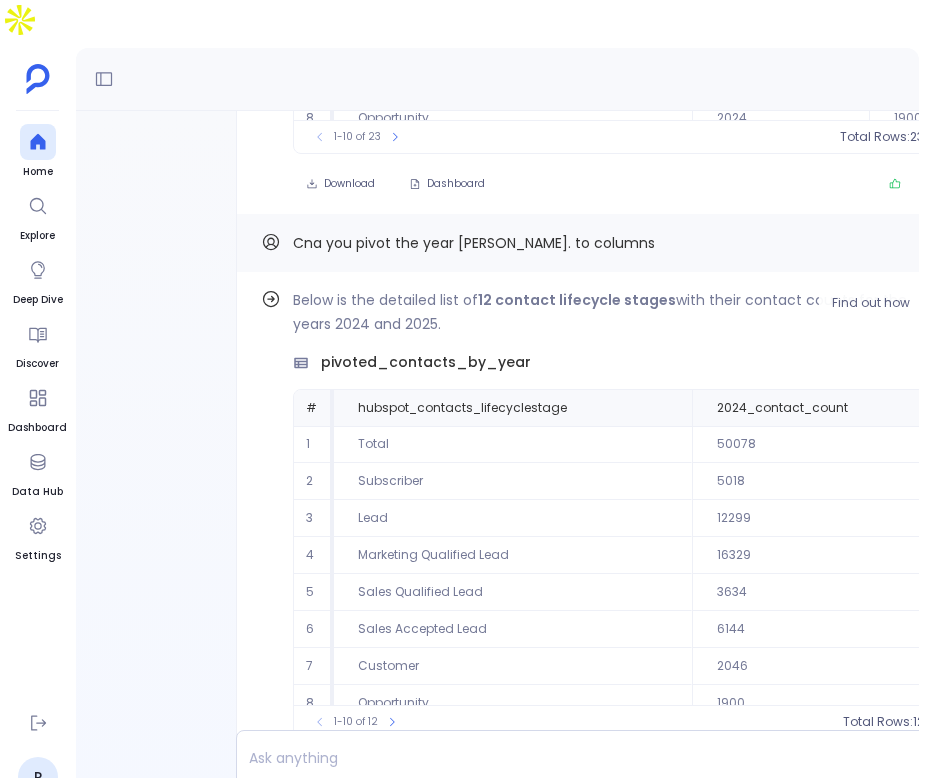 scroll, scrollTop: -142, scrollLeft: 0, axis: vertical 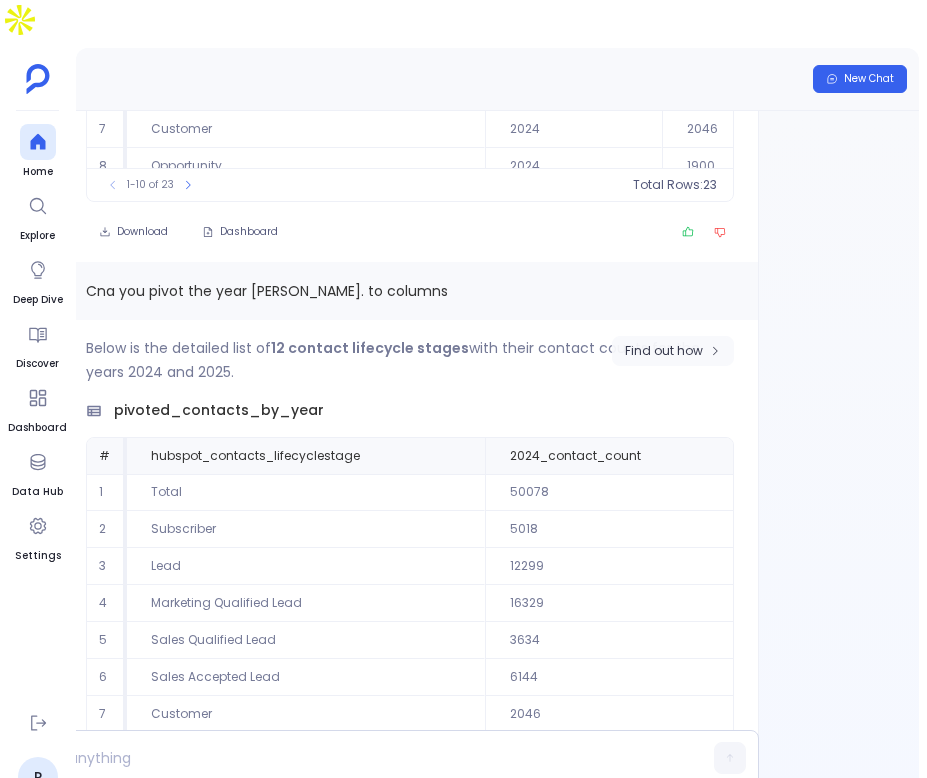 click on "Find out how" at bounding box center (664, 351) 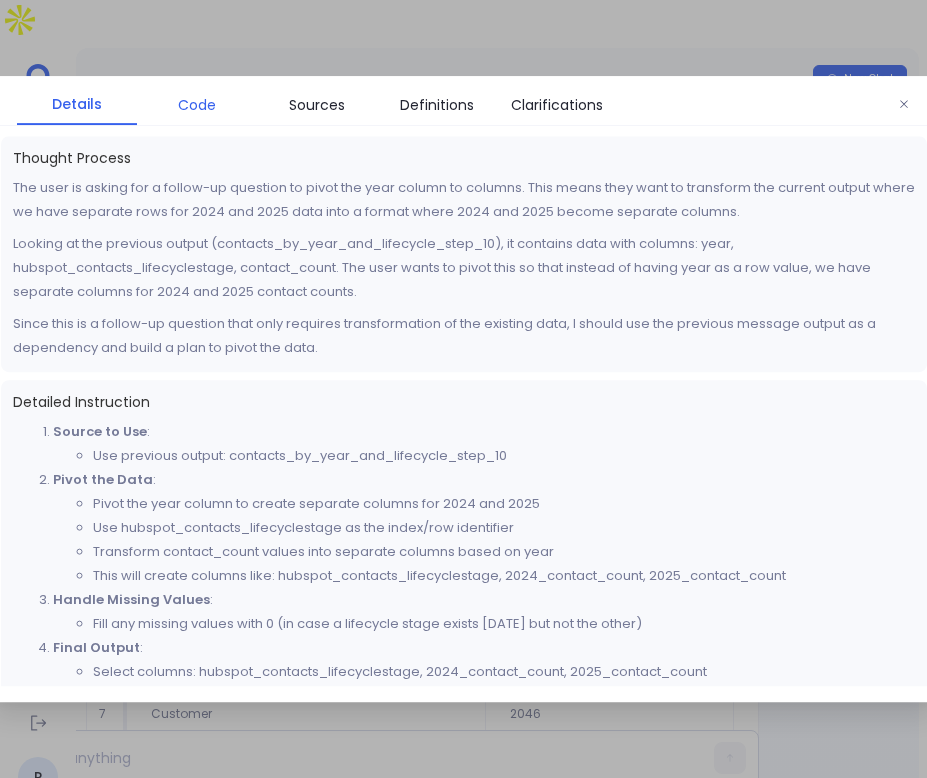 click on "Code" at bounding box center (197, 105) 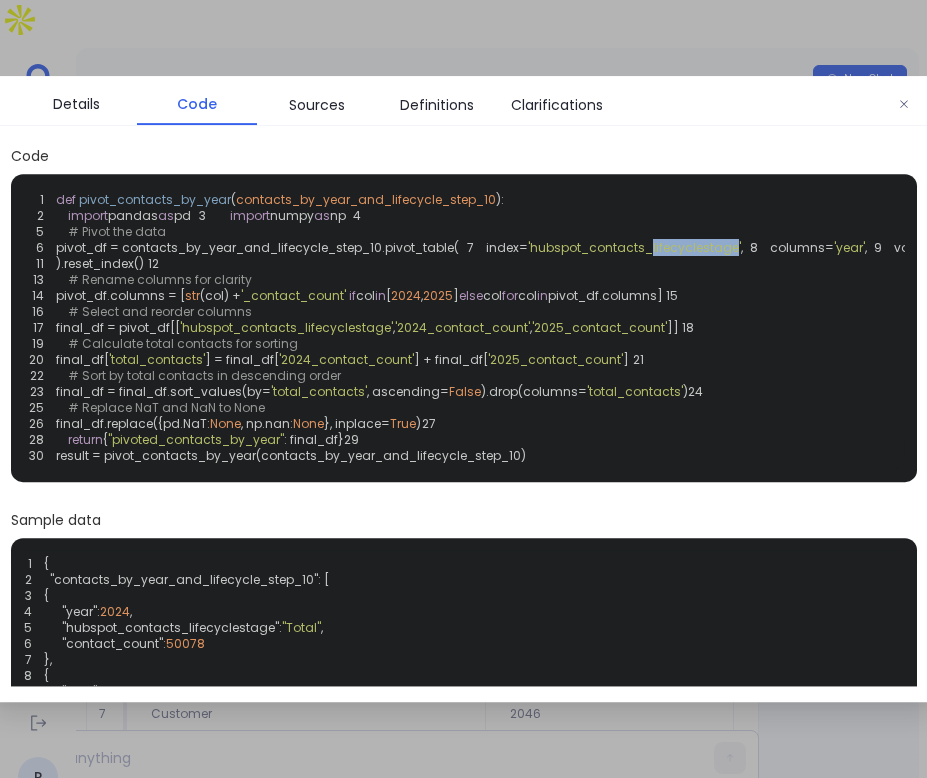 drag, startPoint x: 243, startPoint y: 295, endPoint x: 327, endPoint y: 299, distance: 84.095184 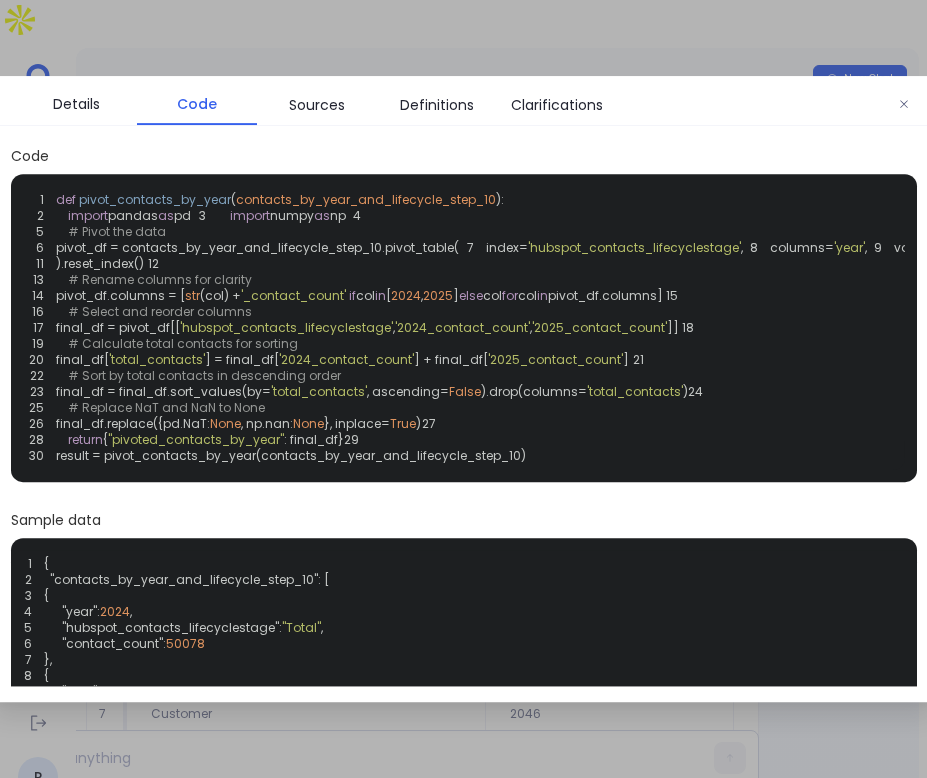 click on "Details Code Sources Definitions Clarifications" at bounding box center (464, 101) 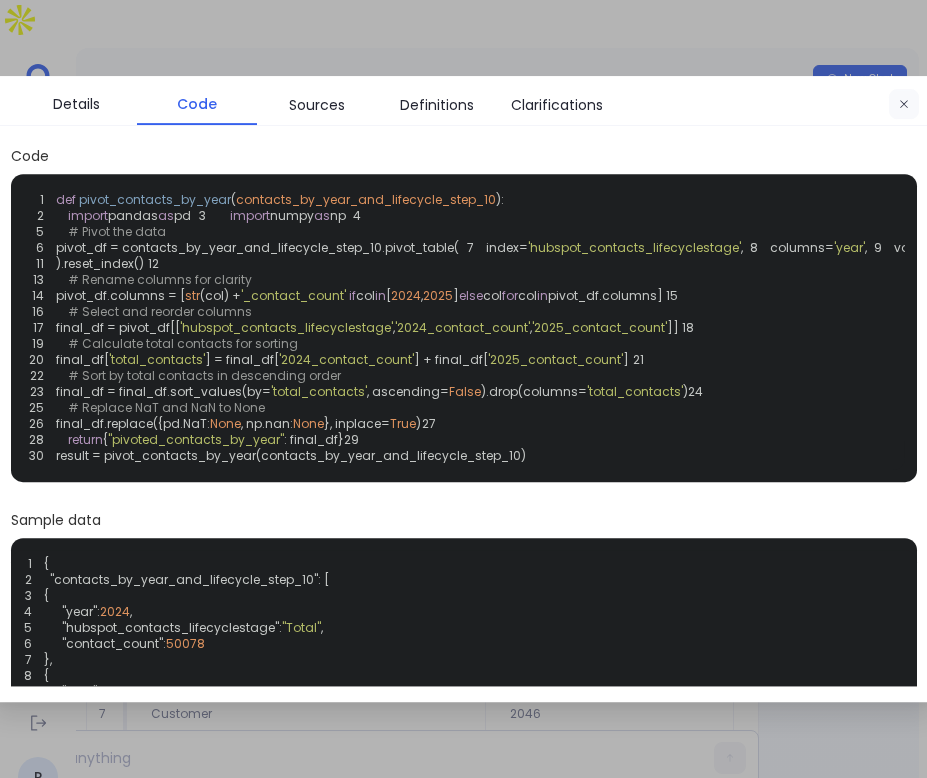 click 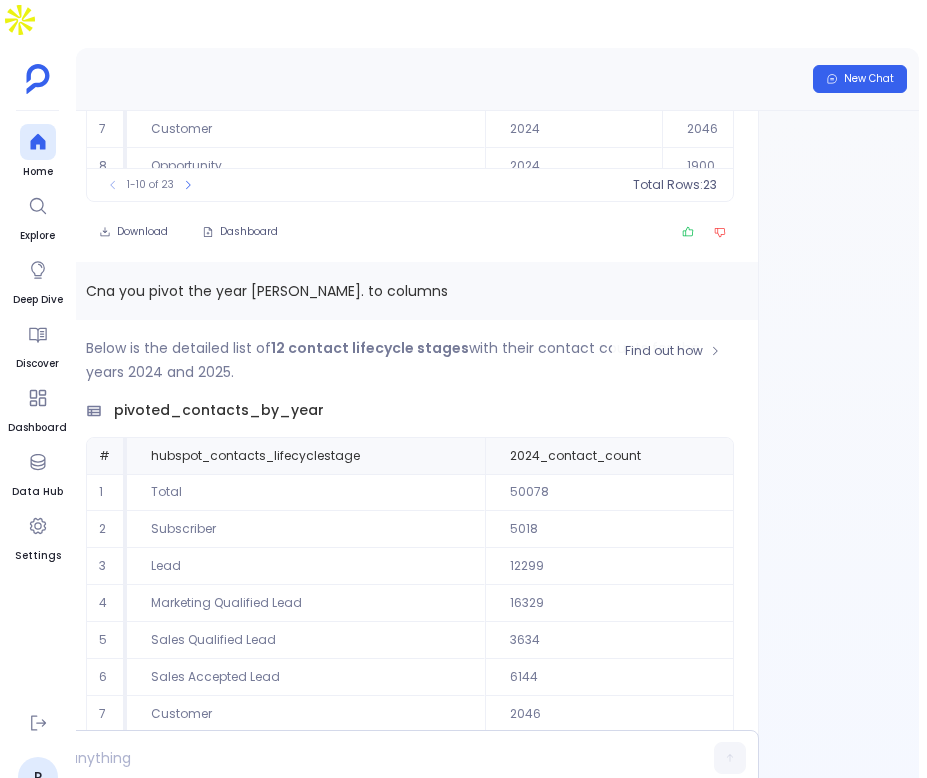 scroll, scrollTop: 96, scrollLeft: 0, axis: vertical 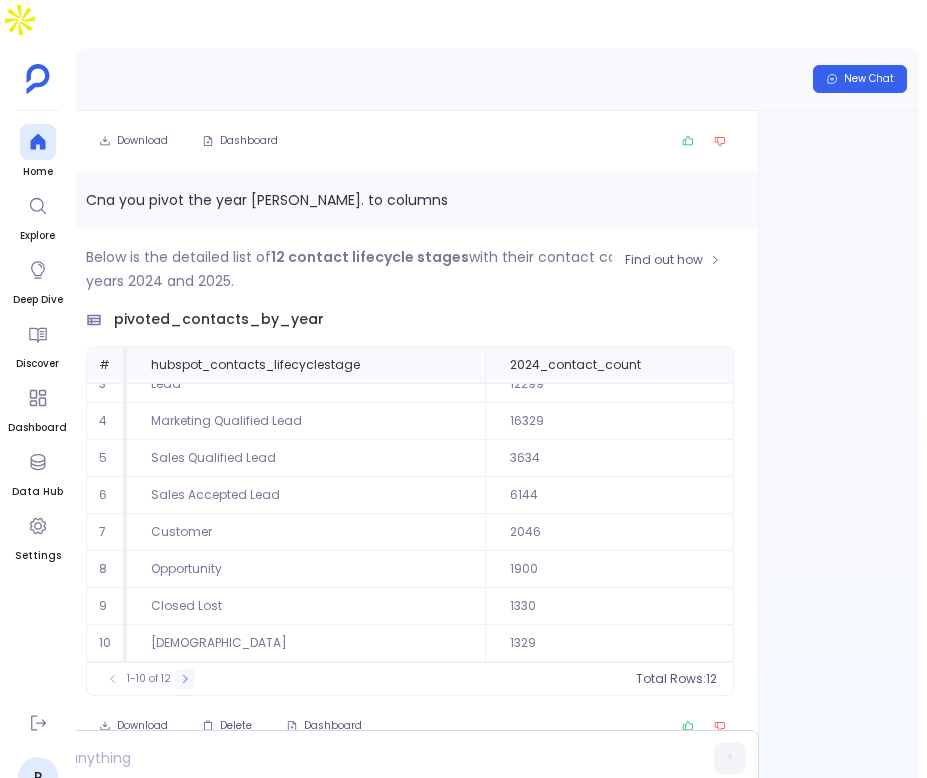 click 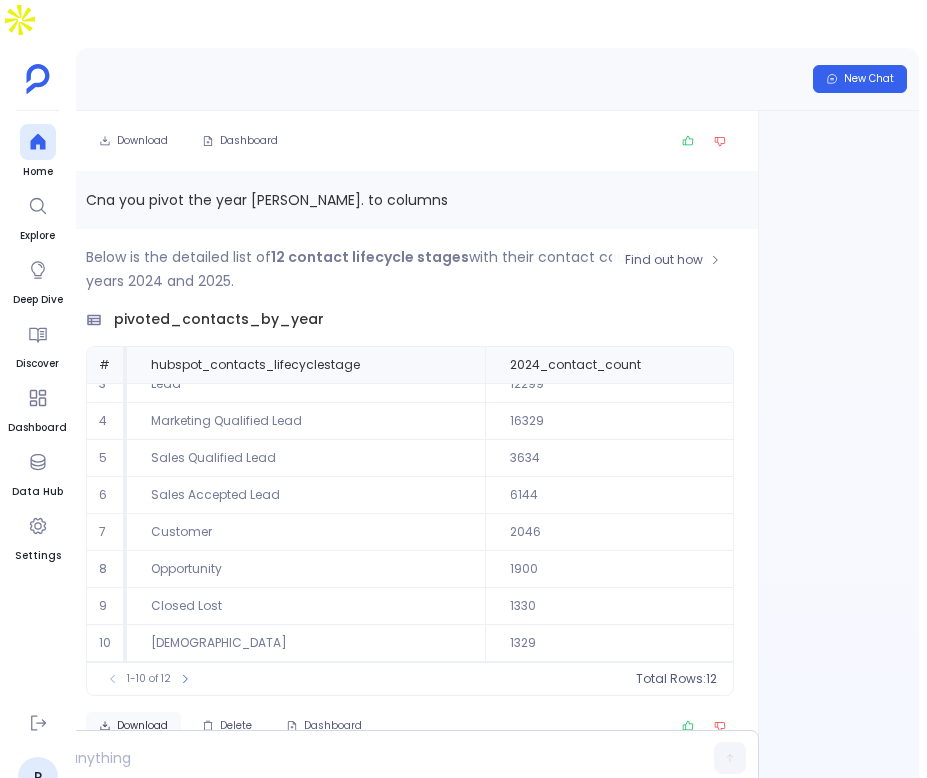 scroll, scrollTop: 0, scrollLeft: 0, axis: both 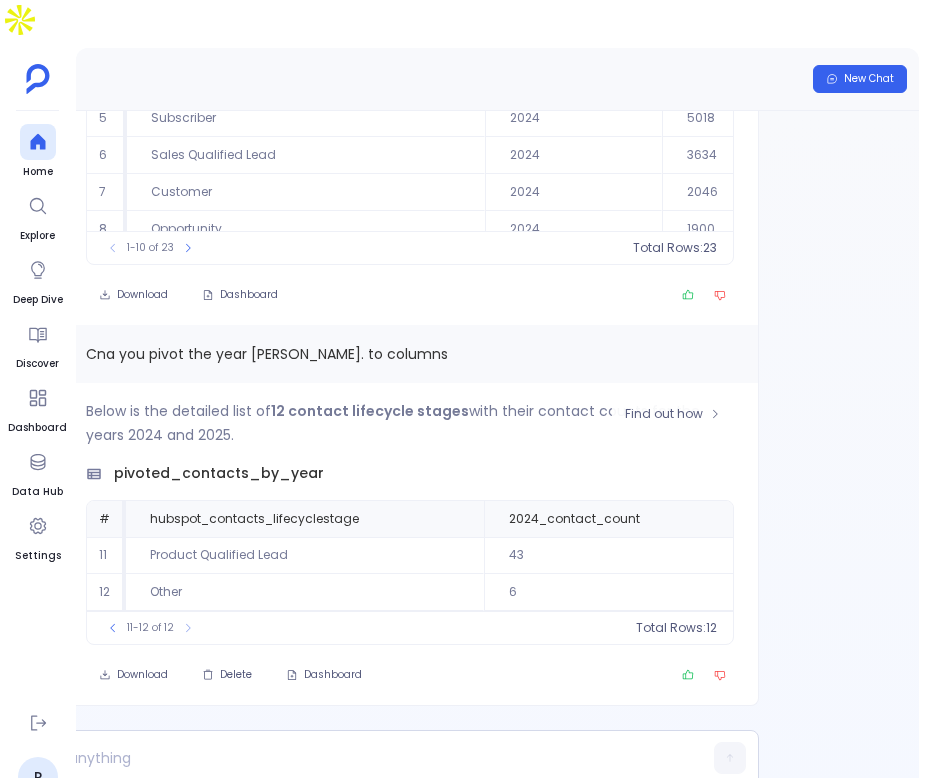 click on "11-12 of 12 Total Rows:  12" at bounding box center [410, 627] 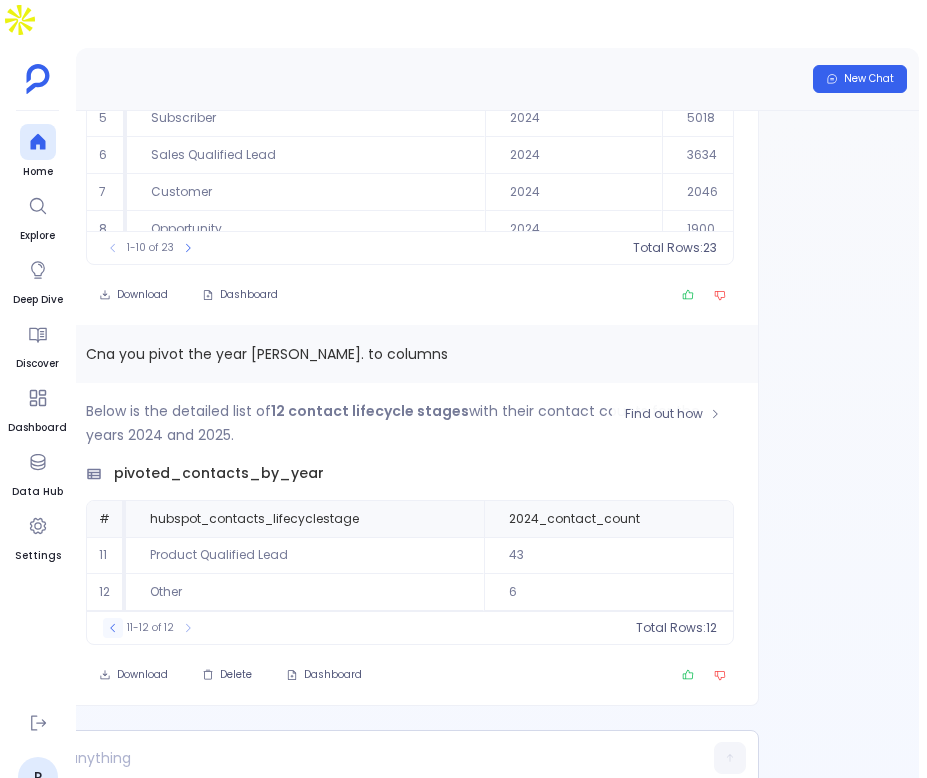 click at bounding box center (113, 628) 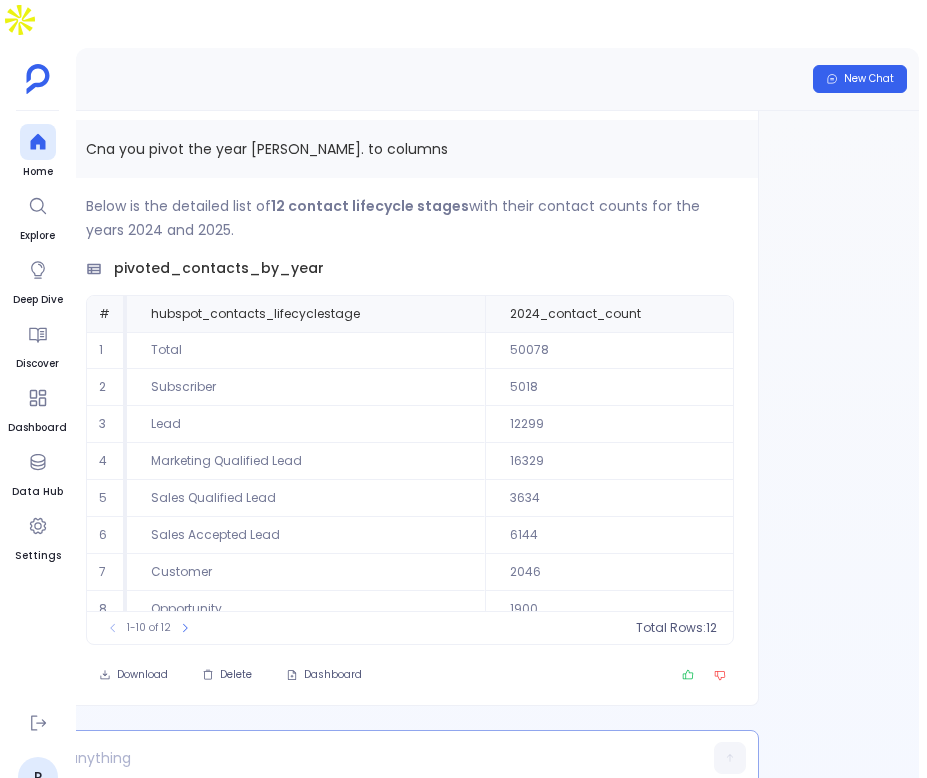 click at bounding box center (355, 758) 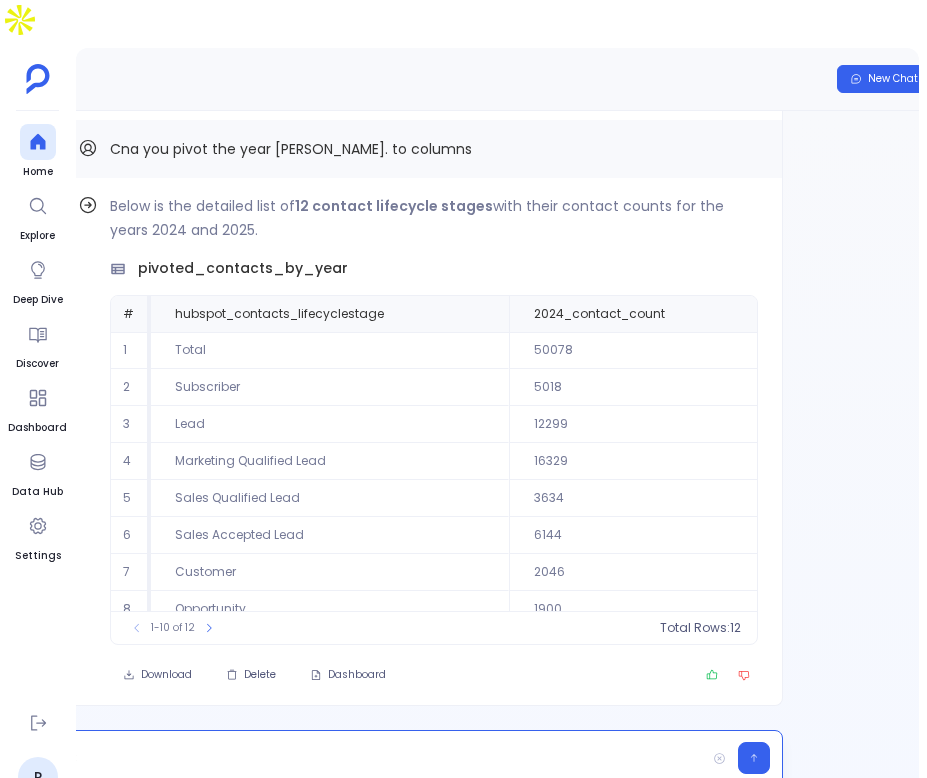 scroll, scrollTop: 0, scrollLeft: 173, axis: horizontal 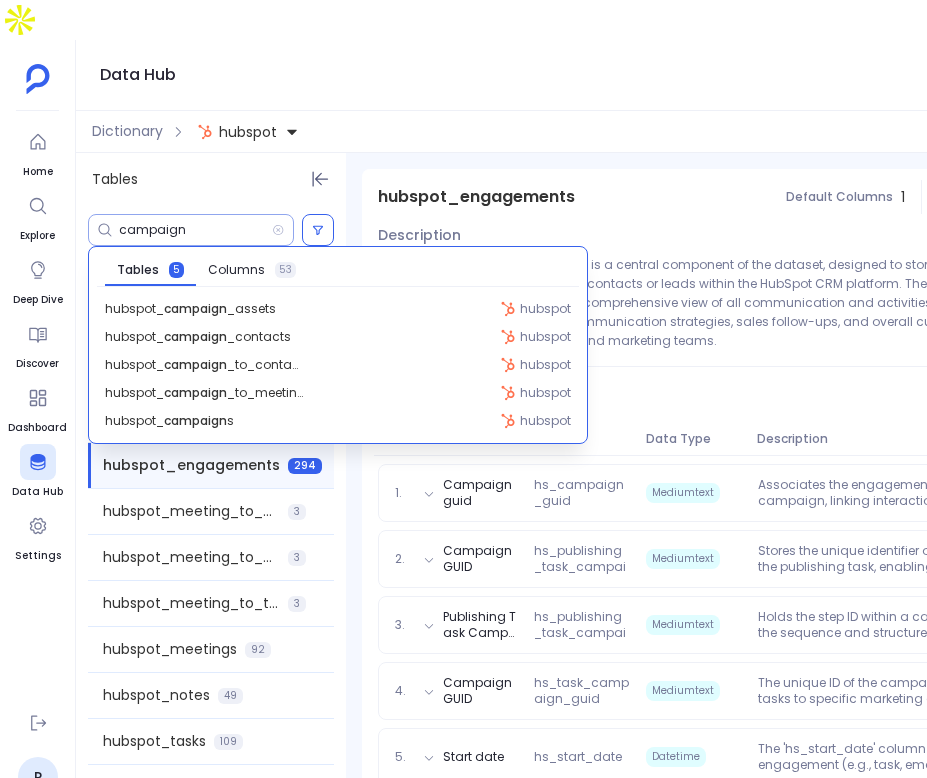 click on "campaign" at bounding box center (195, 230) 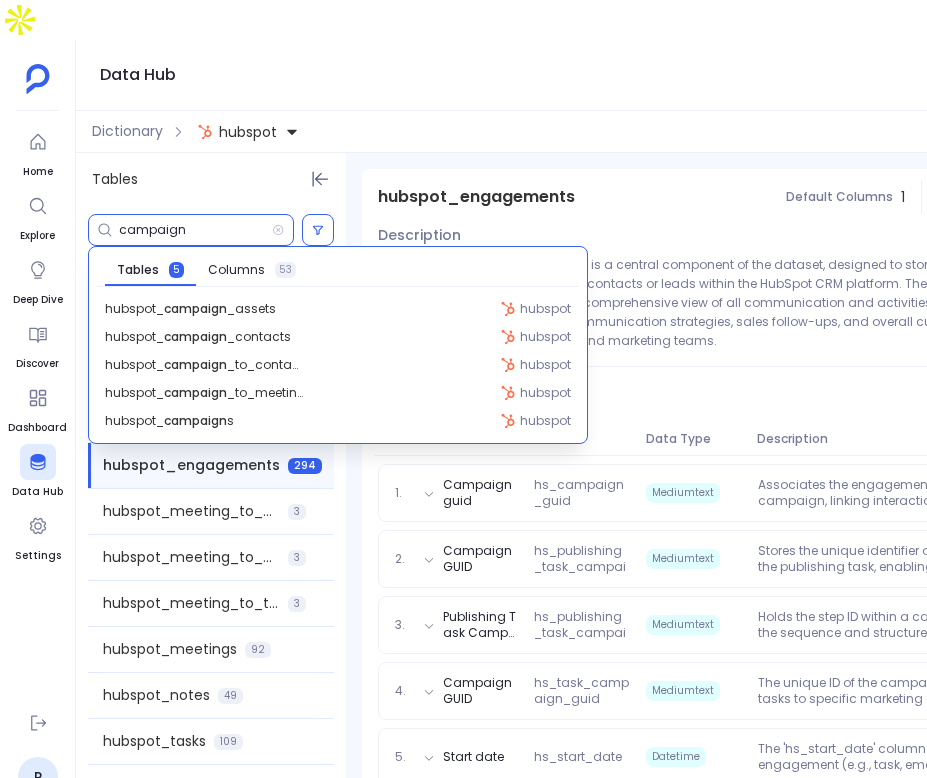 click on "campaign" at bounding box center [195, 230] 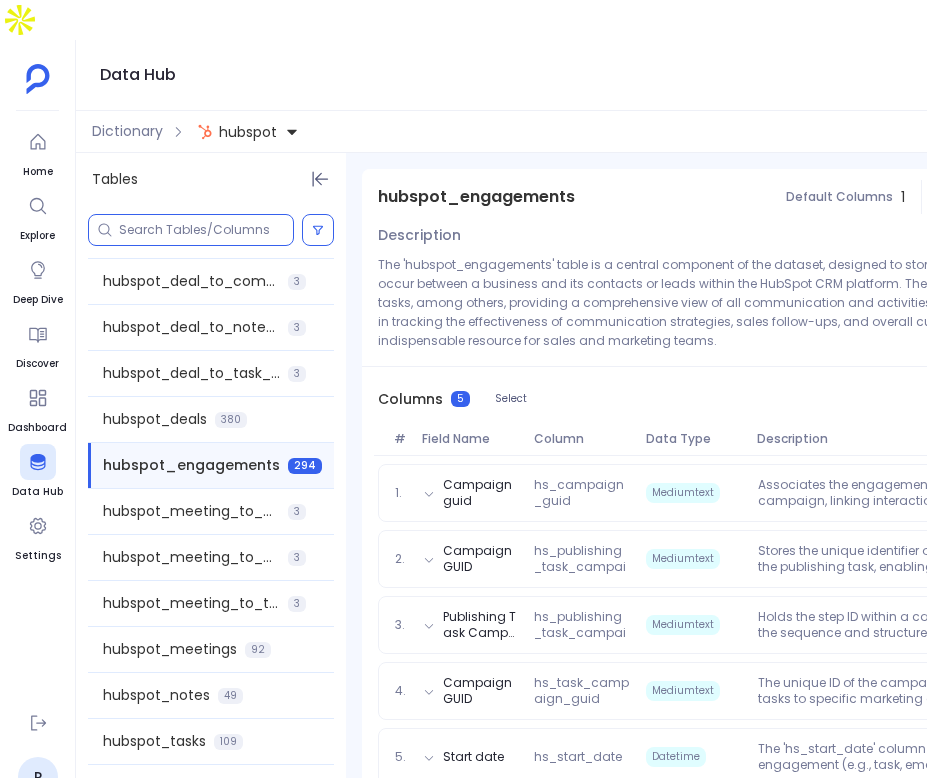 type 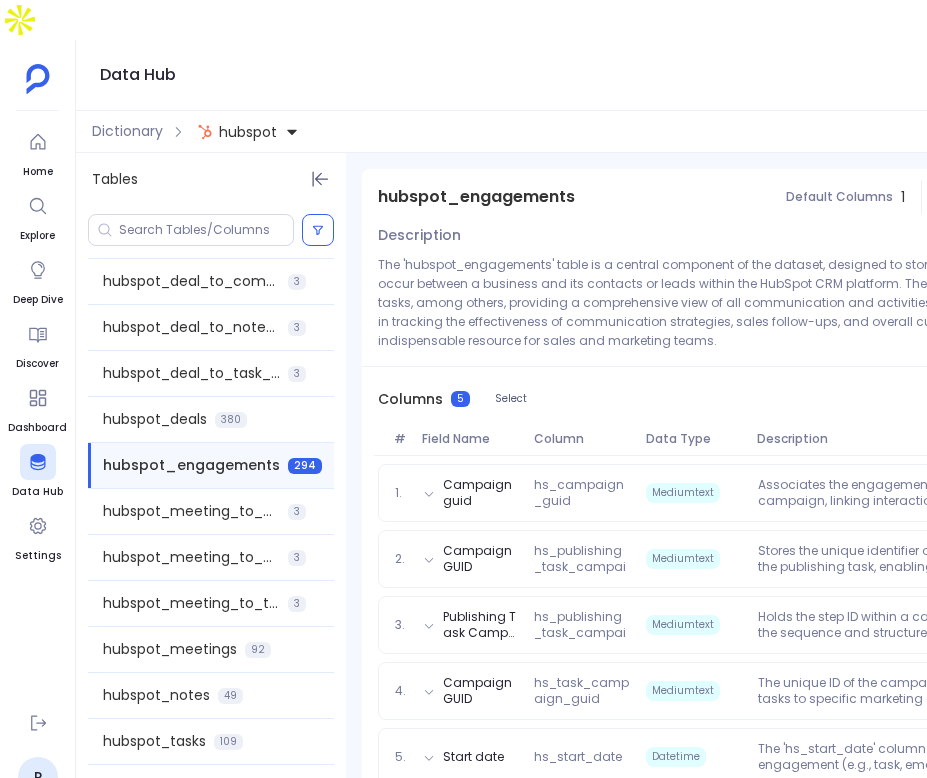click on "hubspot_engagements" at bounding box center (476, 197) 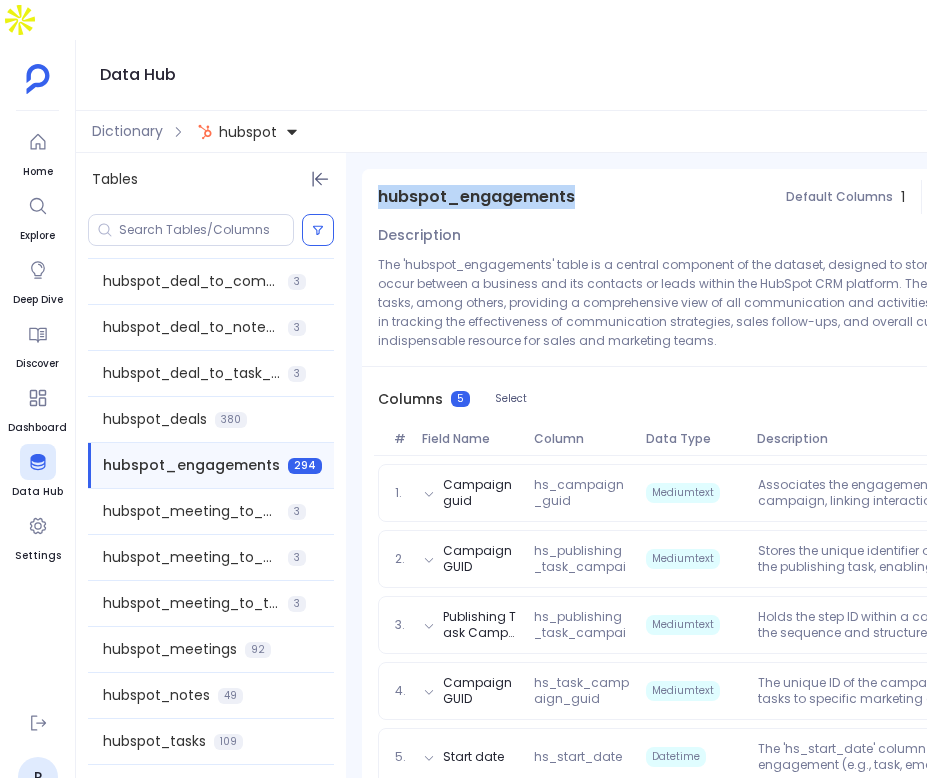 click on "hubspot_engagements" at bounding box center [476, 197] 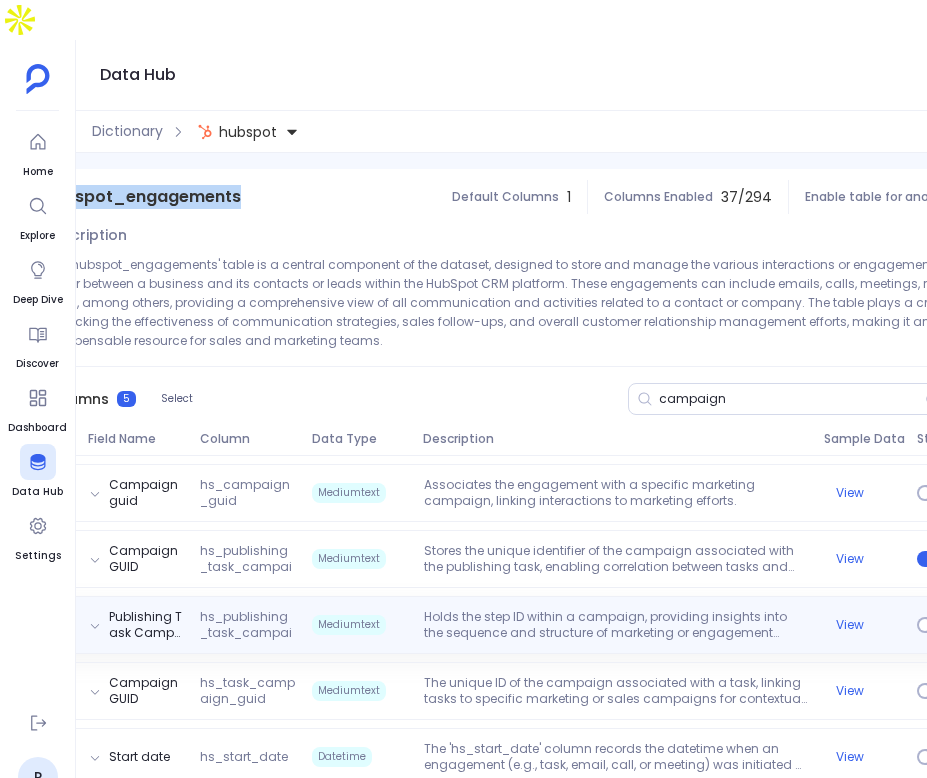 scroll, scrollTop: 0, scrollLeft: 346, axis: horizontal 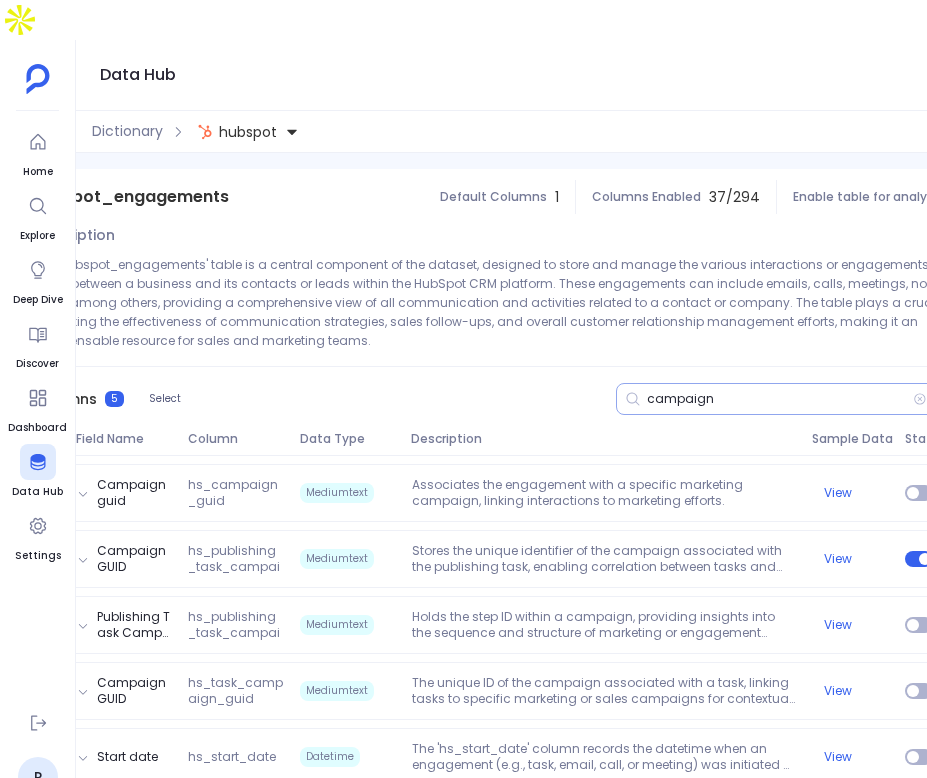 click on "campaign" at bounding box center (776, 399) 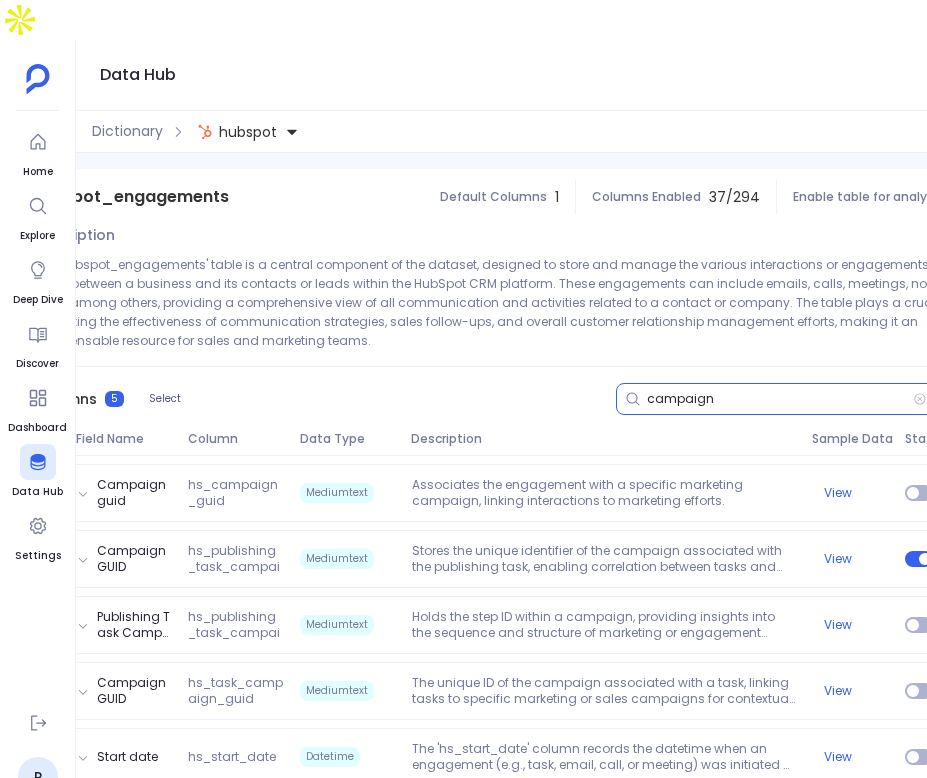 click on "campaign" at bounding box center [780, 399] 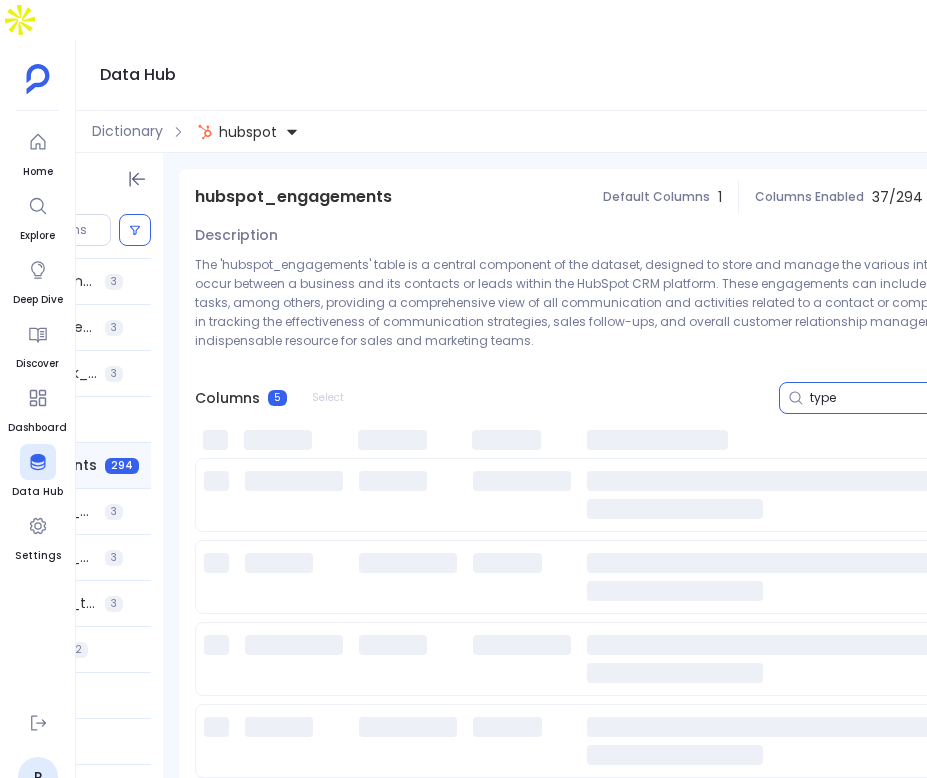 scroll, scrollTop: 0, scrollLeft: 196, axis: horizontal 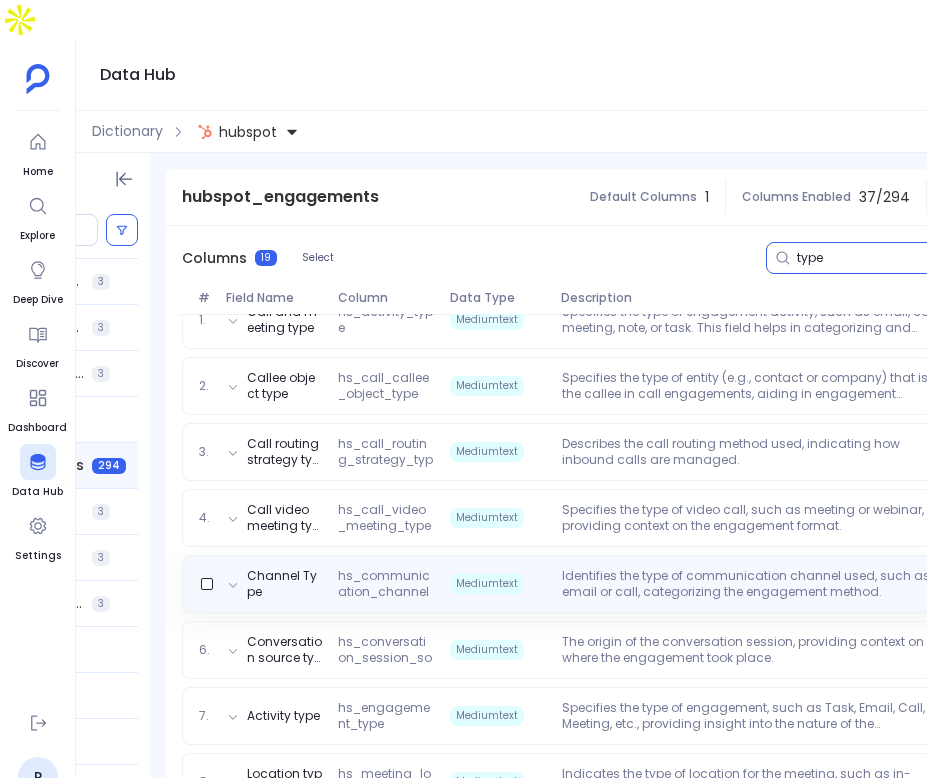 type on "type" 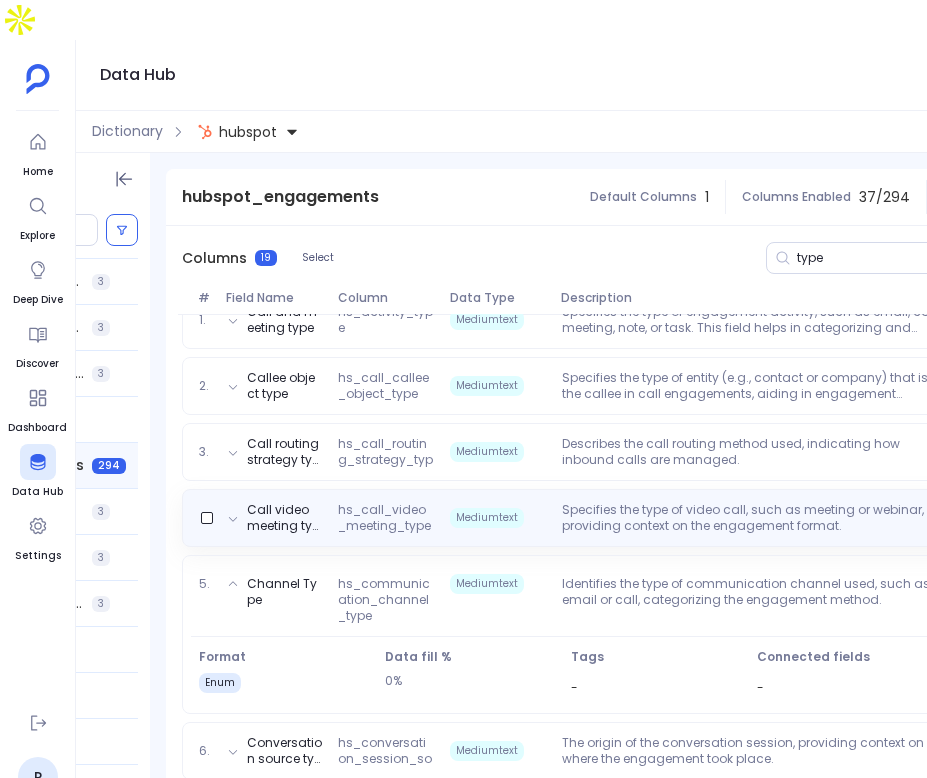 click on "Specifies the type of video call, such as meeting or webinar, providing context on the engagement format." at bounding box center (754, 518) 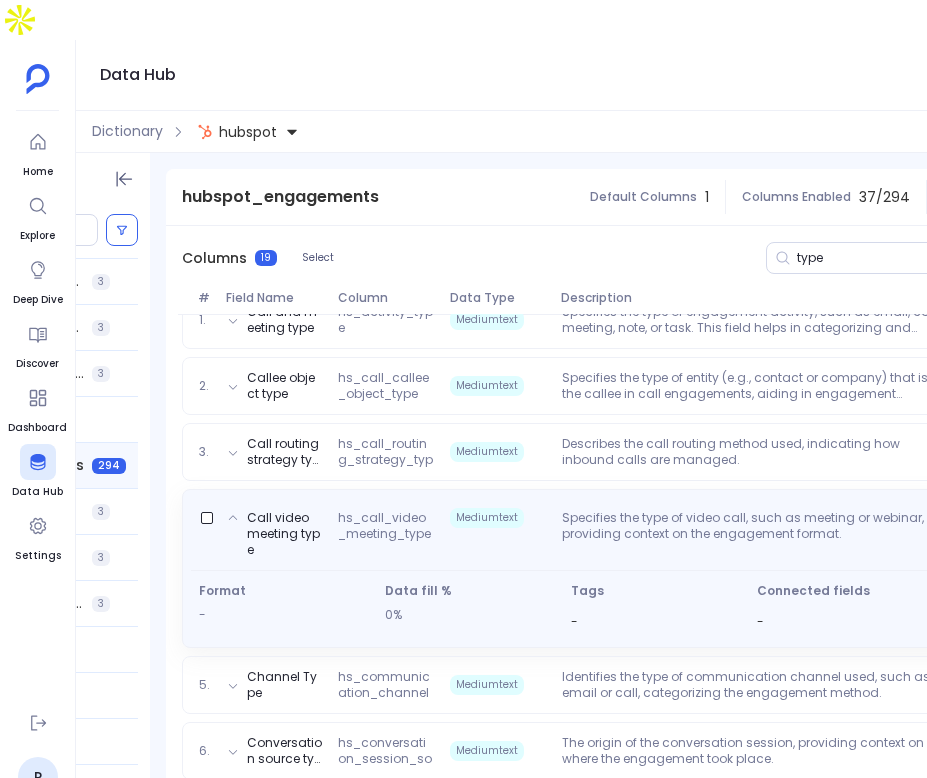 scroll, scrollTop: 215, scrollLeft: 0, axis: vertical 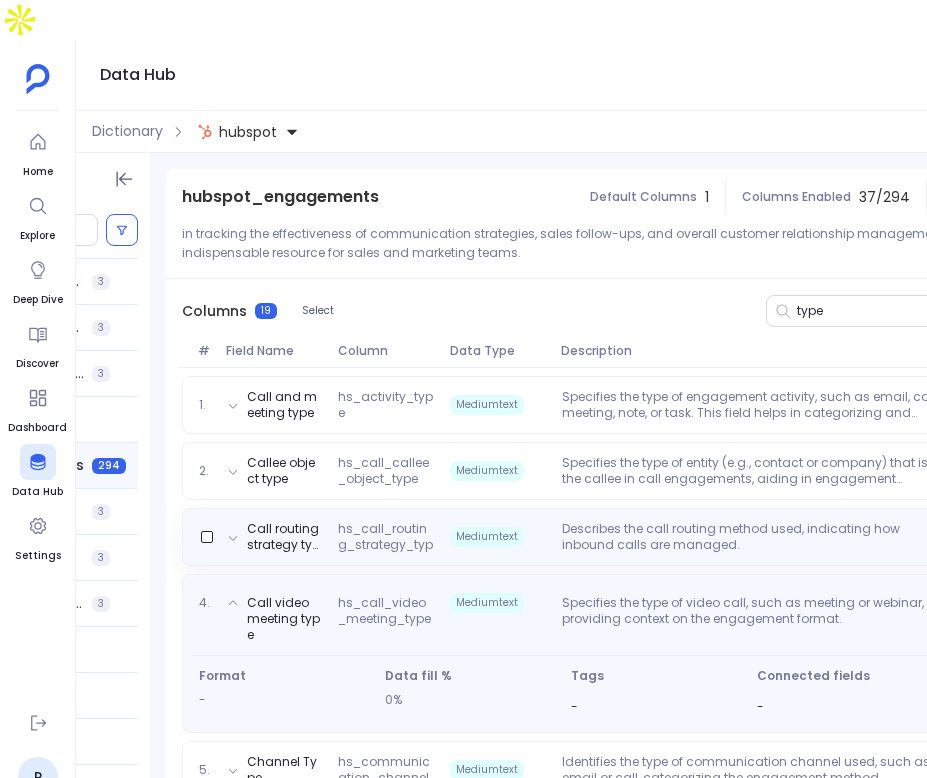 click on "Call routing strategy type hs_call_routing_strategy_type Mediumtext Describes the call routing method used, indicating how inbound calls are managed. View" at bounding box center (656, 537) 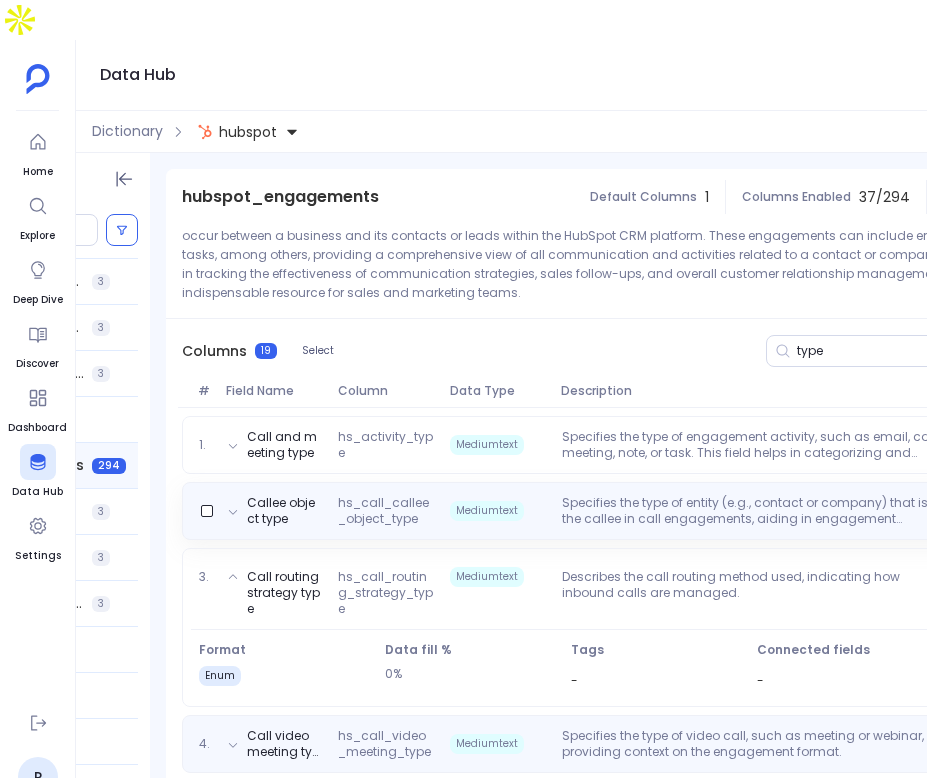 scroll, scrollTop: 156, scrollLeft: 0, axis: vertical 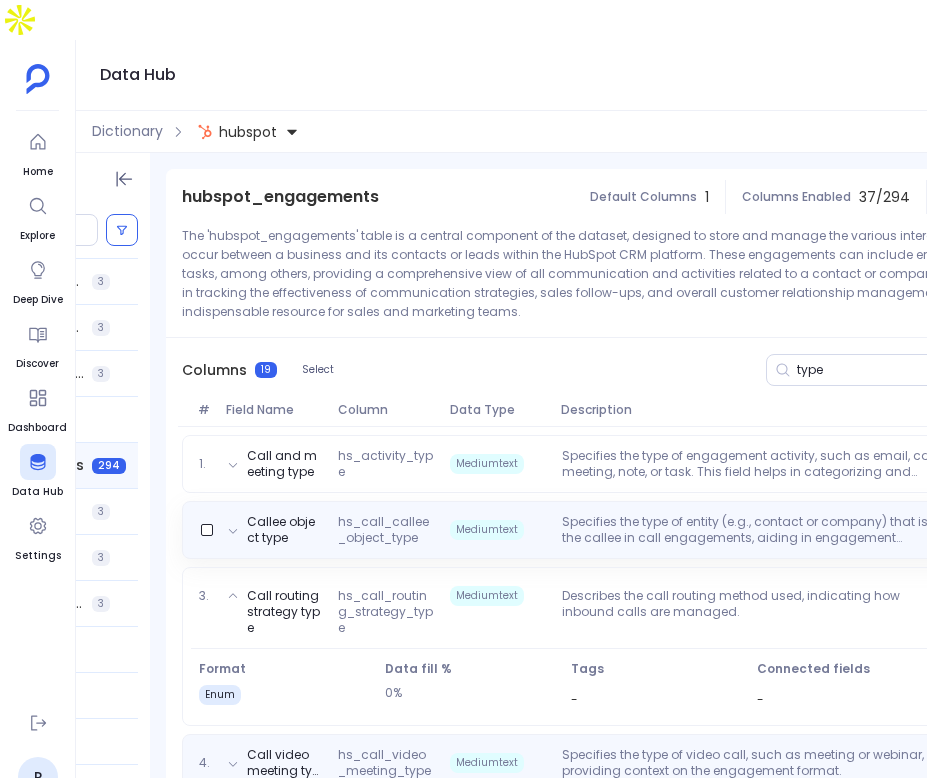 click on "Specifies the type of entity (e.g., contact or company) that is the callee in call engagements, aiding in engagement classification." at bounding box center (754, 530) 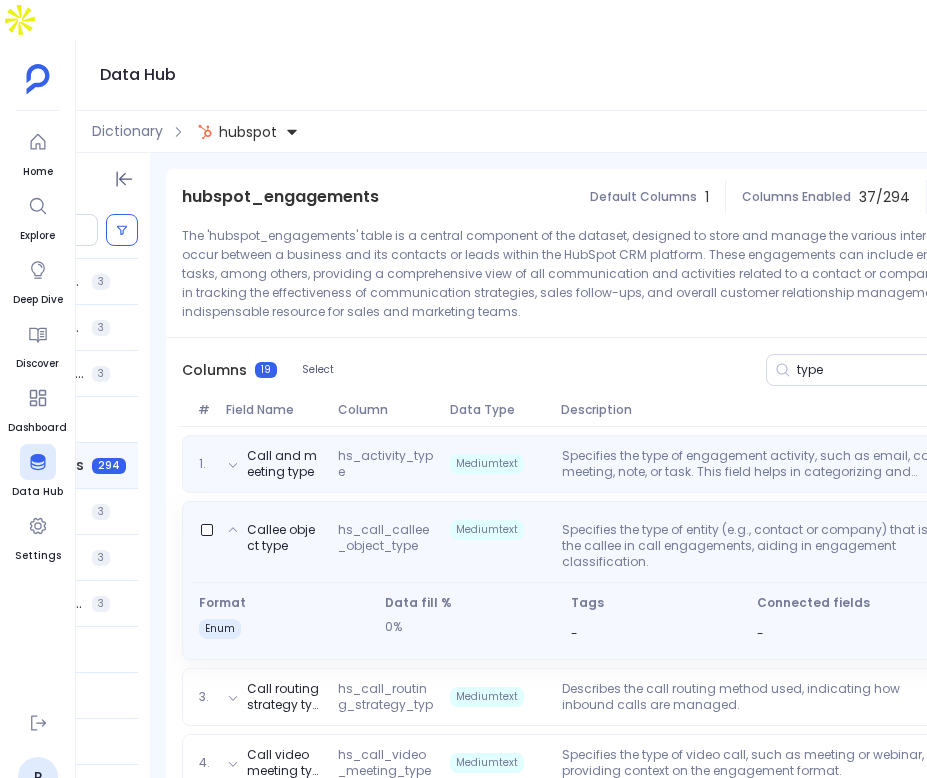 click on "Specifies the type of engagement activity, such as email, call, meeting, note, or task. This field helps in categorizing and filtering engagements based on their nature." at bounding box center [754, 464] 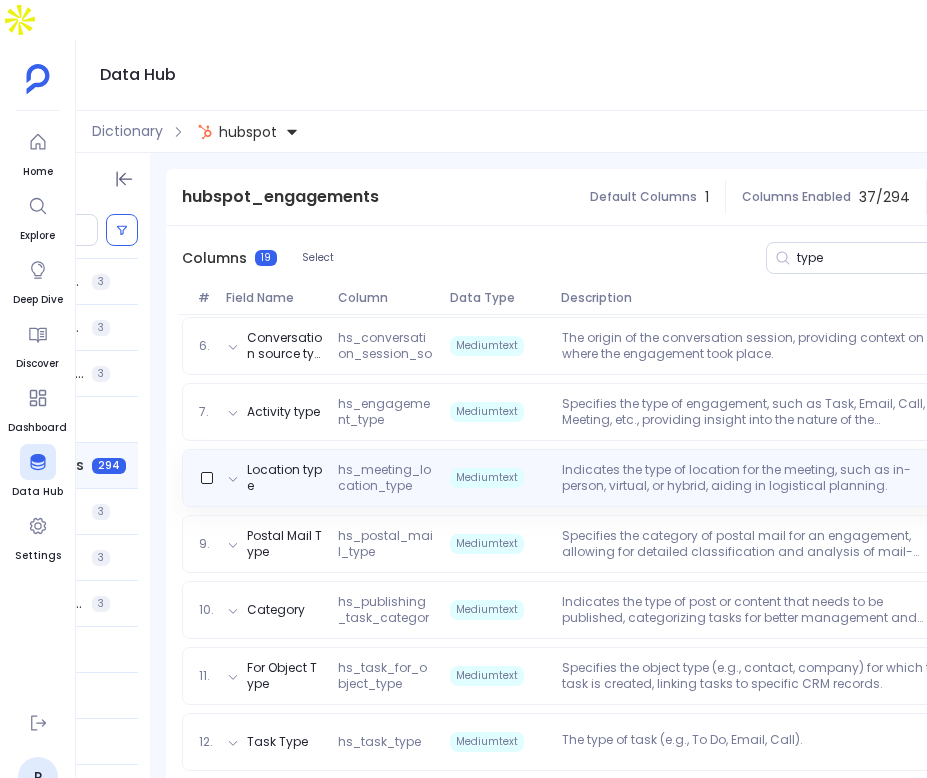click on "Location type hs_meeting_location_type Mediumtext Indicates the type of location for the meeting, such as in-person, virtual, or hybrid, aiding in logistical planning. View" at bounding box center (656, 478) 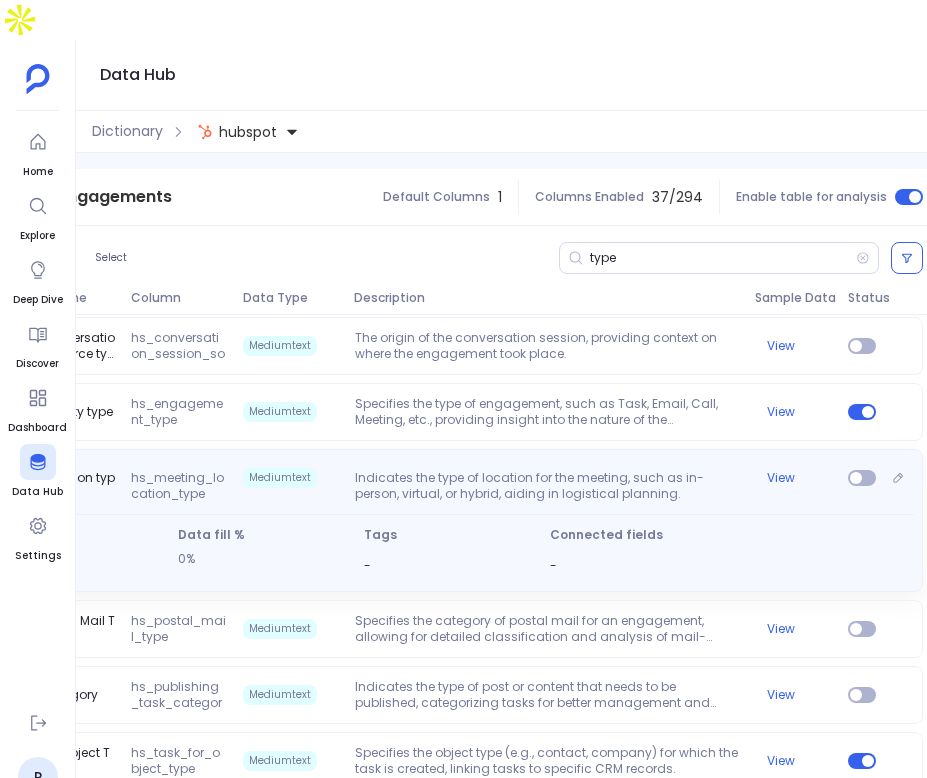 scroll, scrollTop: 0, scrollLeft: 340, axis: horizontal 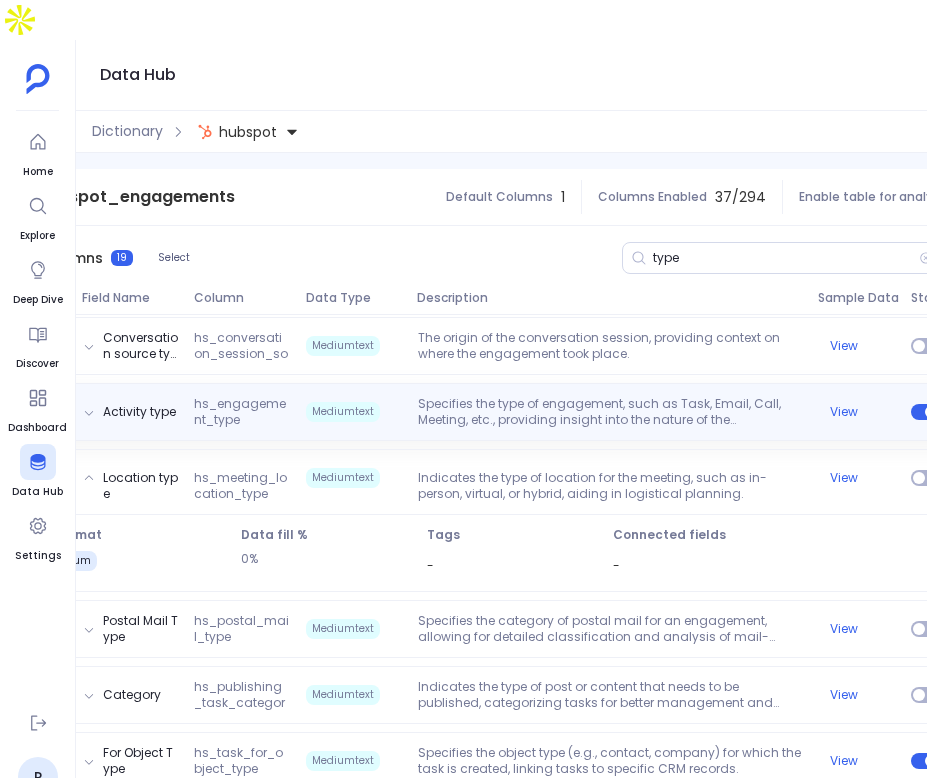 click on "Specifies the type of engagement, such as Task, Email, Call, Meeting, etc., providing insight into the nature of the interaction." at bounding box center (610, 412) 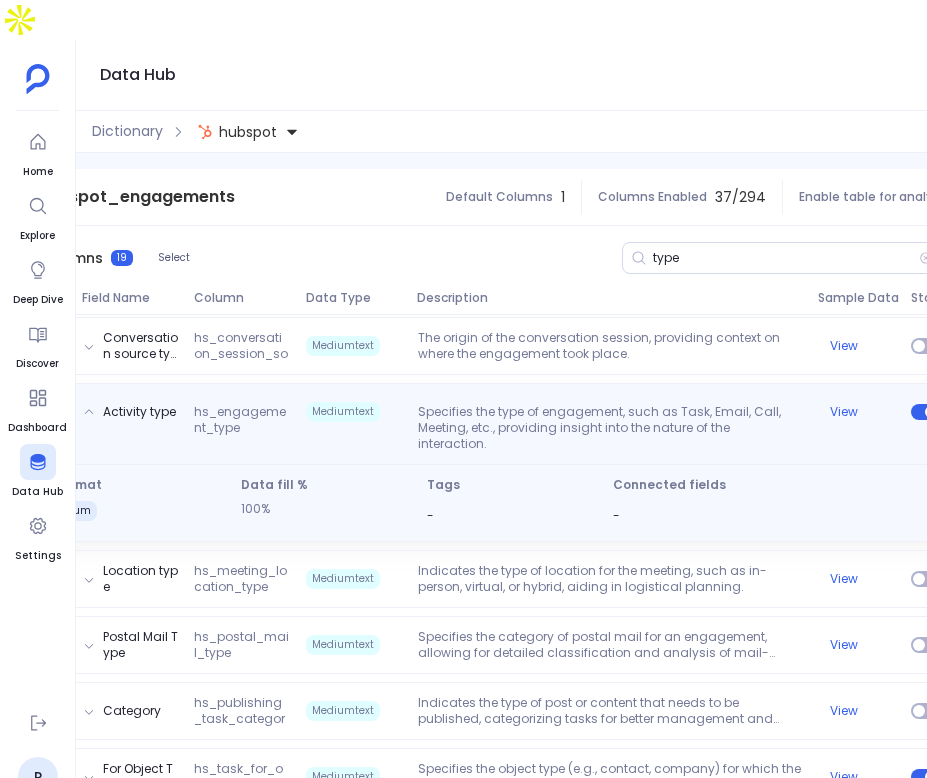 click on "hs_engagement_type" at bounding box center (242, 428) 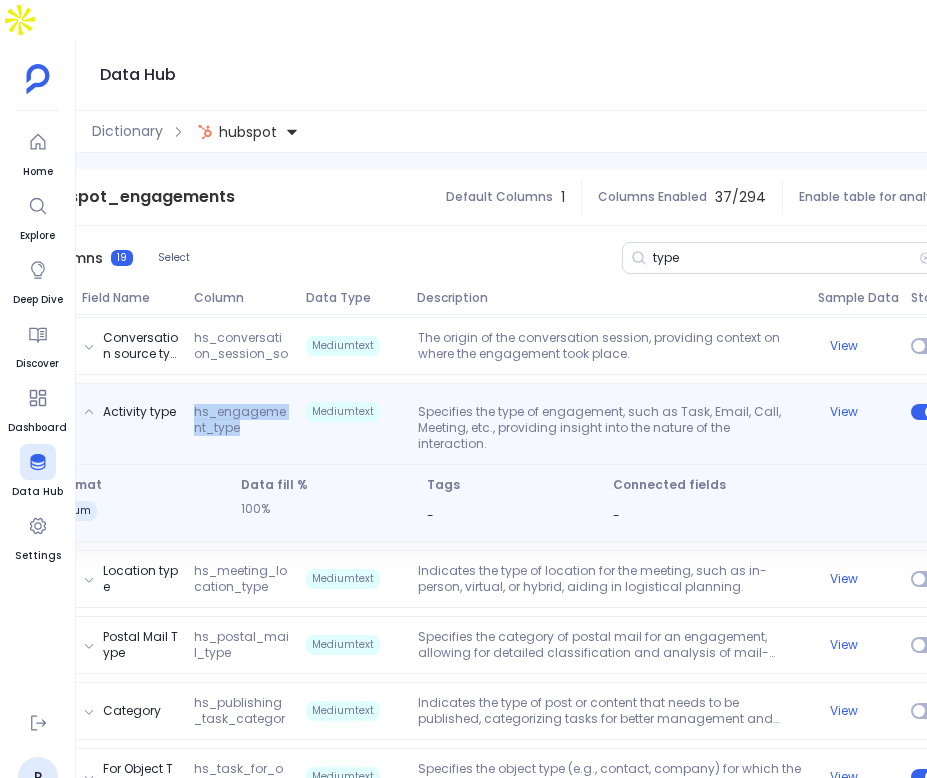 click on "hs_engagement_type" at bounding box center [242, 428] 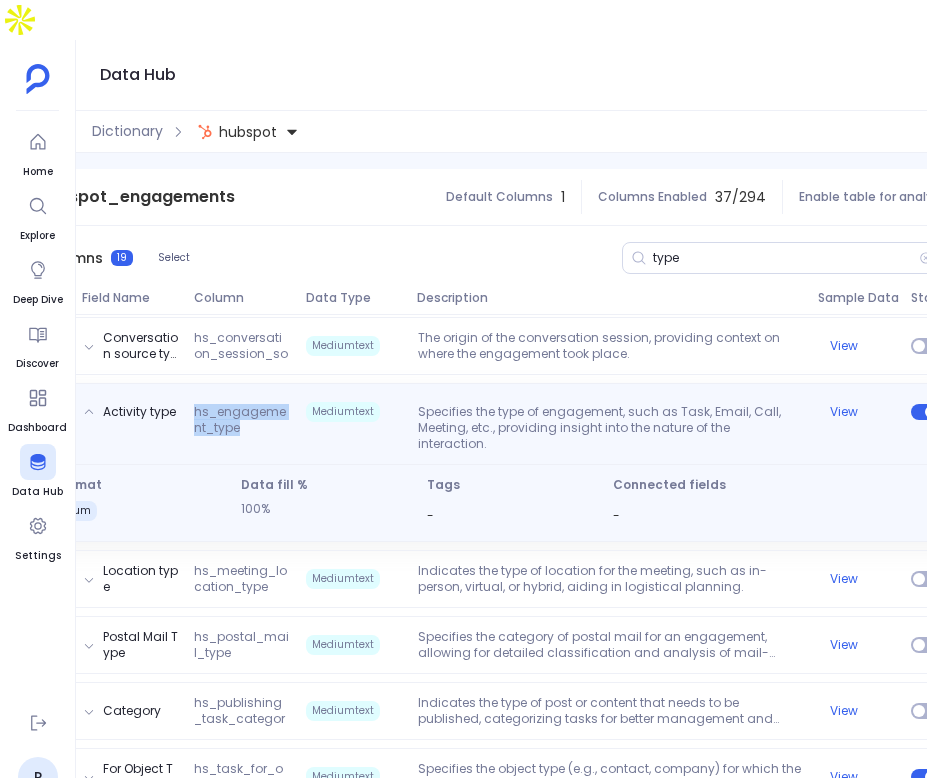 copy on "hs_engagement_type" 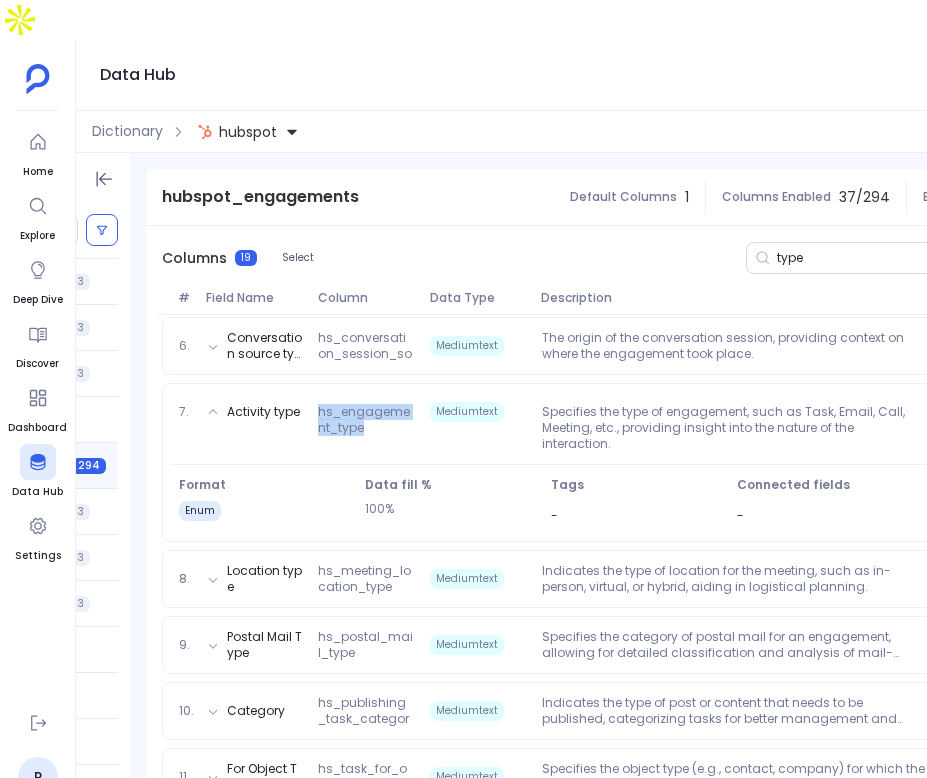 scroll, scrollTop: 0, scrollLeft: 0, axis: both 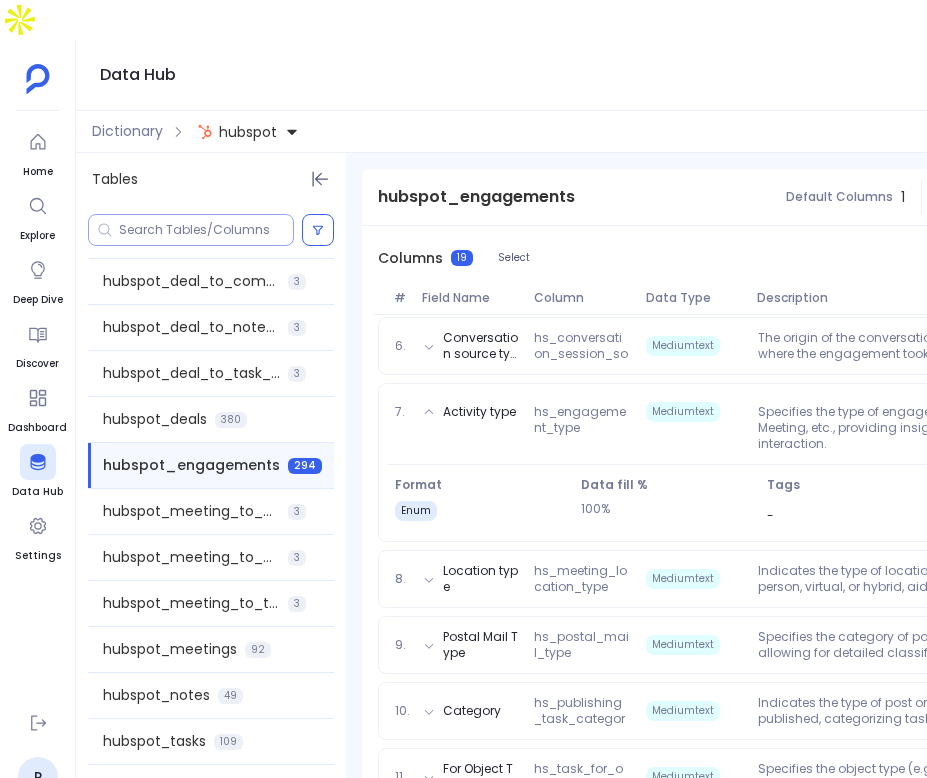 click at bounding box center [191, 230] 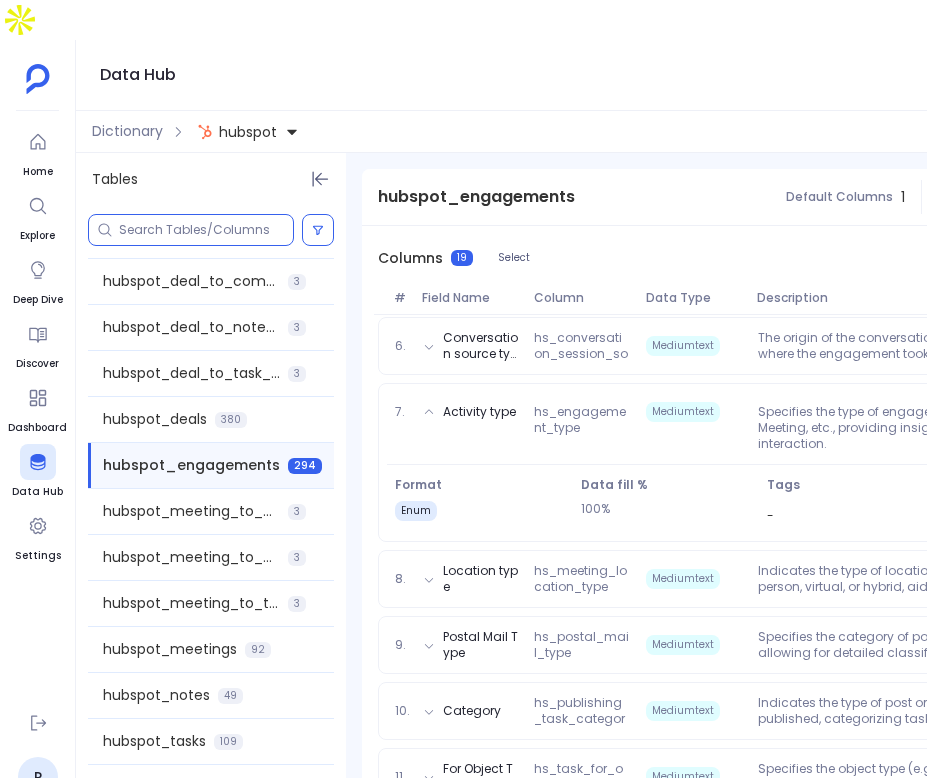 click at bounding box center (206, 230) 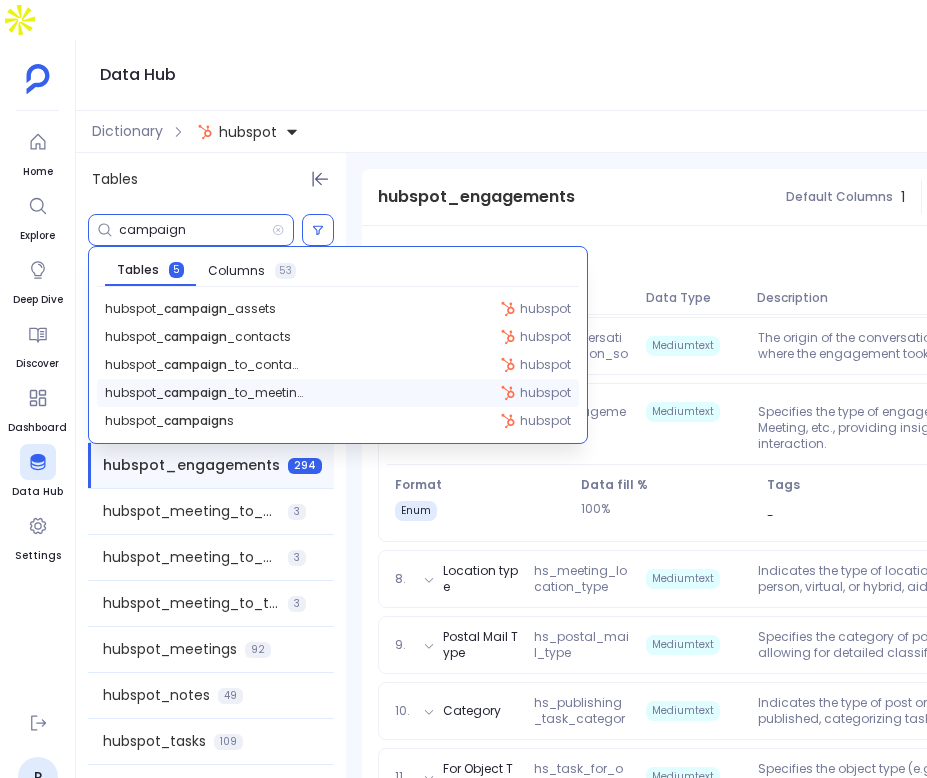type on "campaign" 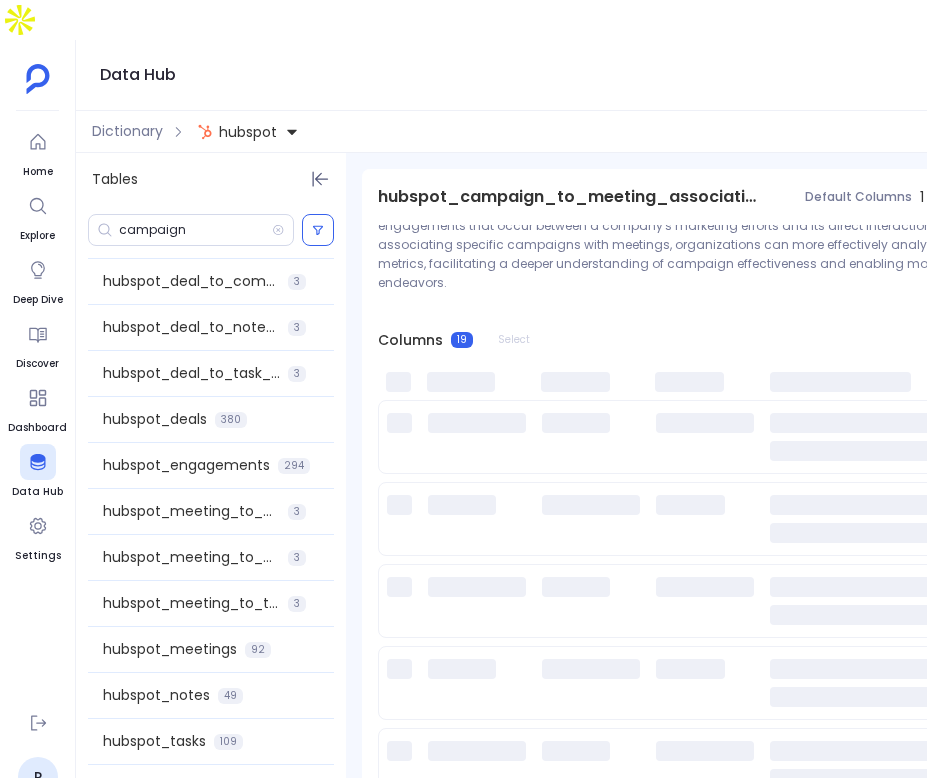 scroll, scrollTop: 70, scrollLeft: 0, axis: vertical 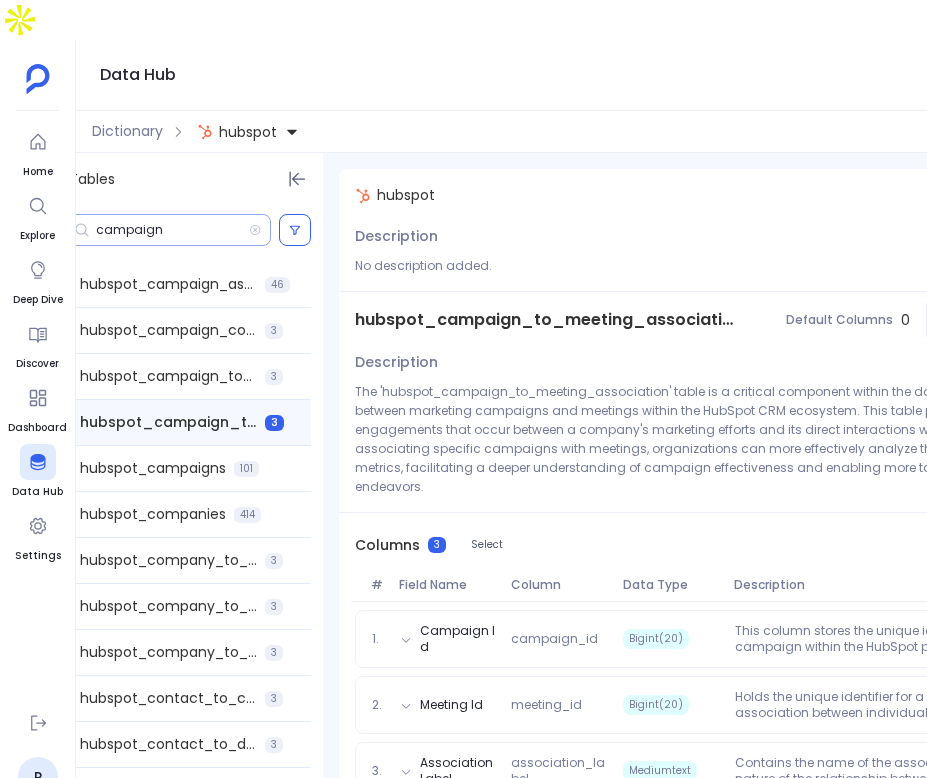 click on "campaign" at bounding box center (172, 230) 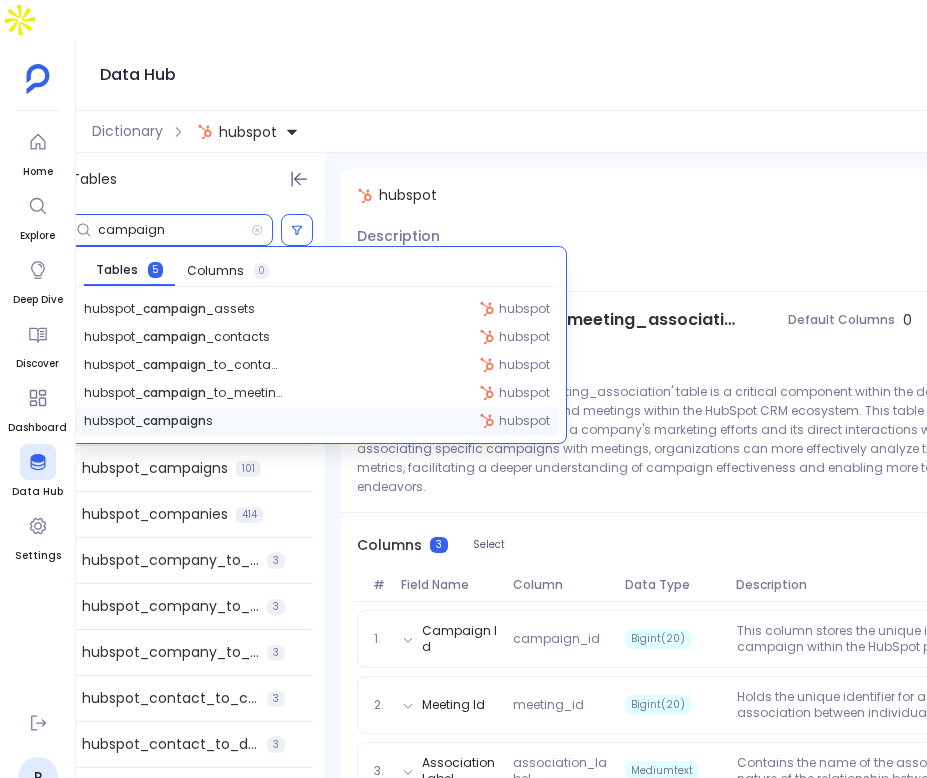 click on "hubspot_ campaign s hubspot" at bounding box center [317, 421] 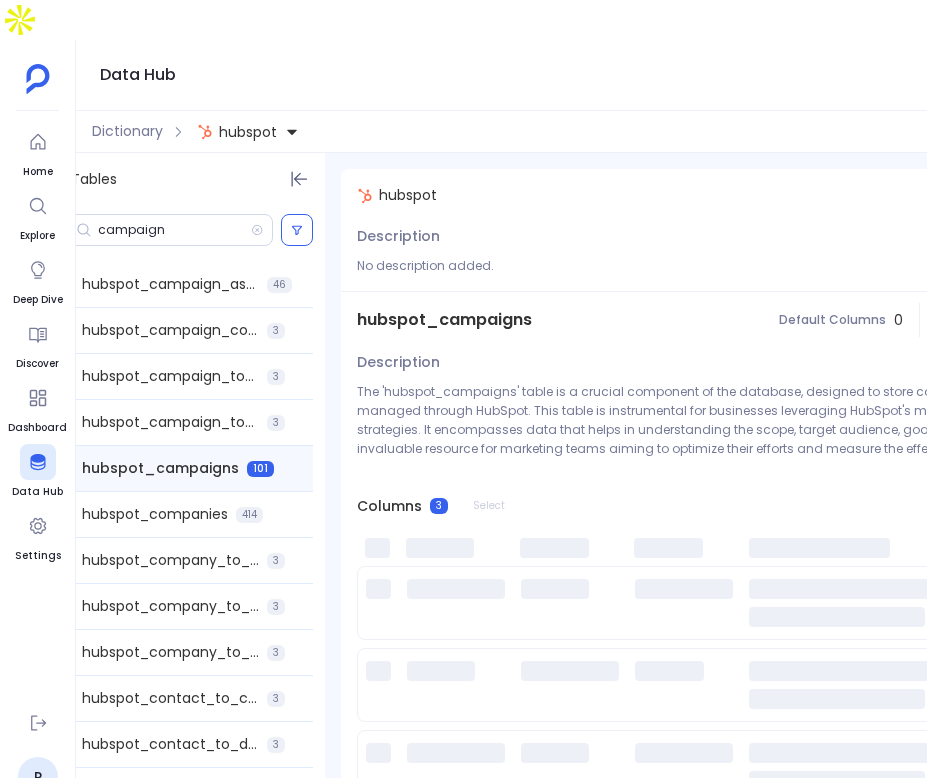 scroll, scrollTop: 0, scrollLeft: 403, axis: horizontal 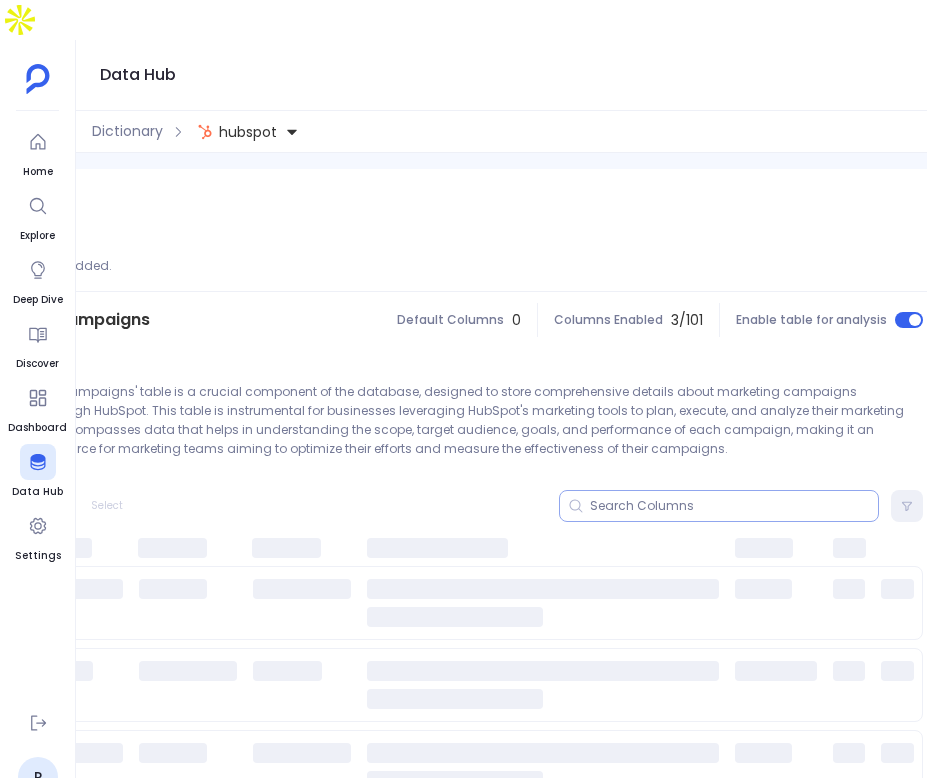 click at bounding box center [734, 506] 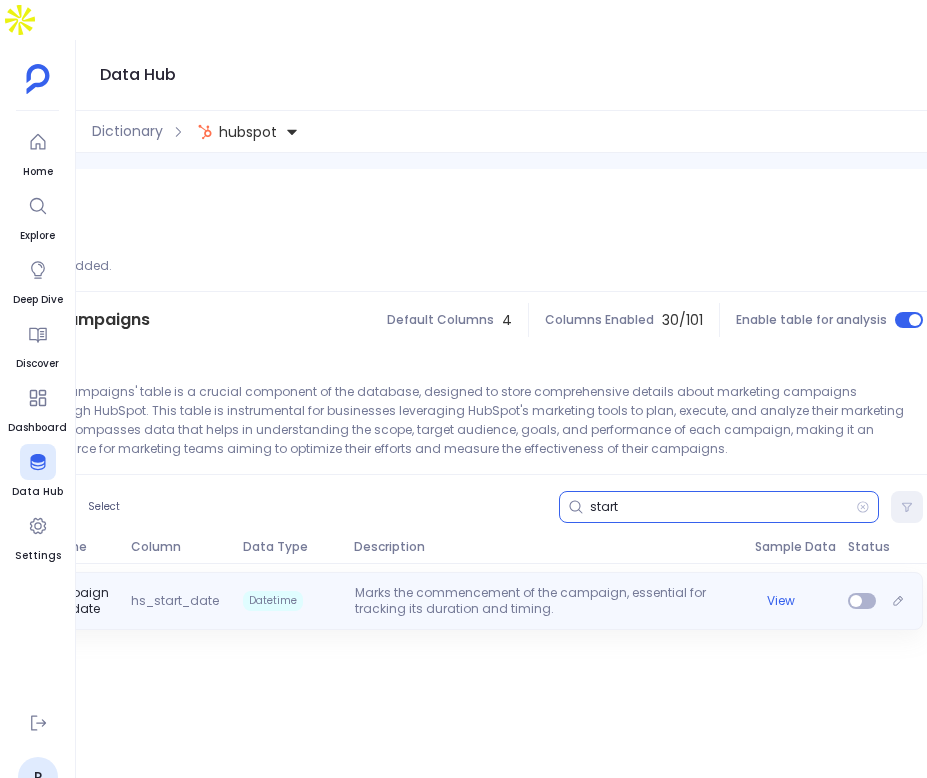scroll, scrollTop: 0, scrollLeft: 243, axis: horizontal 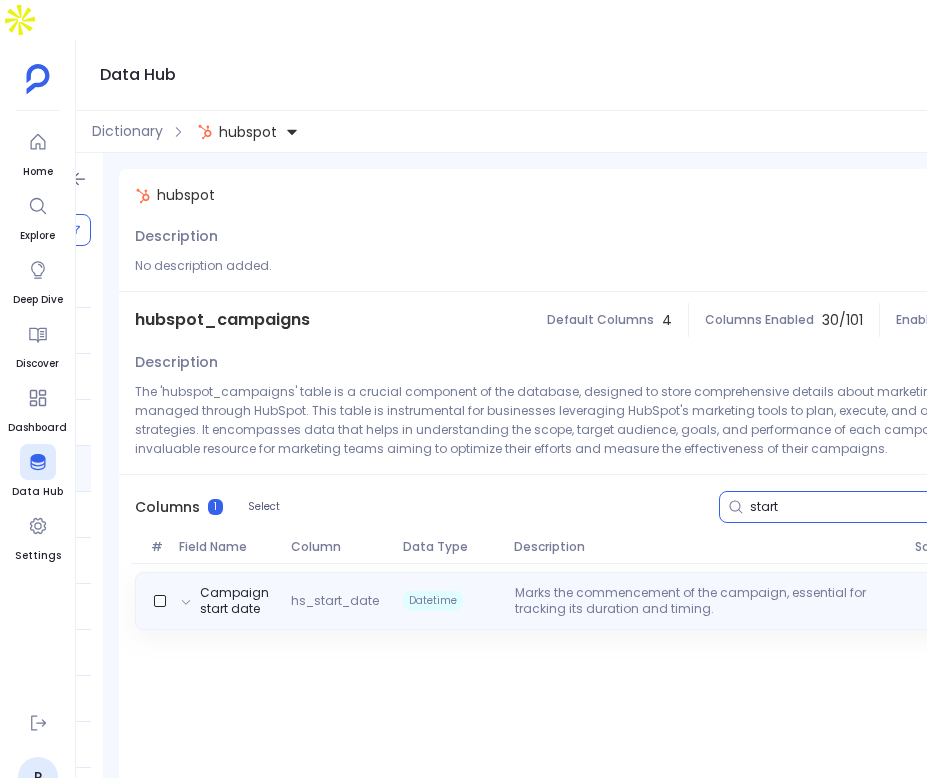type on "start" 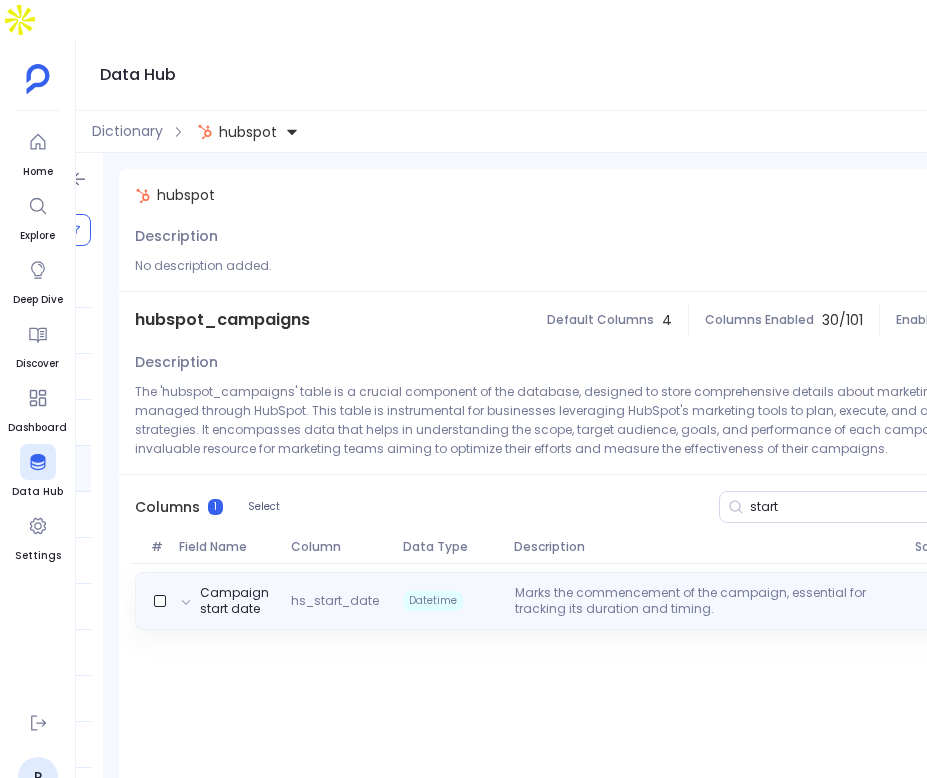 click on "Marks the commencement of the campaign, essential for tracking its duration and timing." at bounding box center [707, 601] 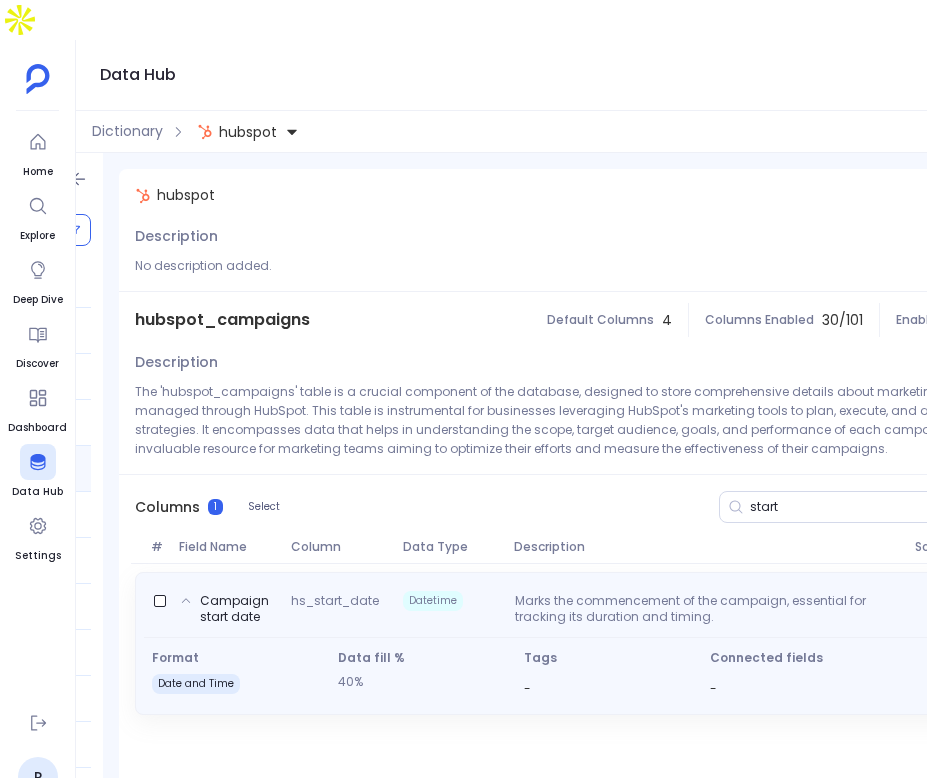 scroll, scrollTop: 0, scrollLeft: 403, axis: horizontal 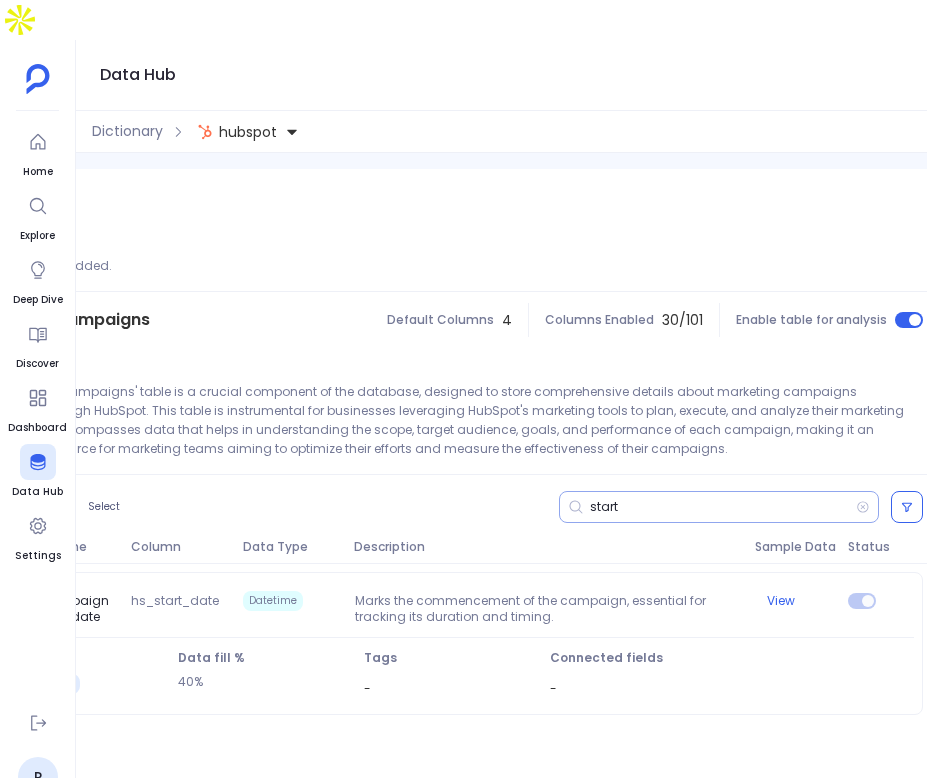 click on "start" at bounding box center [723, 507] 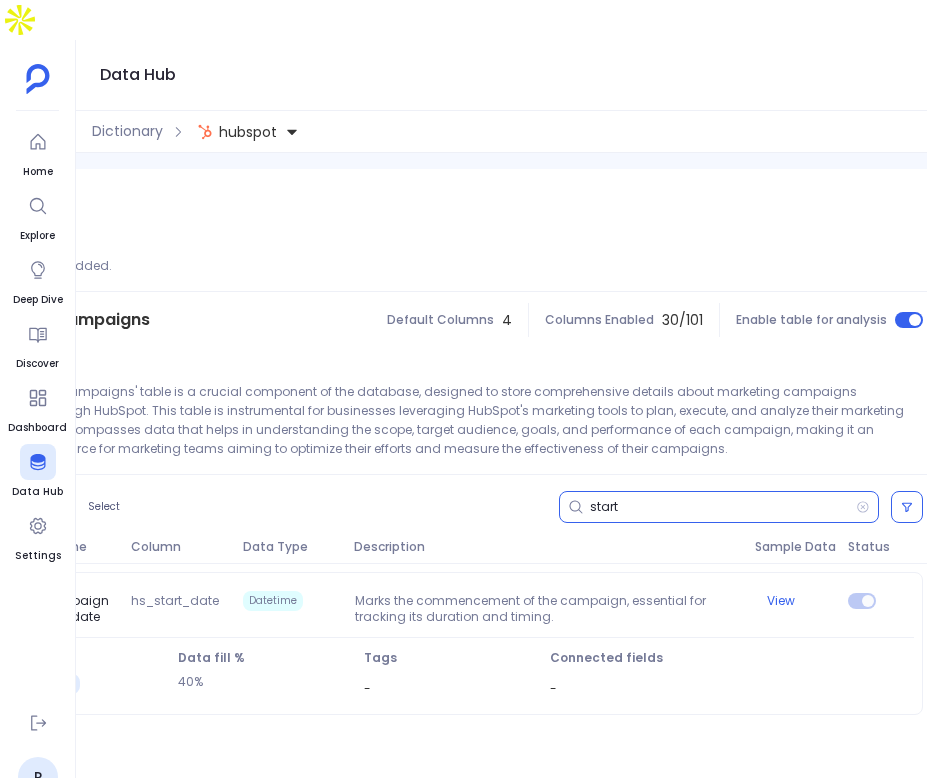 click on "start" at bounding box center (723, 507) 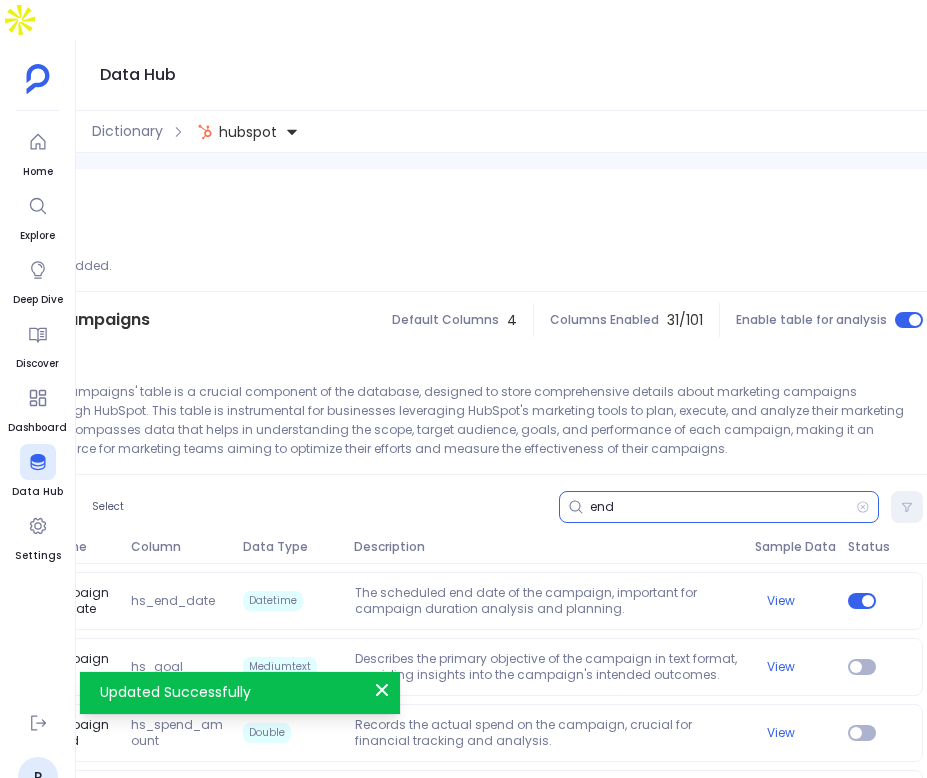 scroll, scrollTop: 0, scrollLeft: 363, axis: horizontal 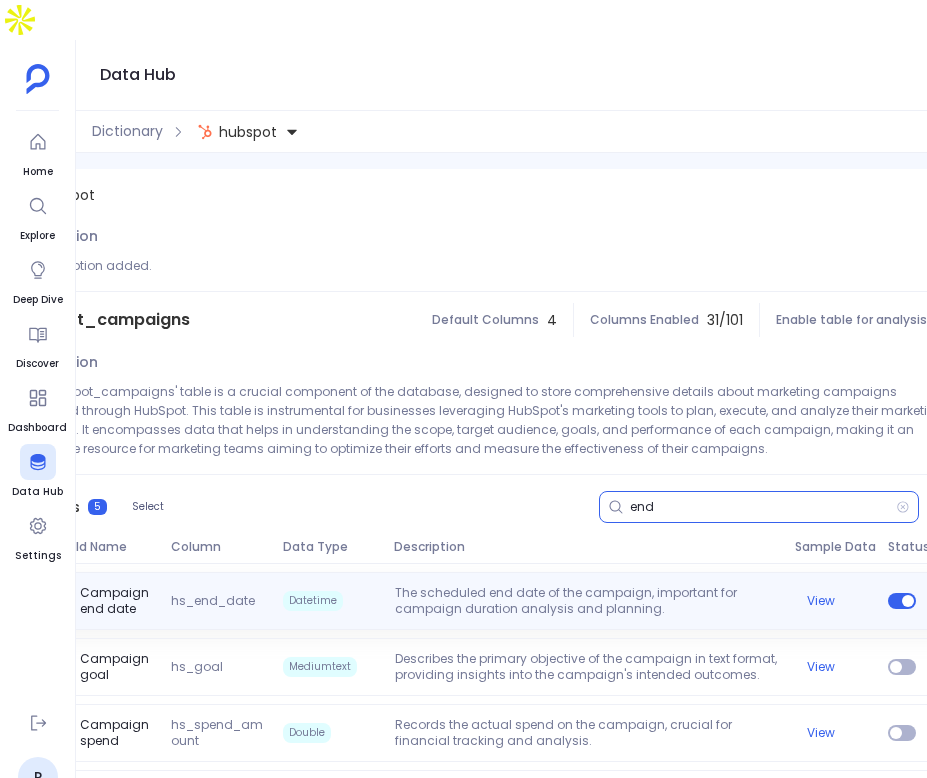 type on "end" 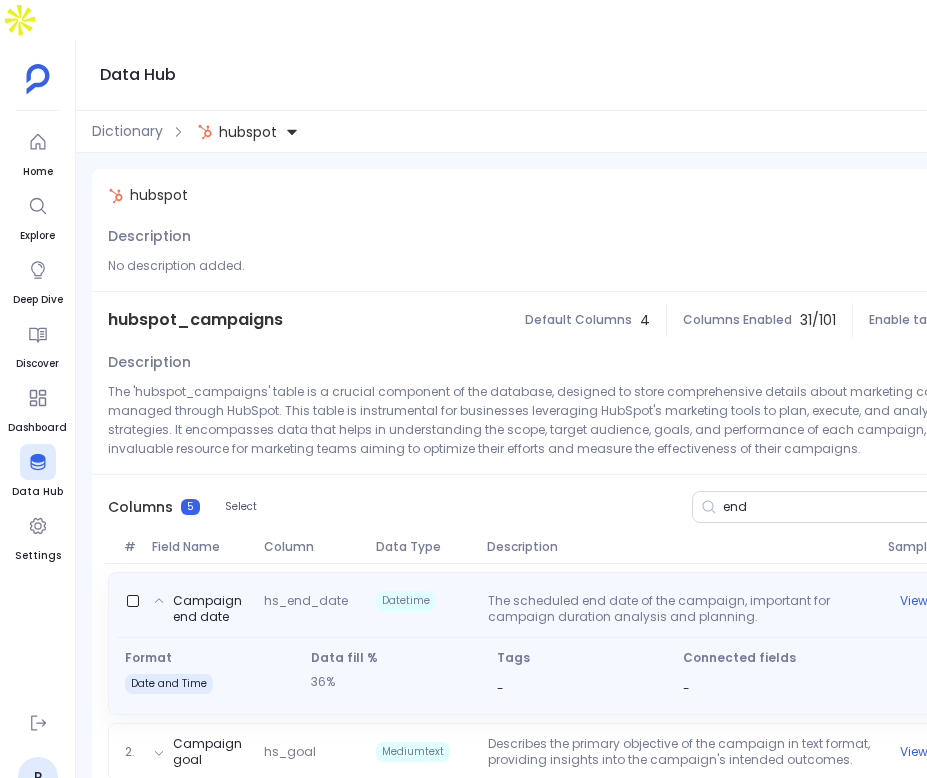 scroll, scrollTop: 0, scrollLeft: 232, axis: horizontal 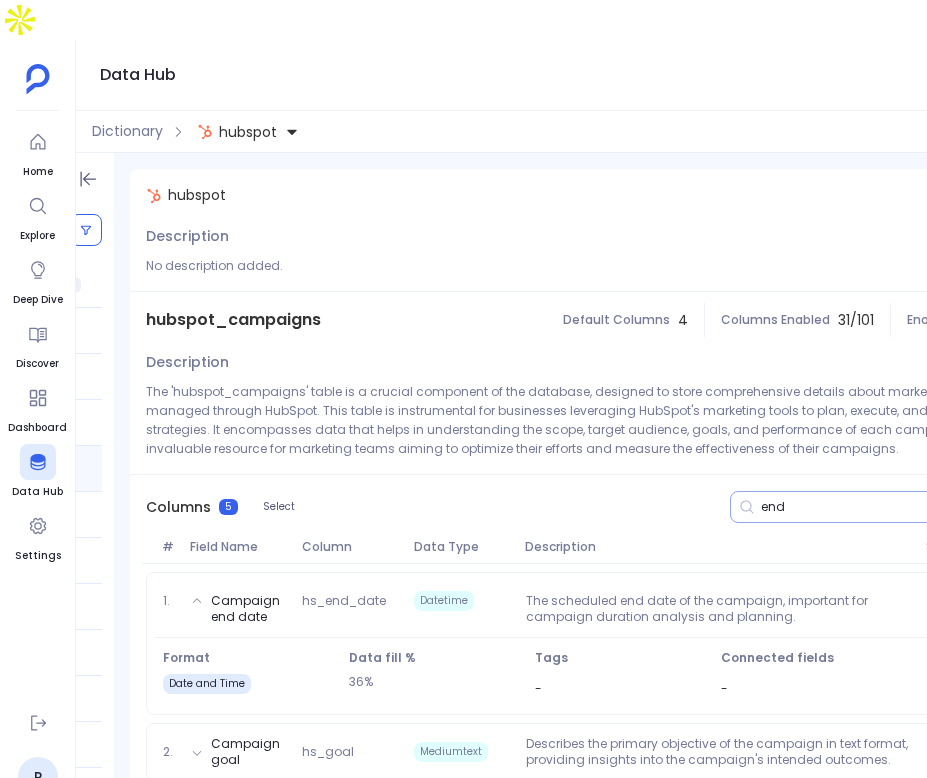 click on "end" at bounding box center (894, 507) 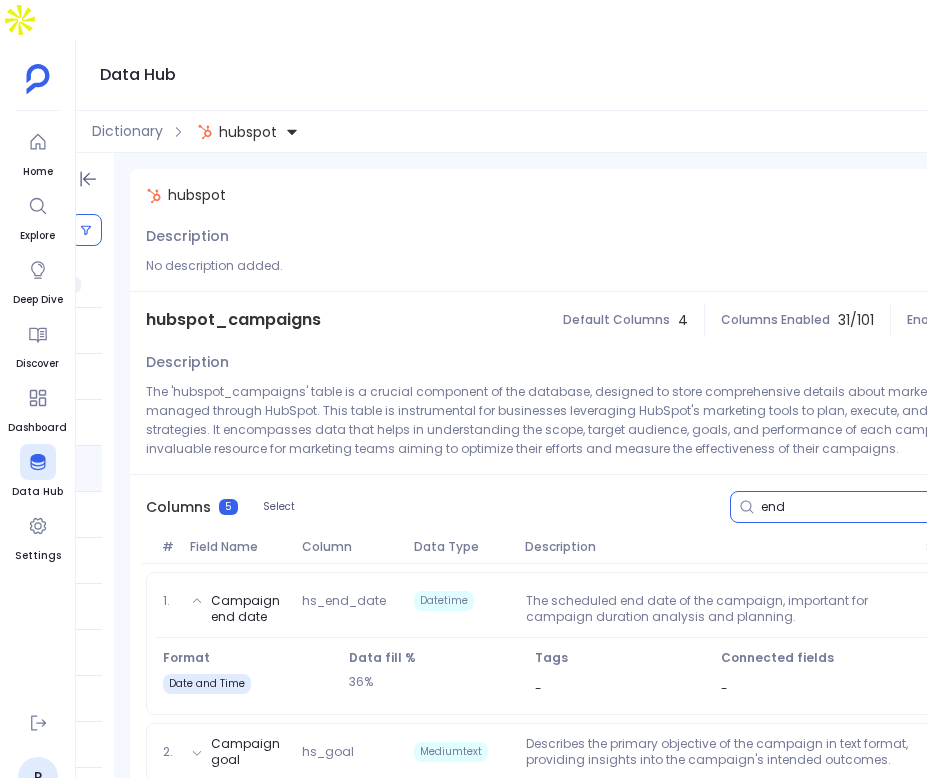 click on "end" at bounding box center (894, 507) 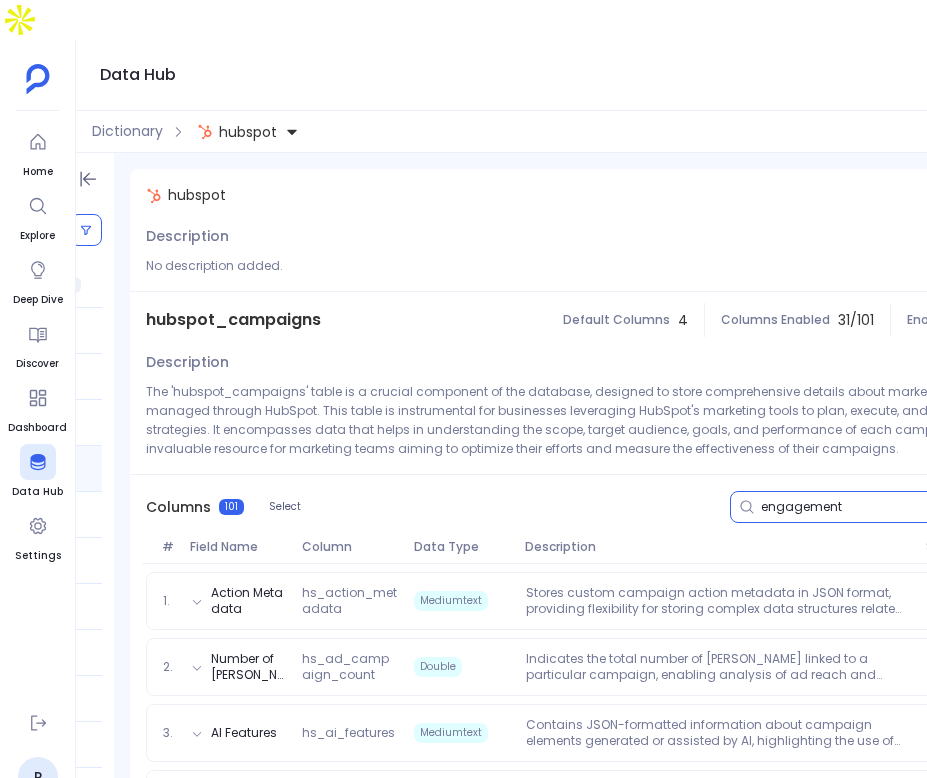type on "engagement" 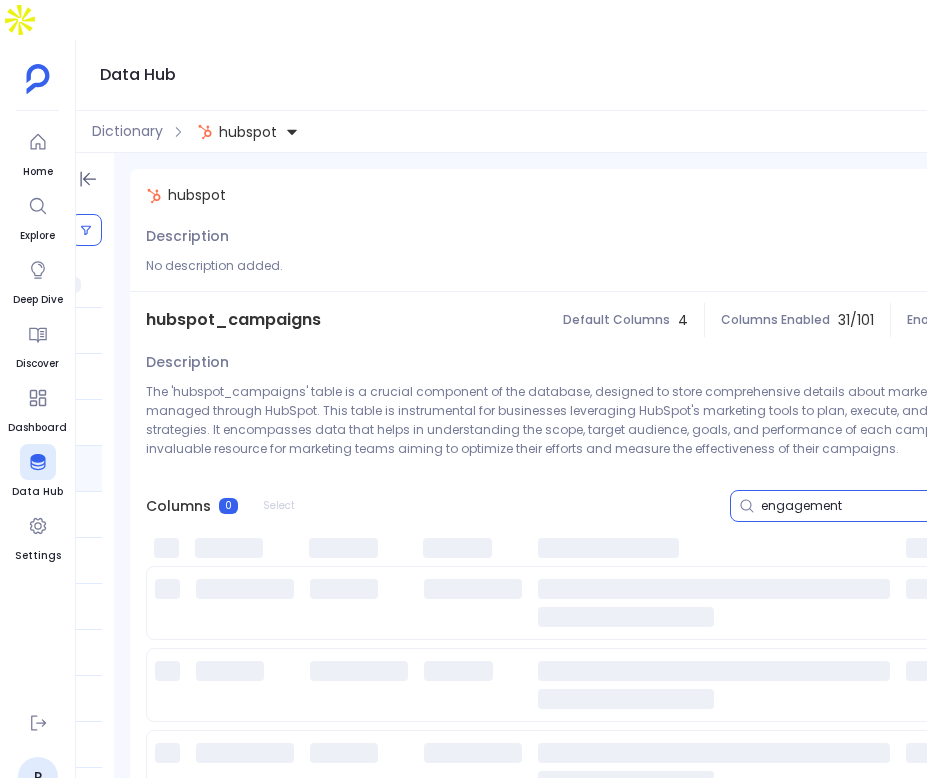 type 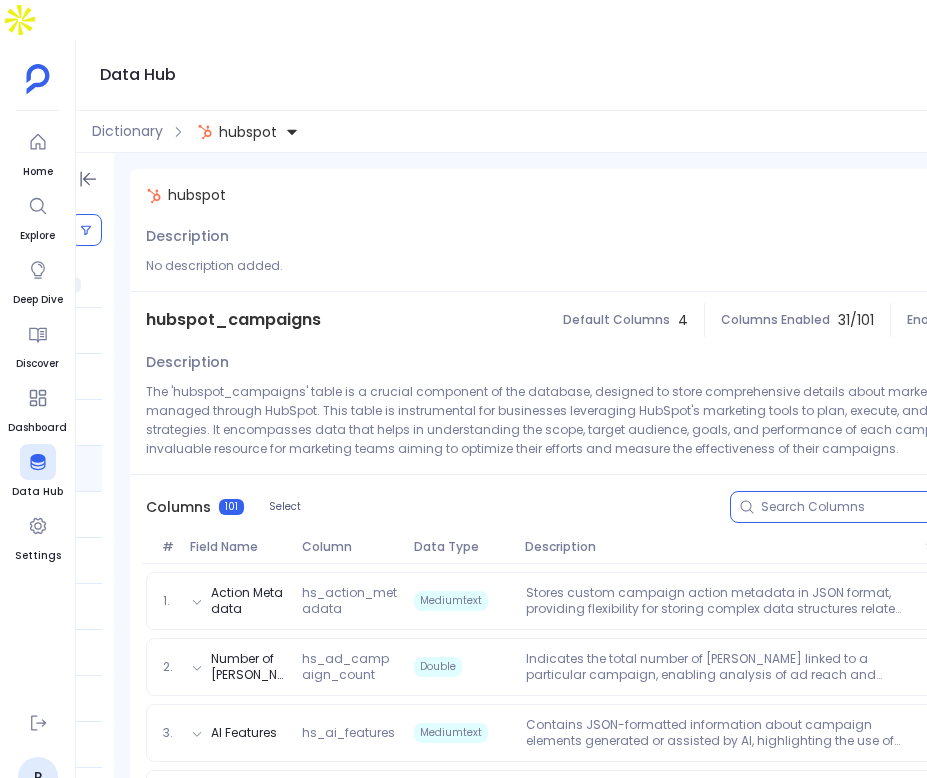 scroll, scrollTop: 0, scrollLeft: 0, axis: both 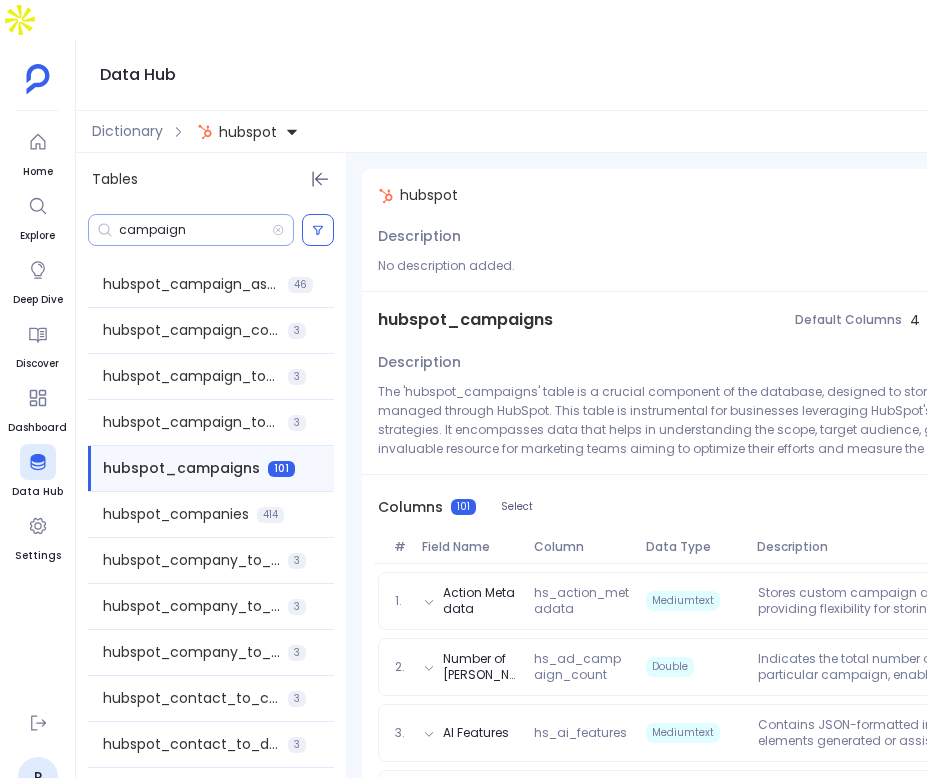 click on "campaign" at bounding box center (195, 230) 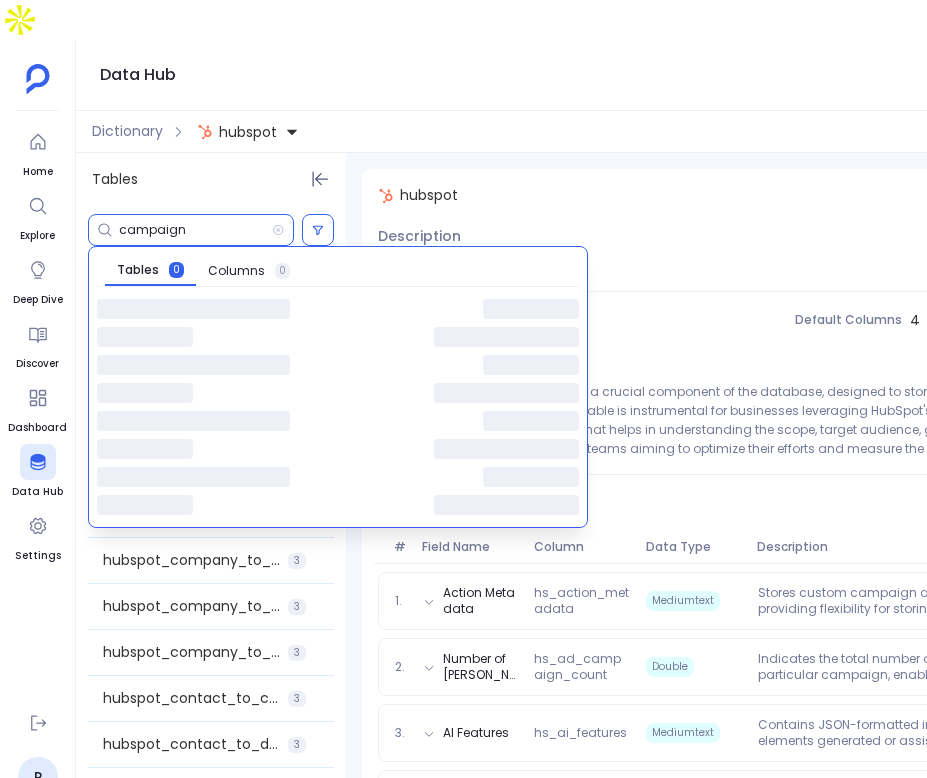 click on "campaign" at bounding box center [195, 230] 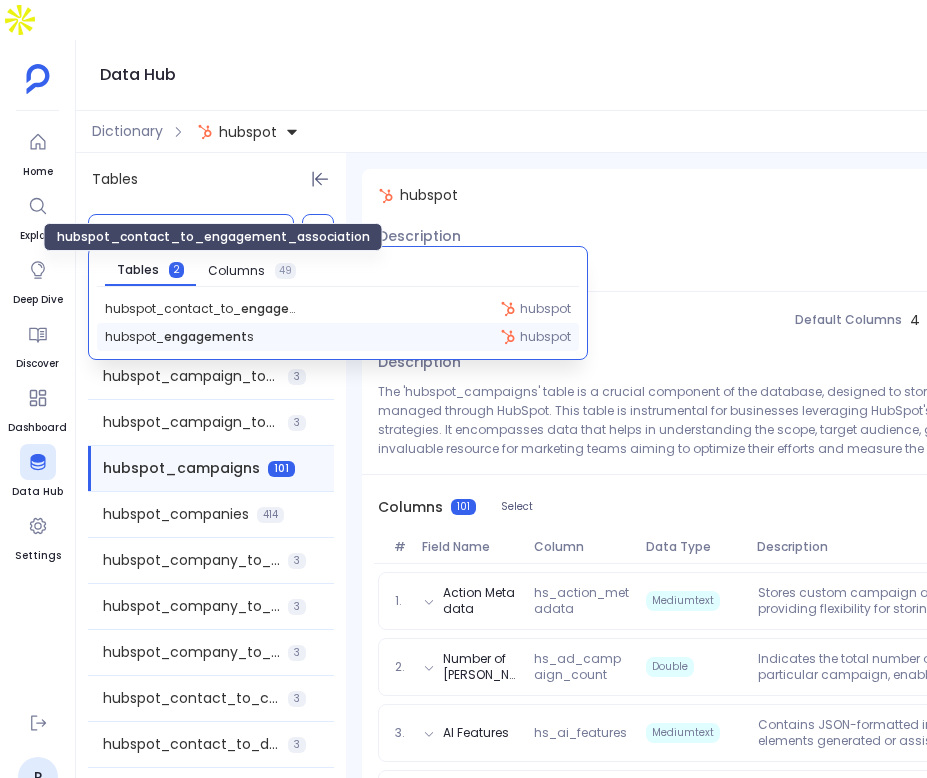 type on "engagement" 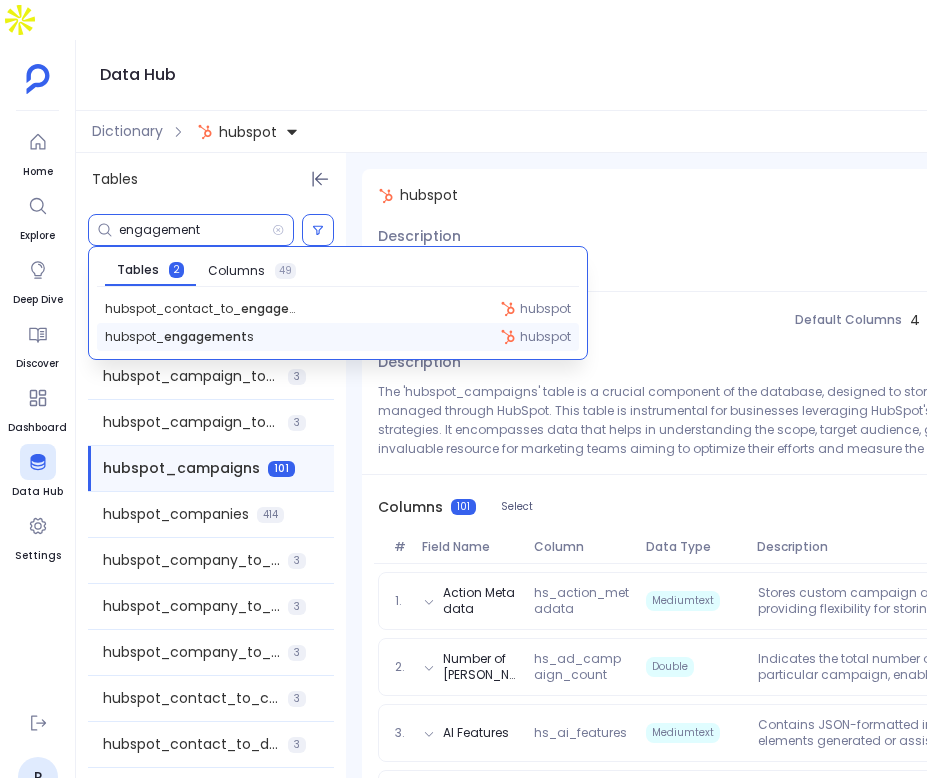 click on "hubspot_ engagement s hubspot" at bounding box center [338, 337] 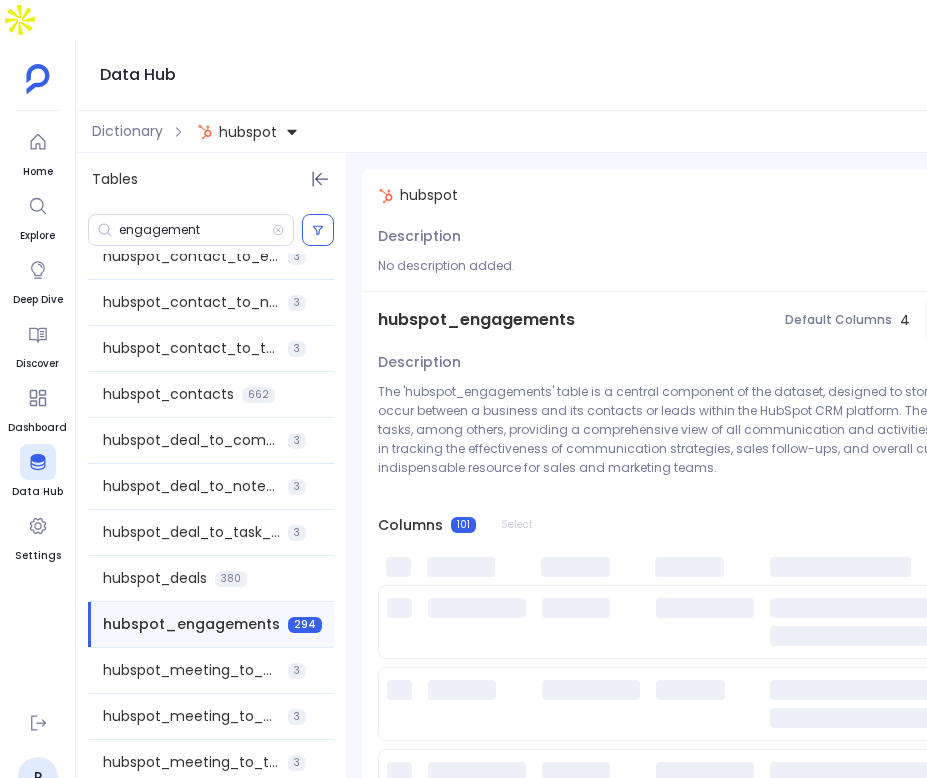 scroll, scrollTop: 622, scrollLeft: 0, axis: vertical 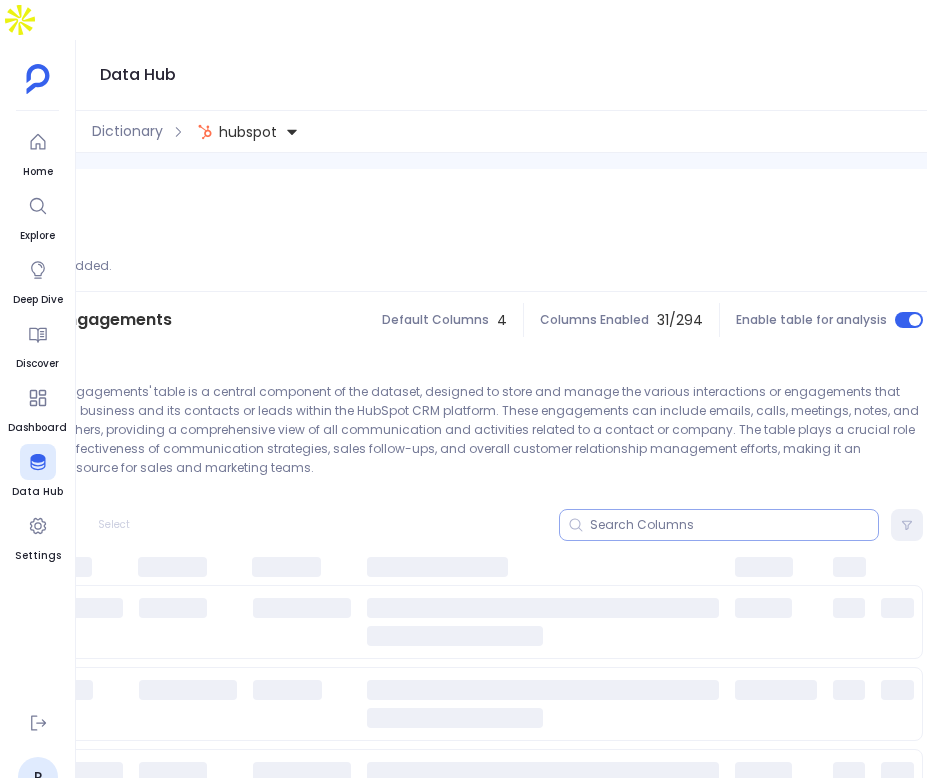 click at bounding box center (734, 525) 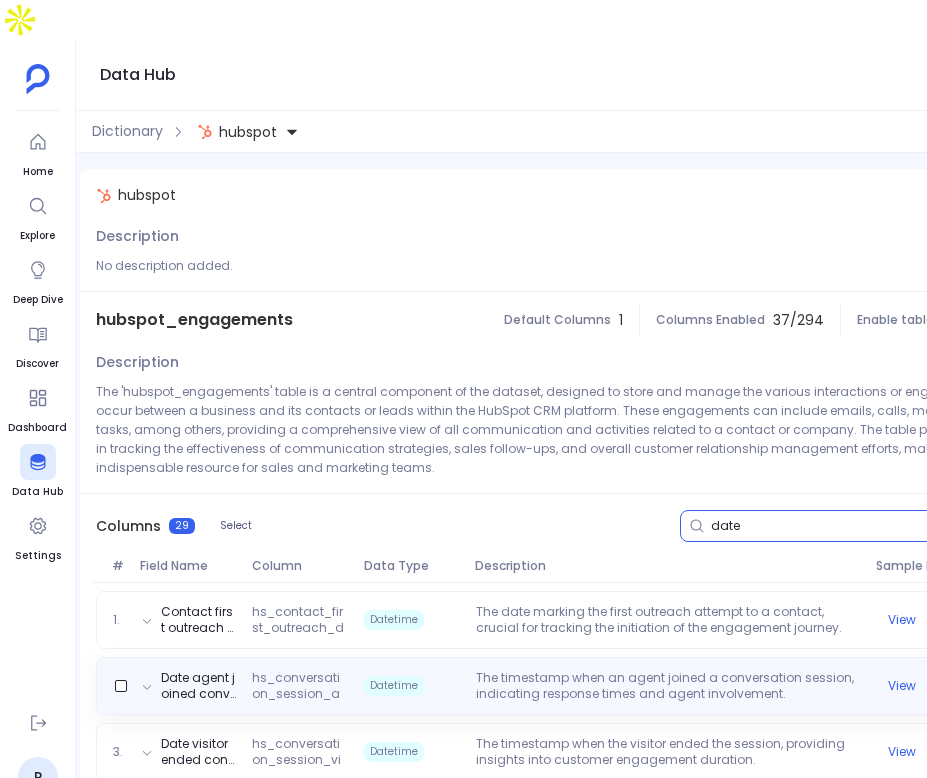 scroll, scrollTop: 0, scrollLeft: 403, axis: horizontal 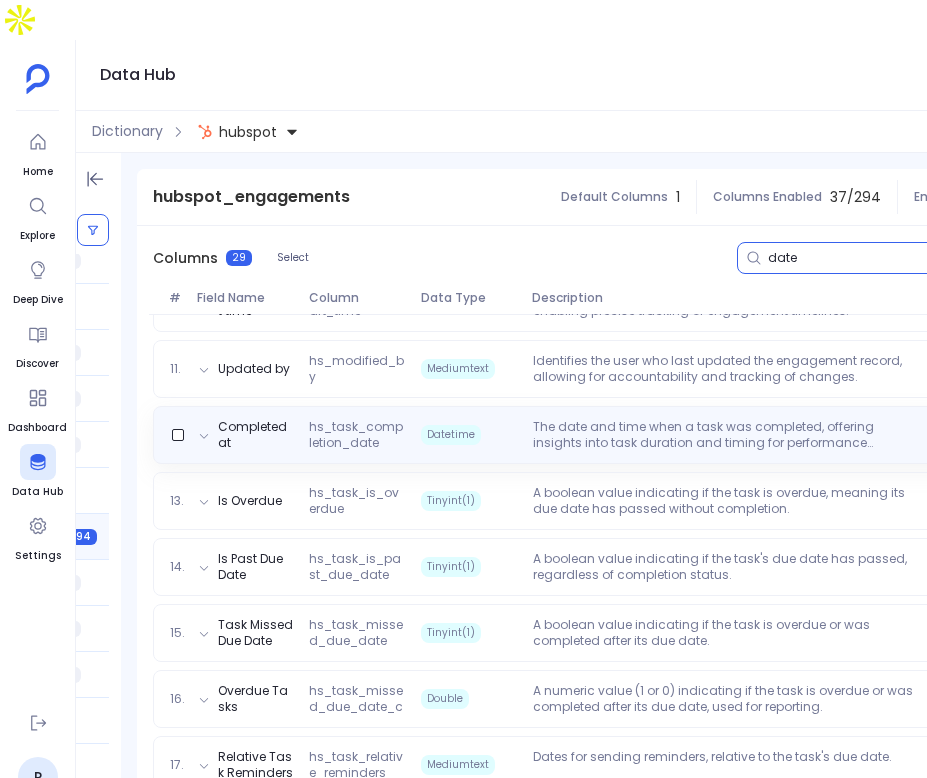 type on "date" 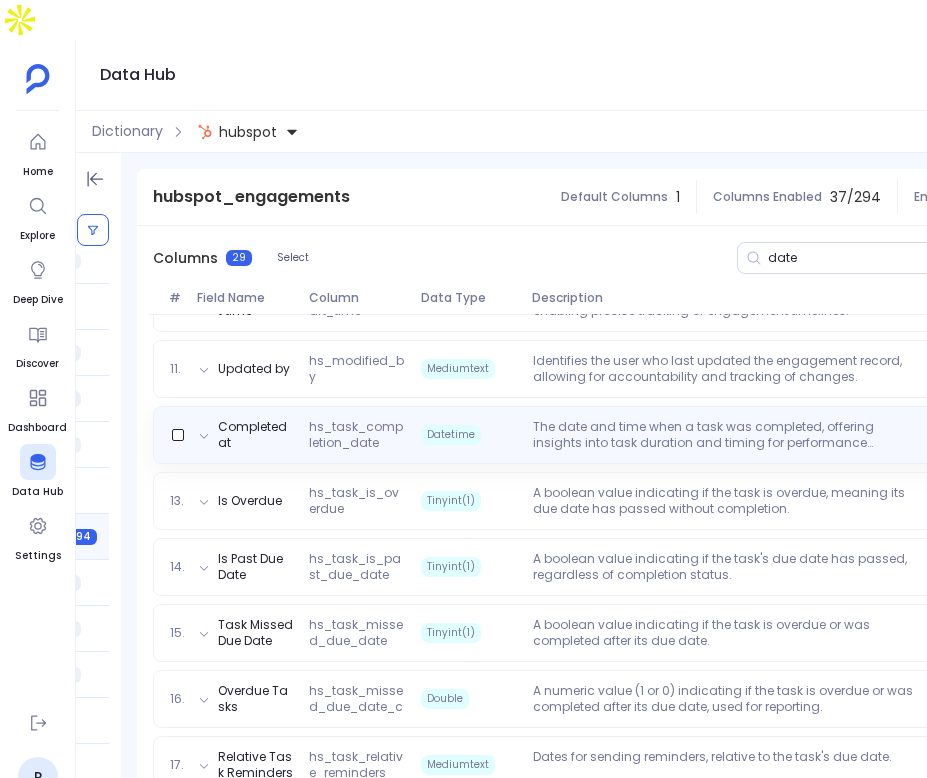 click on "Completed at hs_task_completion_date Datetime The date and time when a task was completed, offering insights into task duration and timing for performance analysis. View" at bounding box center (627, 435) 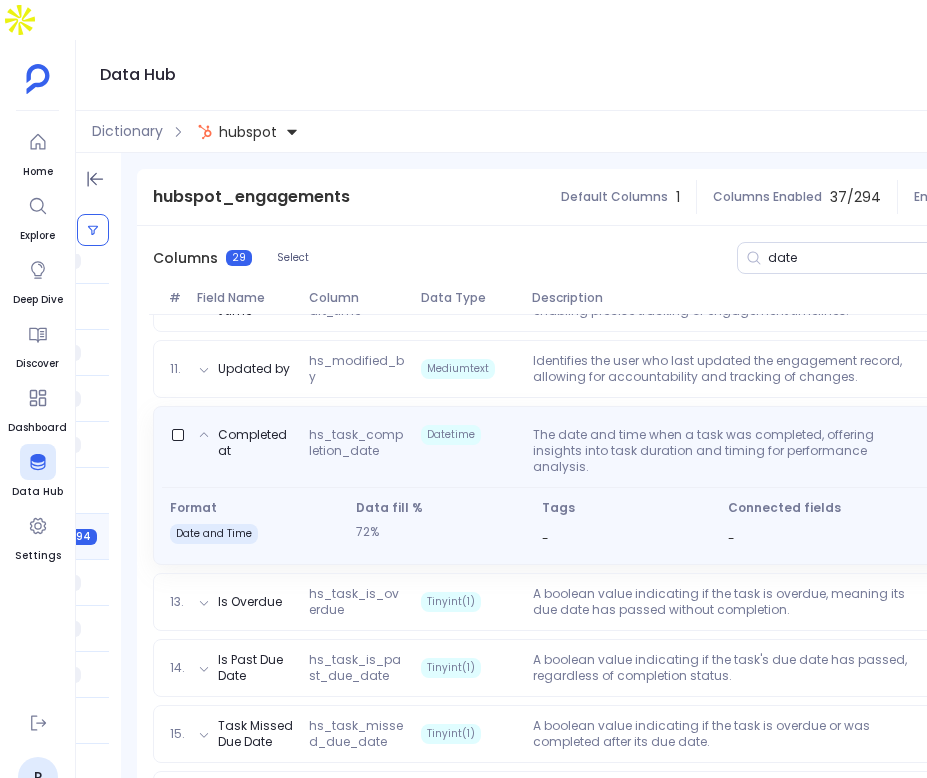 click on "hs_task_completion_date" at bounding box center [357, 451] 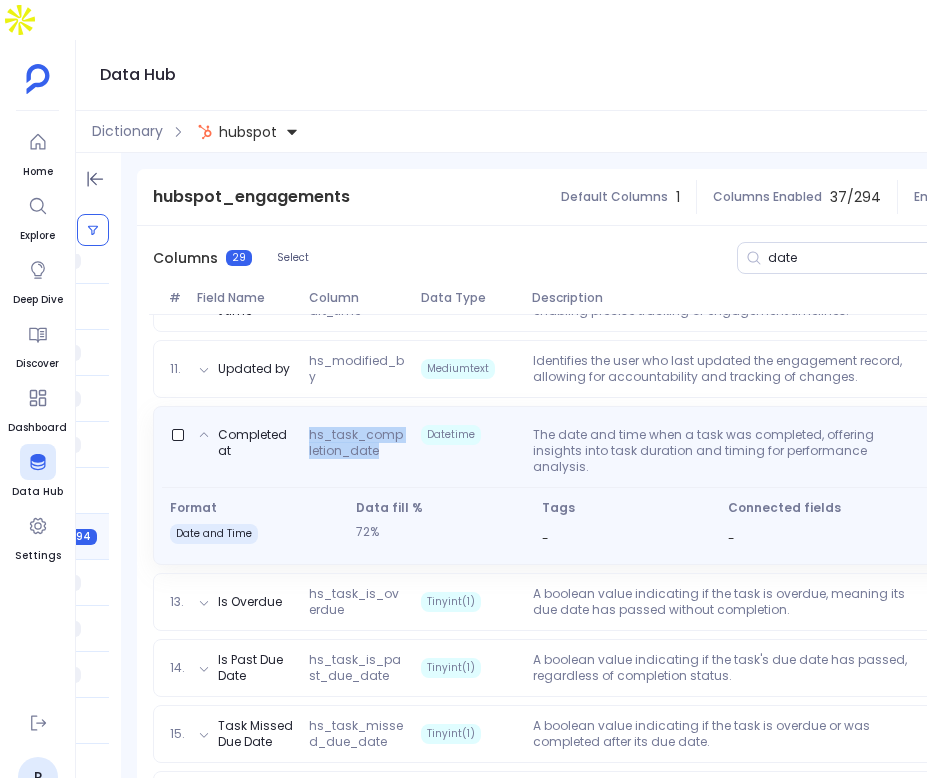 click on "hs_task_completion_date" at bounding box center [357, 451] 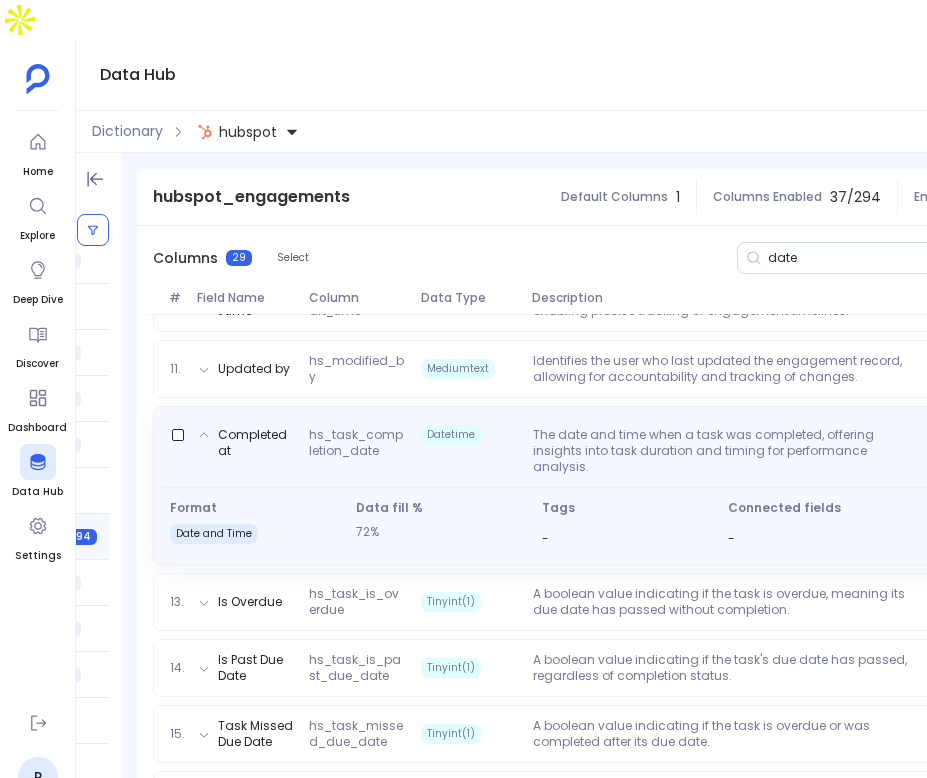 click on "The date and time when a task was completed, offering insights into task duration and timing for performance analysis." at bounding box center [725, 451] 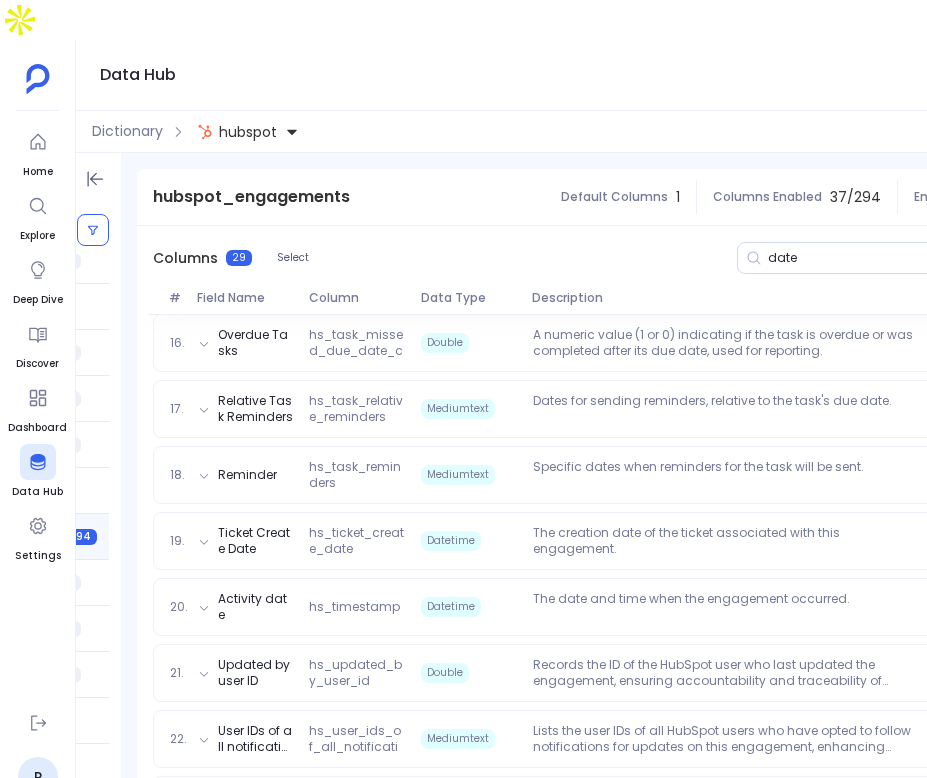 scroll, scrollTop: 1324, scrollLeft: 0, axis: vertical 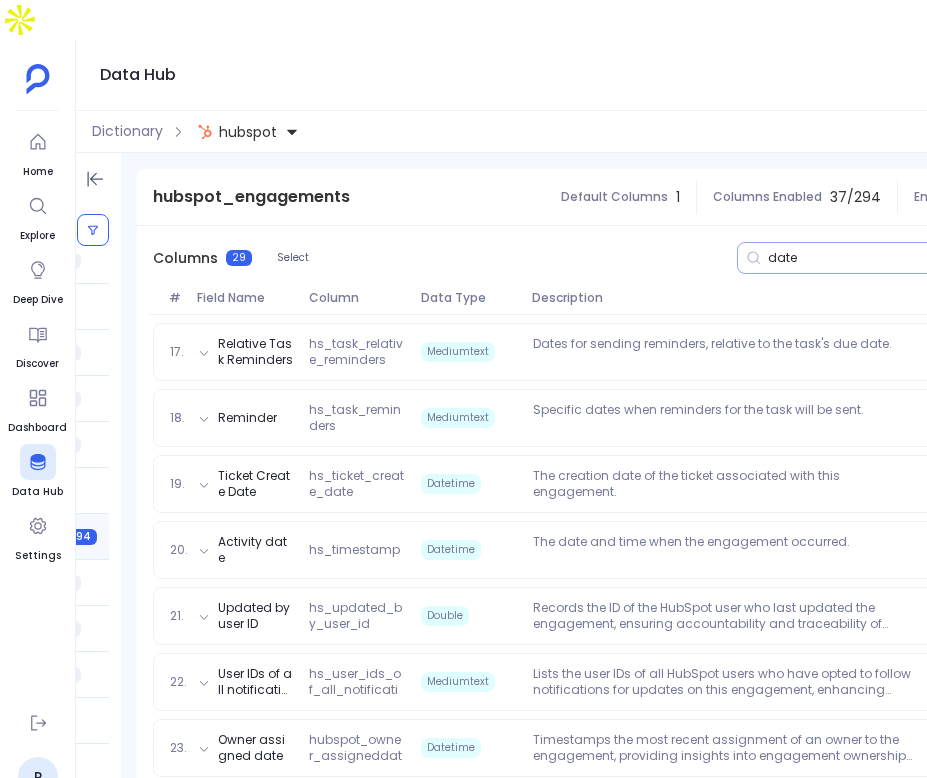 click on "date" at bounding box center [901, 258] 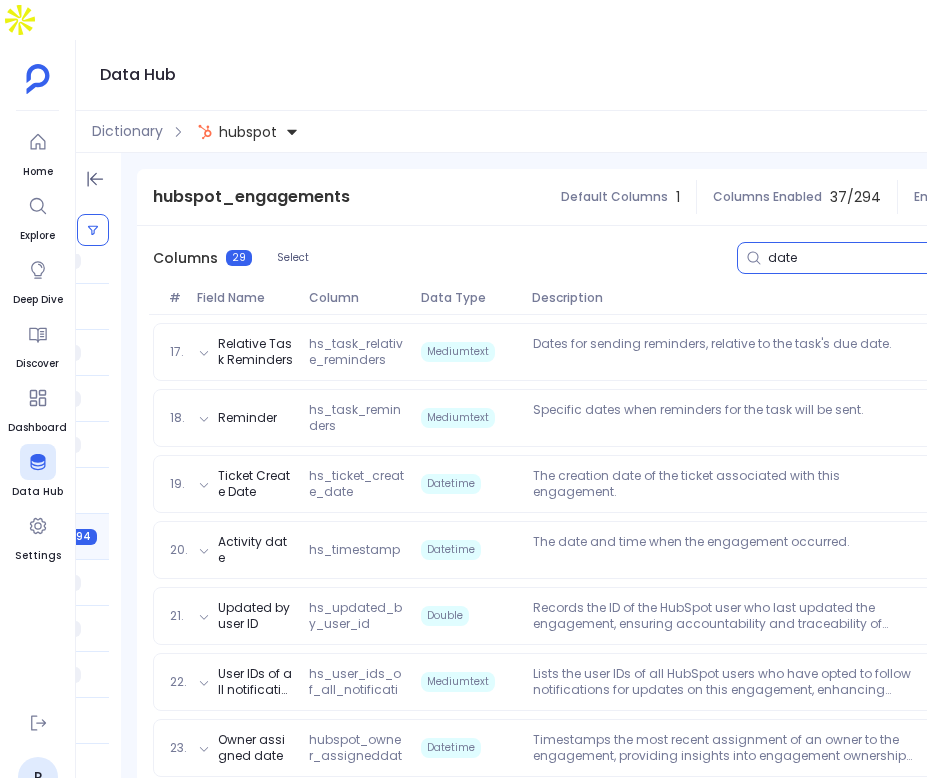 click on "date" at bounding box center [901, 258] 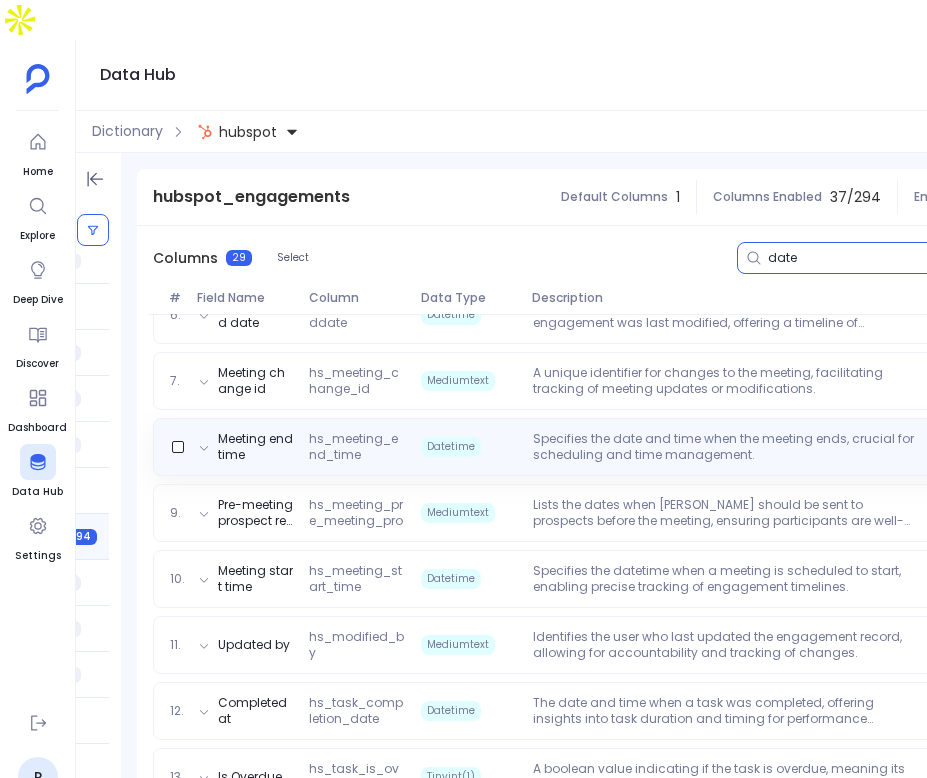 scroll, scrollTop: 634, scrollLeft: 0, axis: vertical 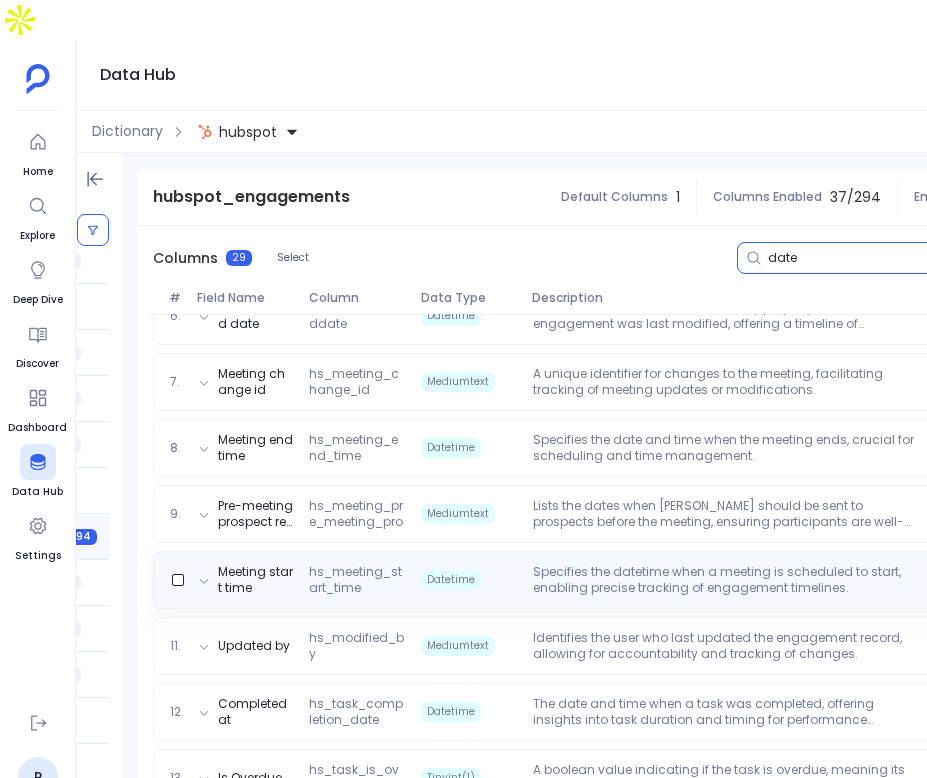 click on "Specifies the datetime when a meeting is scheduled to start, enabling precise tracking of engagement timelines." at bounding box center (725, 580) 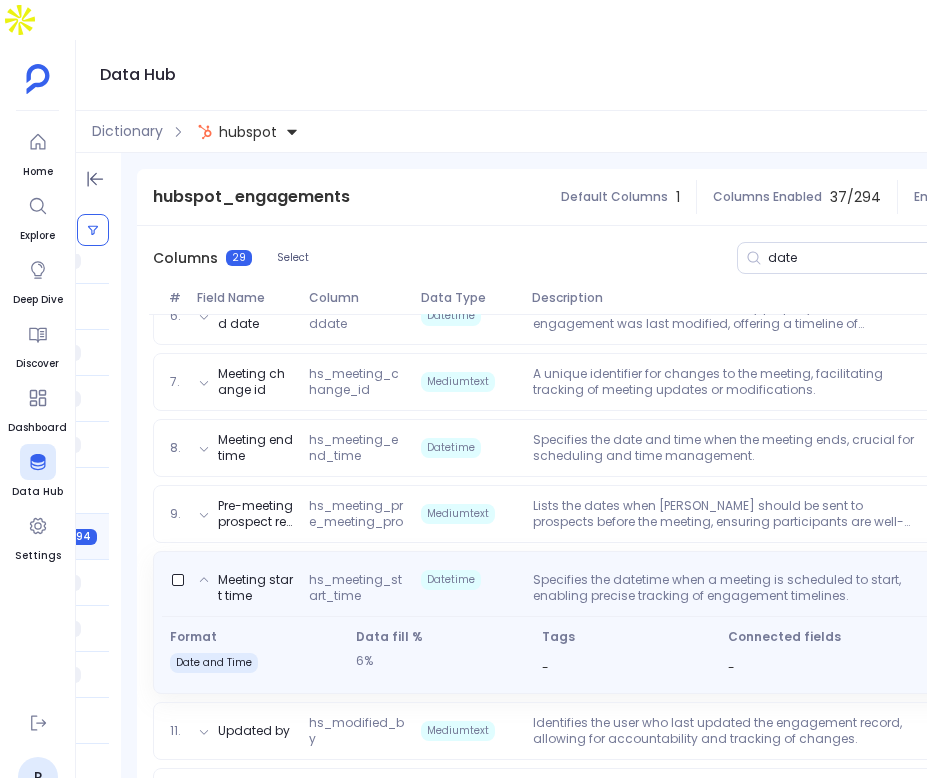 scroll, scrollTop: 582, scrollLeft: 0, axis: vertical 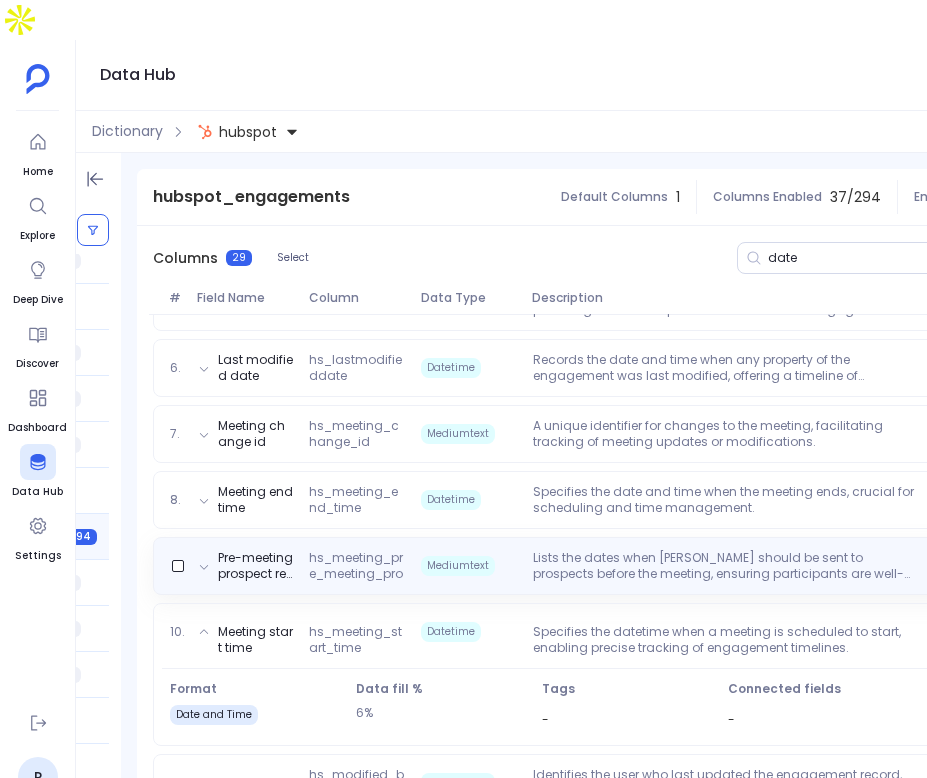 click on "Lists the dates when reminders should be sent to prospects before the meeting, ensuring participants are well-informed and prepared." at bounding box center [725, 566] 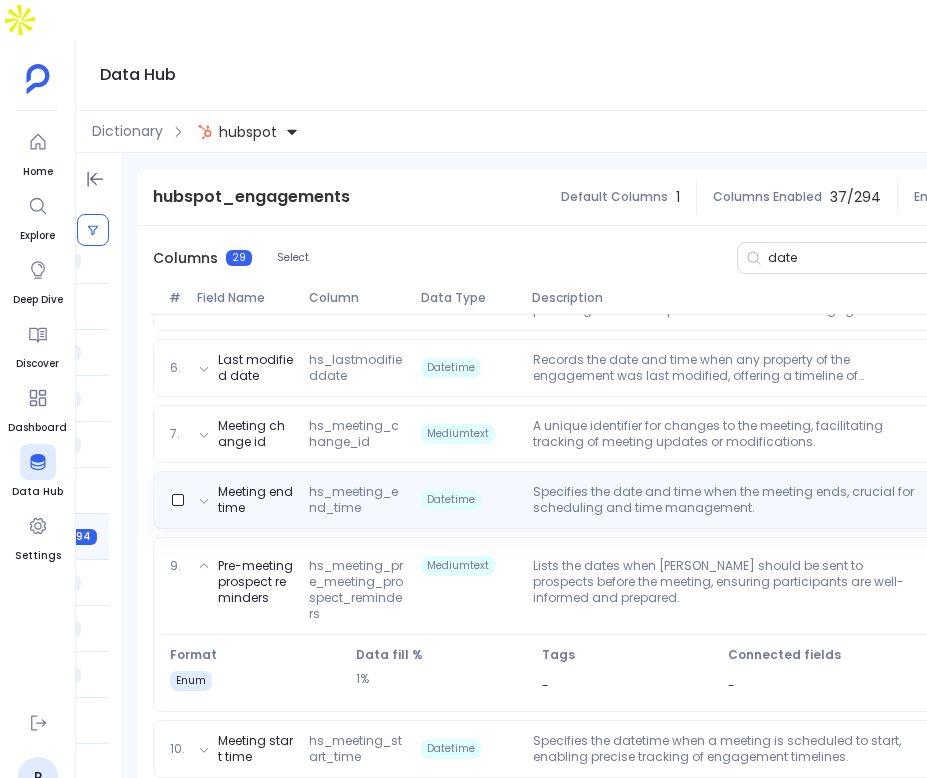 click on "Specifies the date and time when the meeting ends, crucial for scheduling and time management." at bounding box center (725, 500) 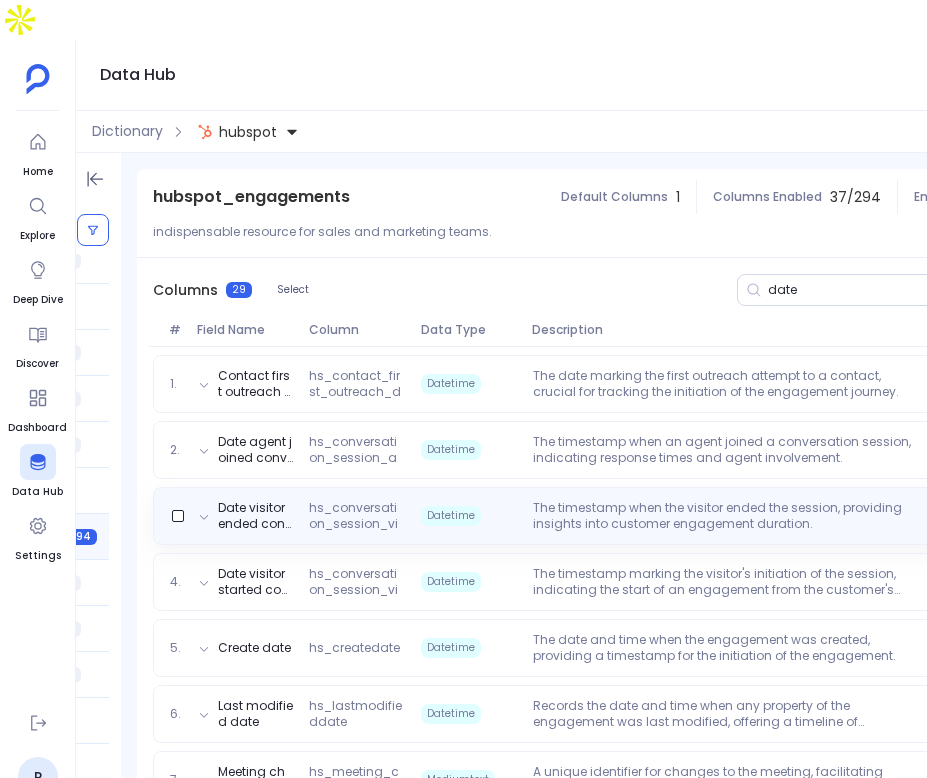 scroll, scrollTop: 194, scrollLeft: 0, axis: vertical 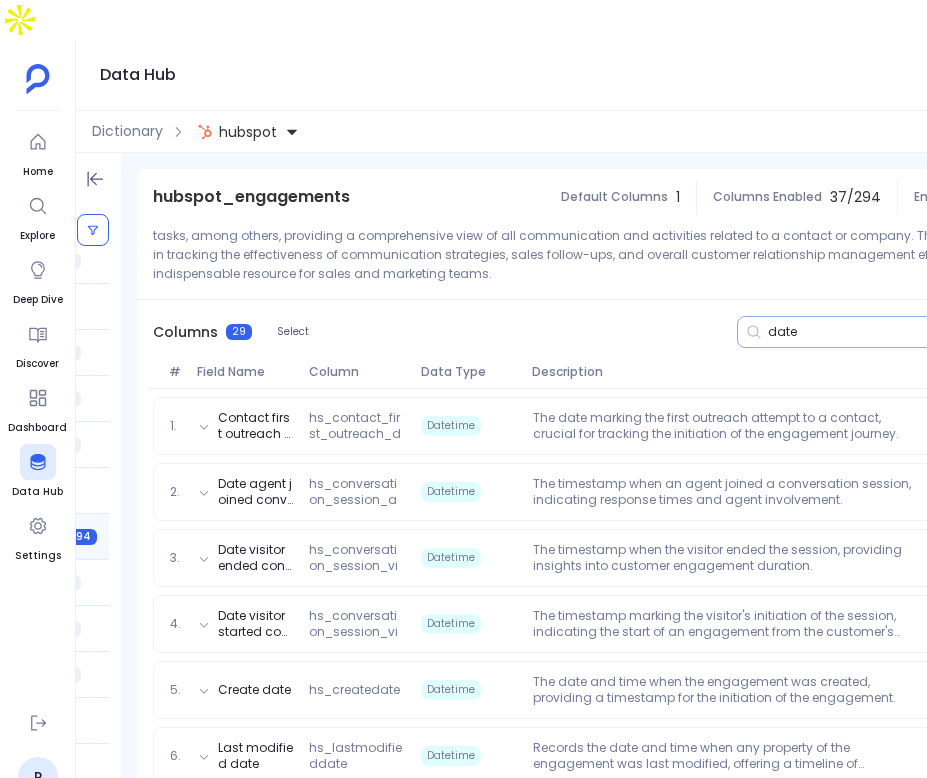 click on "date" at bounding box center [897, 332] 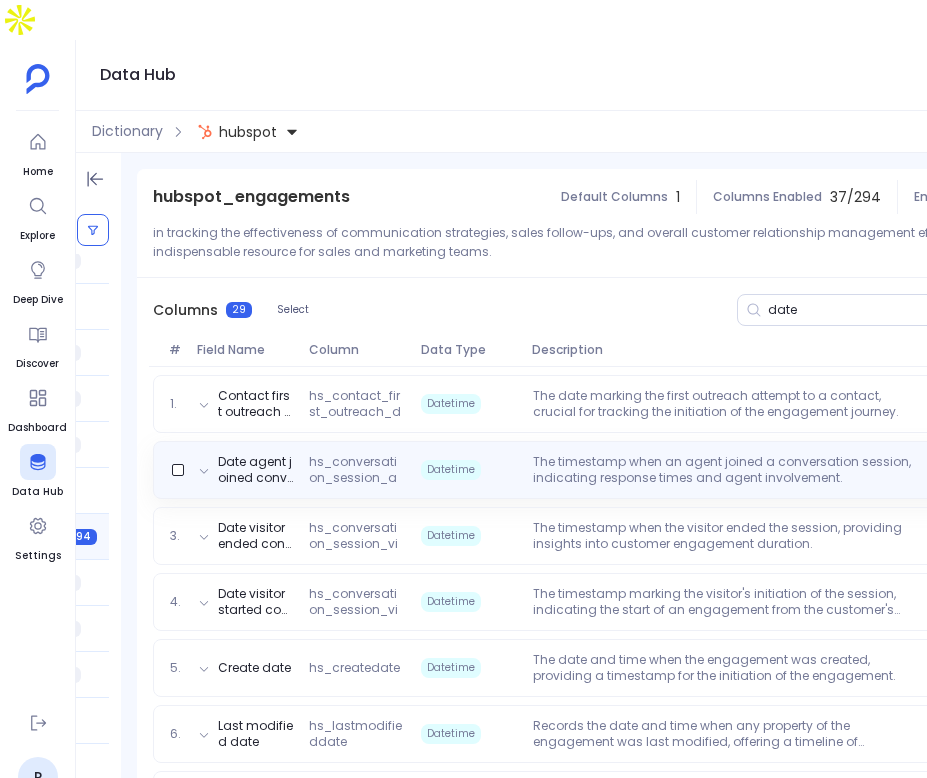 scroll, scrollTop: 218, scrollLeft: 0, axis: vertical 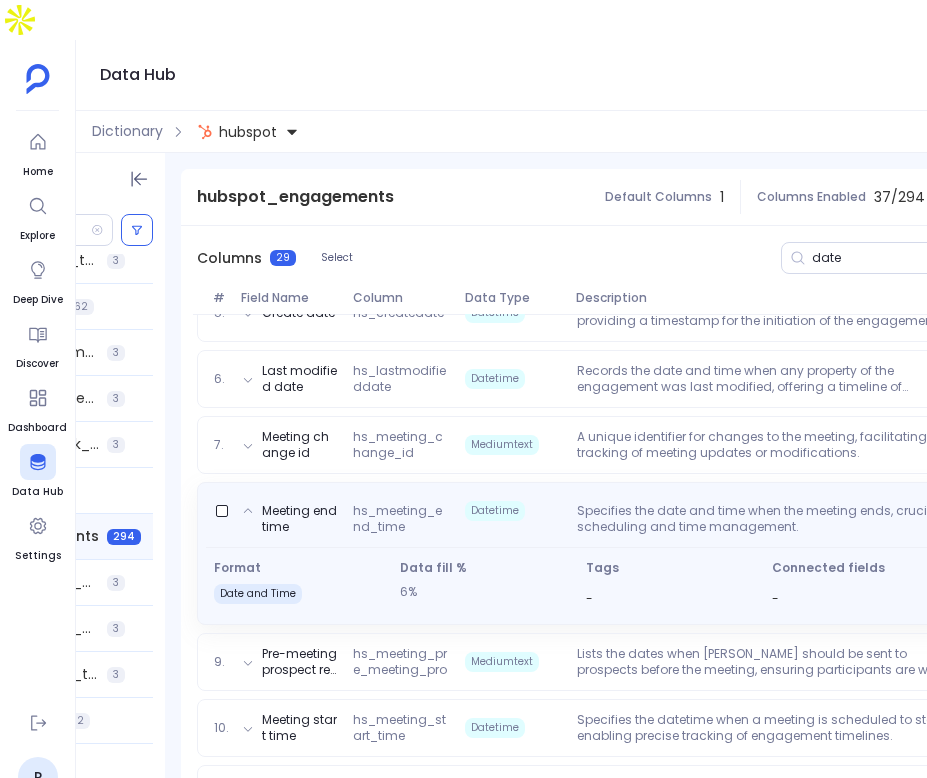click on "Specifies the date and time when the meeting ends, crucial for scheduling and time management." at bounding box center (769, 519) 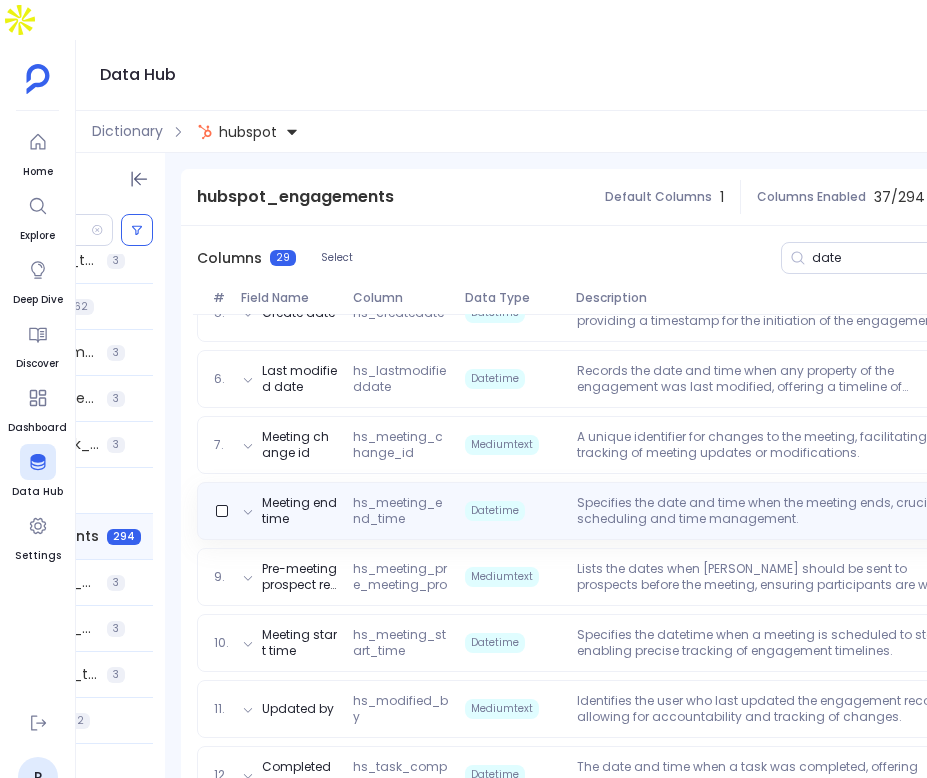 click on "Specifies the date and time when the meeting ends, crucial for scheduling and time management." at bounding box center (769, 511) 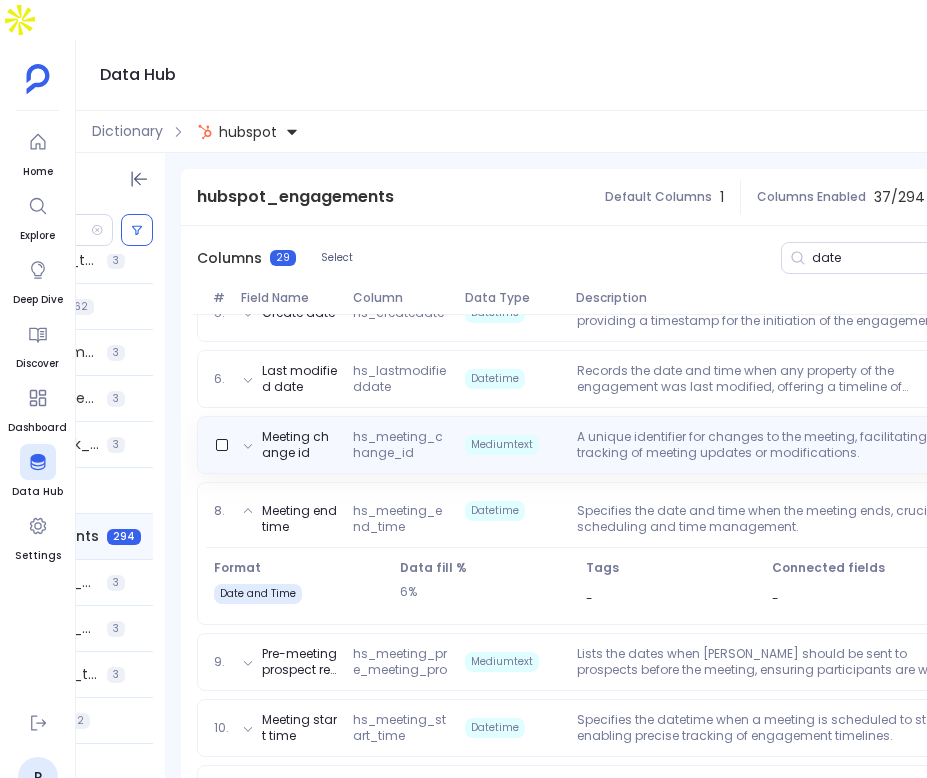 click on "A unique identifier for changes to the meeting, facilitating tracking of meeting updates or modifications." at bounding box center (769, 445) 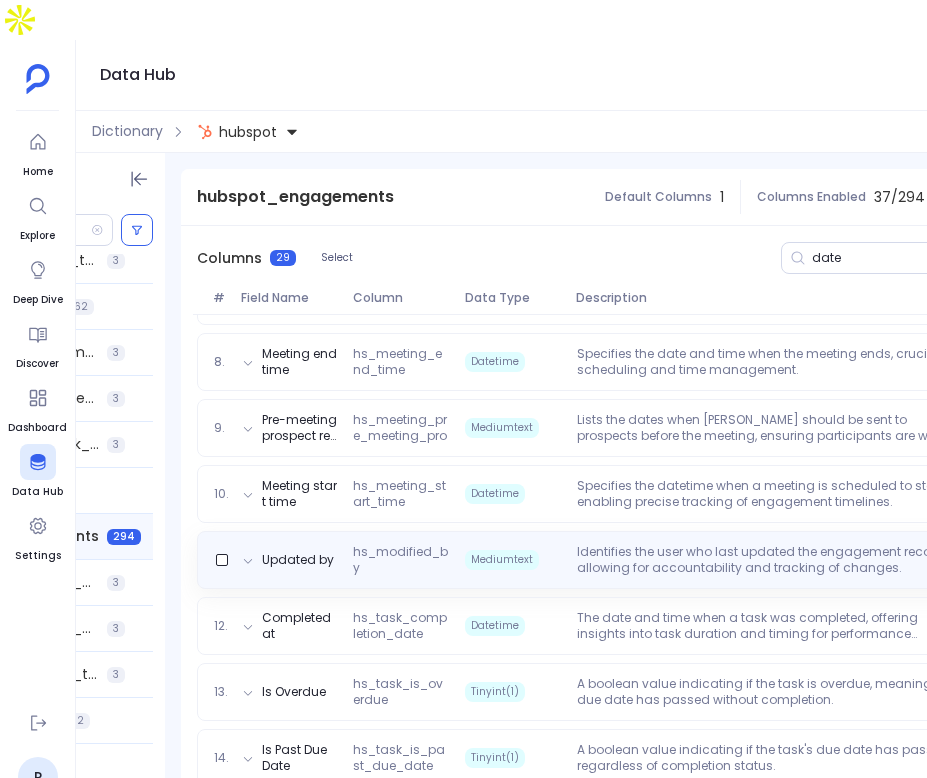scroll, scrollTop: 815, scrollLeft: 0, axis: vertical 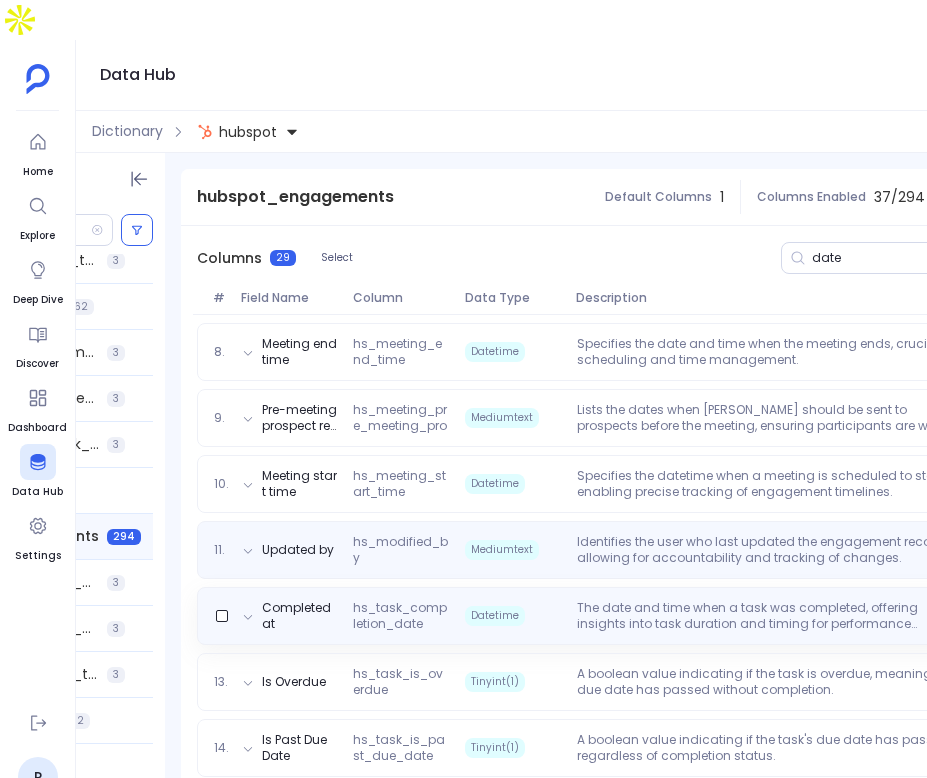 click on "The date and time when a task was completed, offering insights into task duration and timing for performance analysis." at bounding box center (769, 616) 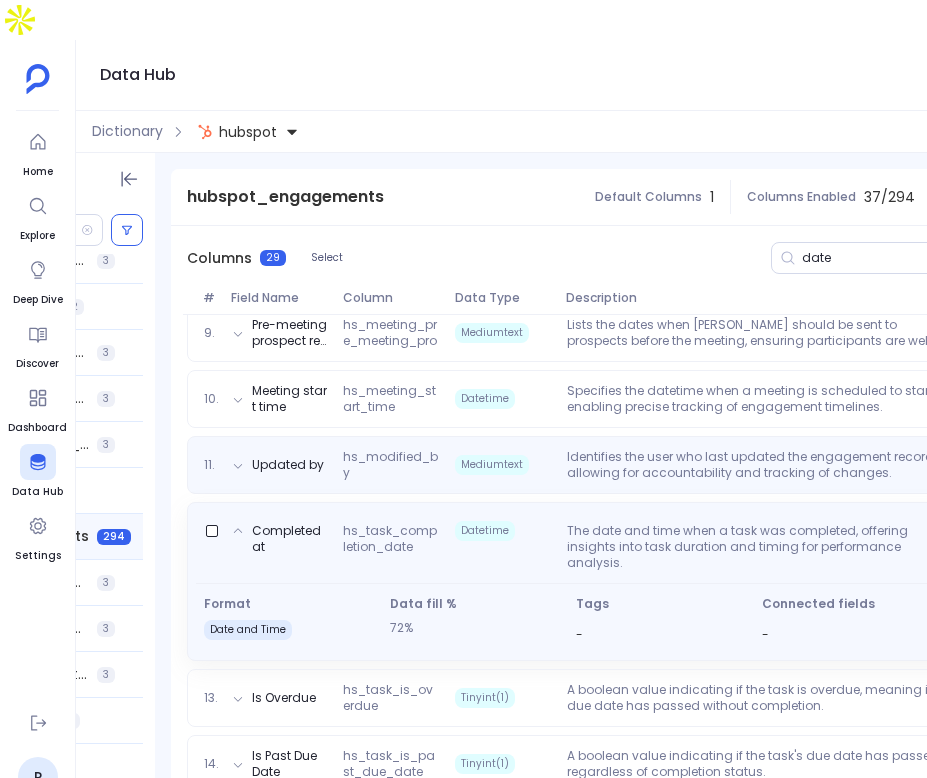 scroll, scrollTop: 0, scrollLeft: 190, axis: horizontal 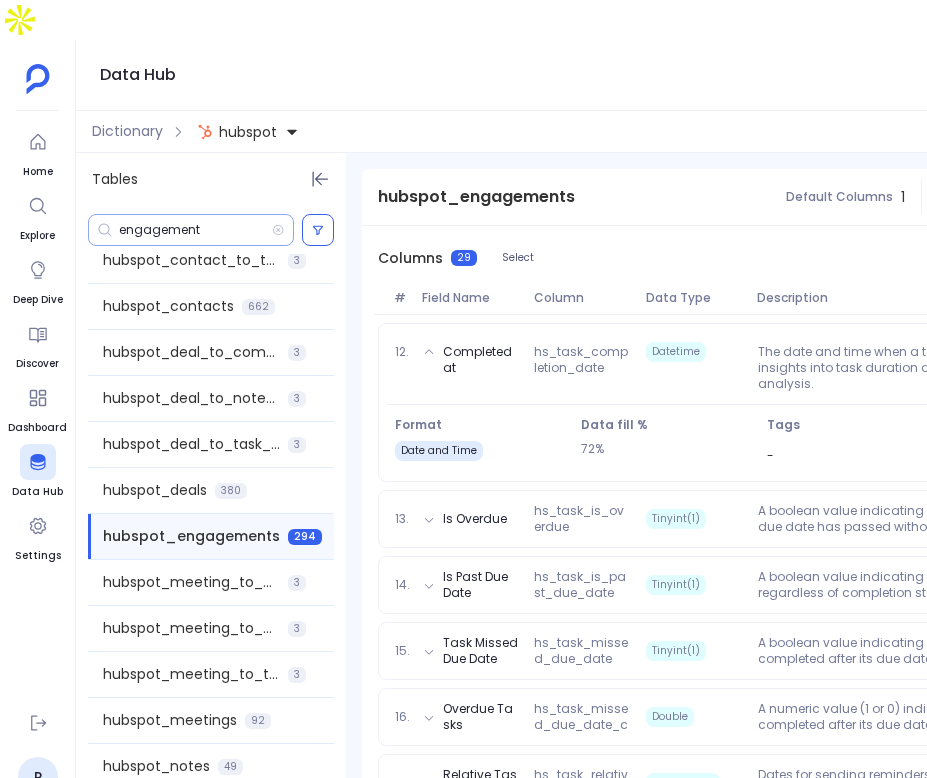 click on "engagement" at bounding box center [195, 230] 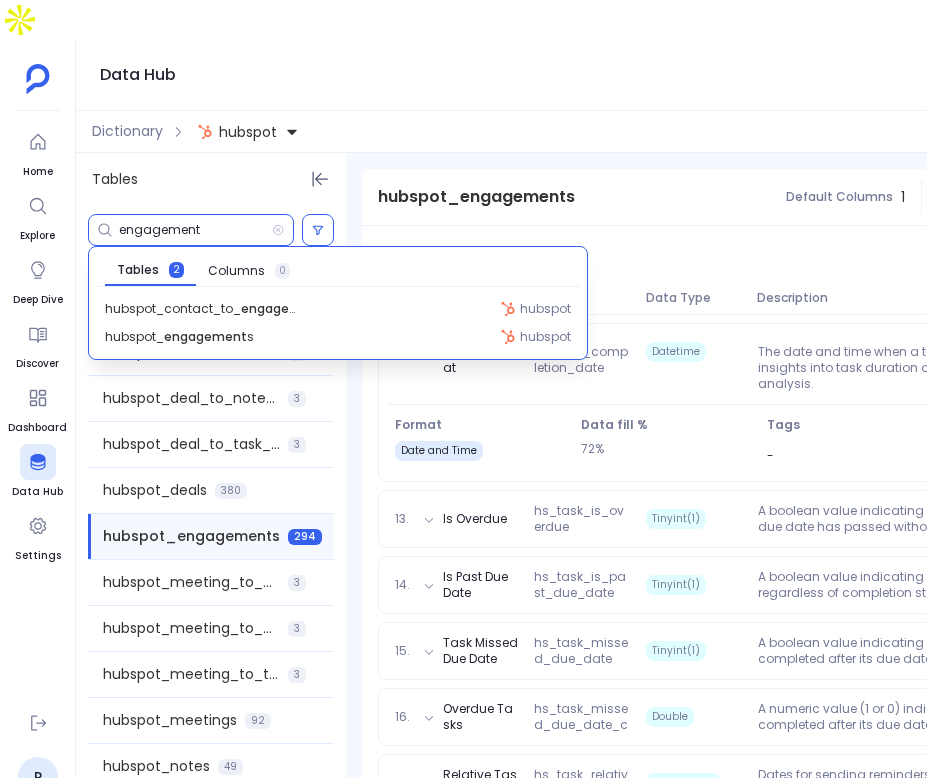 click on "engagement" at bounding box center (195, 230) 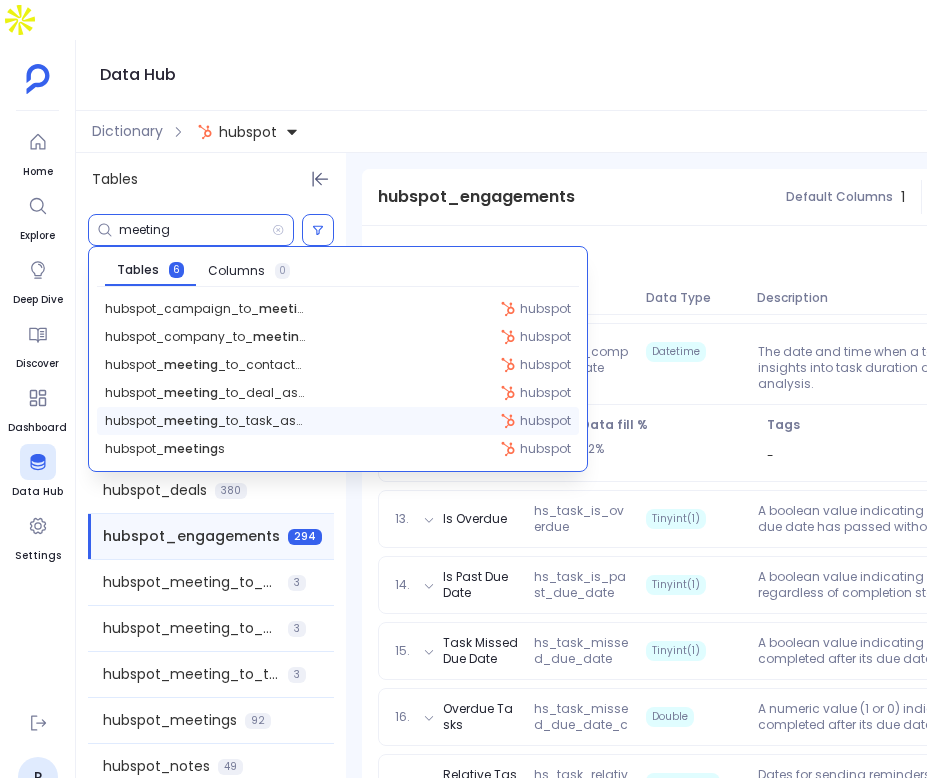 type on "meeting" 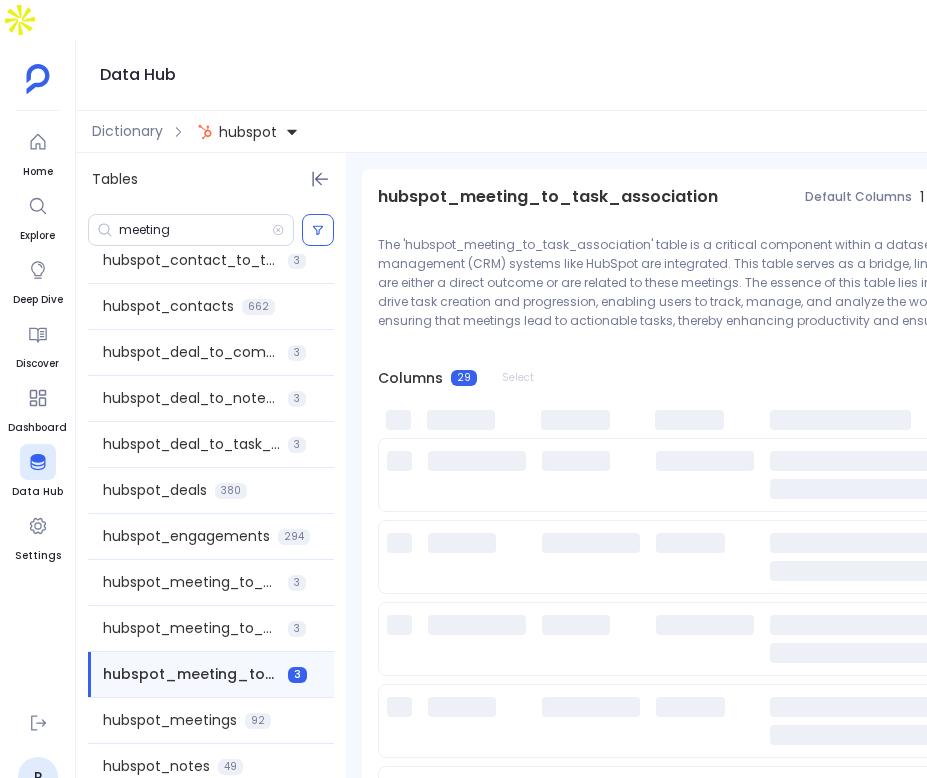 scroll, scrollTop: 647, scrollLeft: 0, axis: vertical 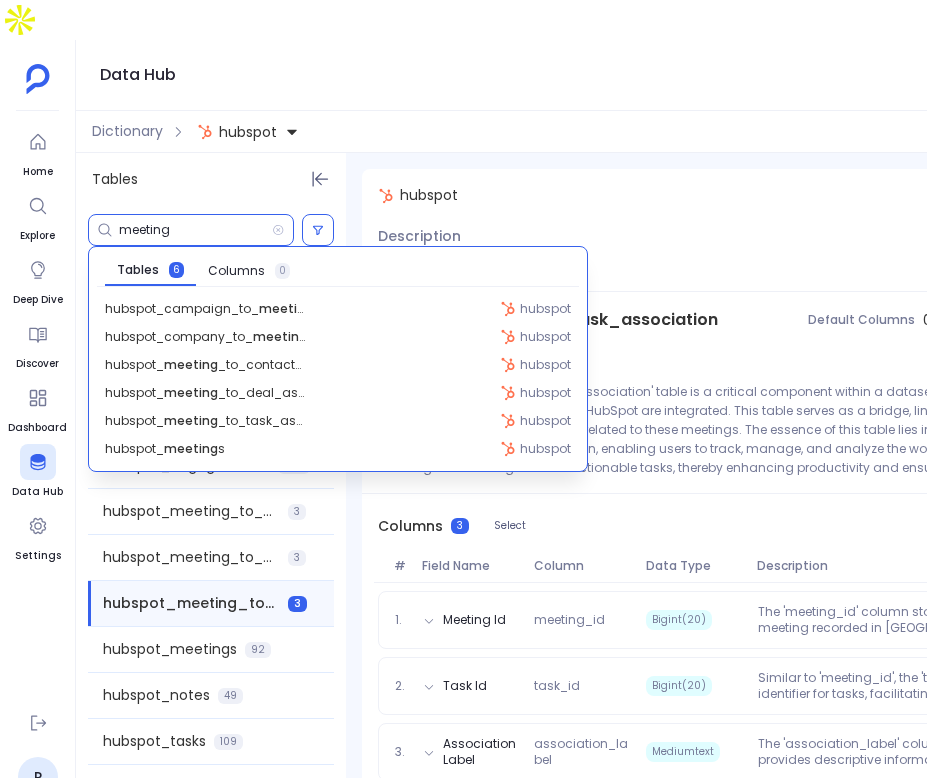 click on "meeting" at bounding box center (195, 230) 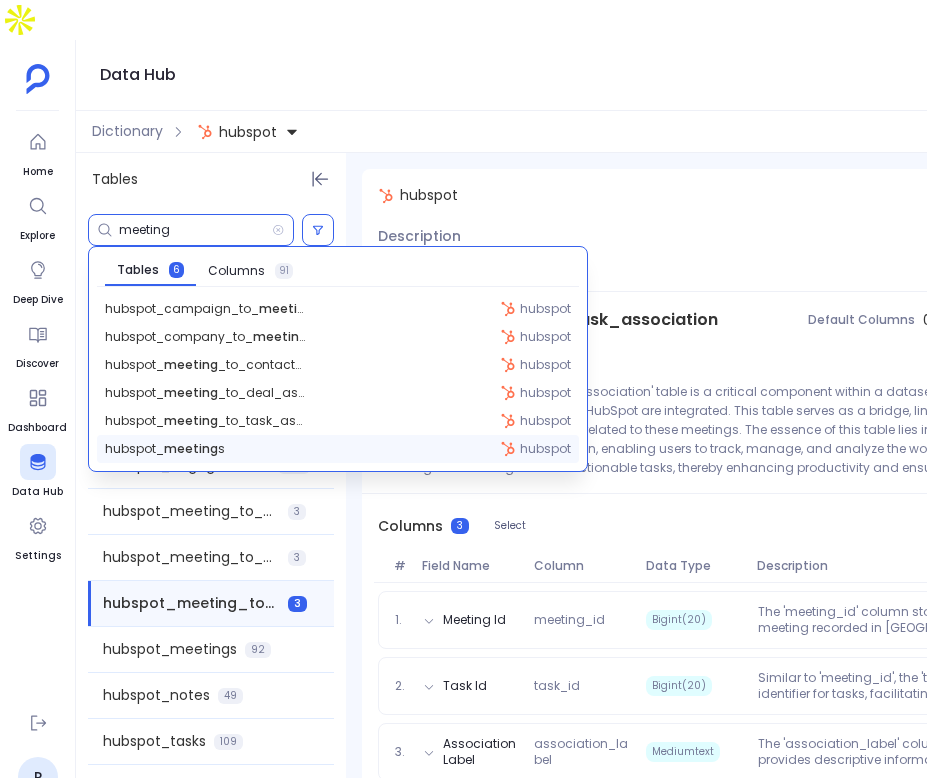 click on "hubspot_ meeting s hubspot" at bounding box center (338, 449) 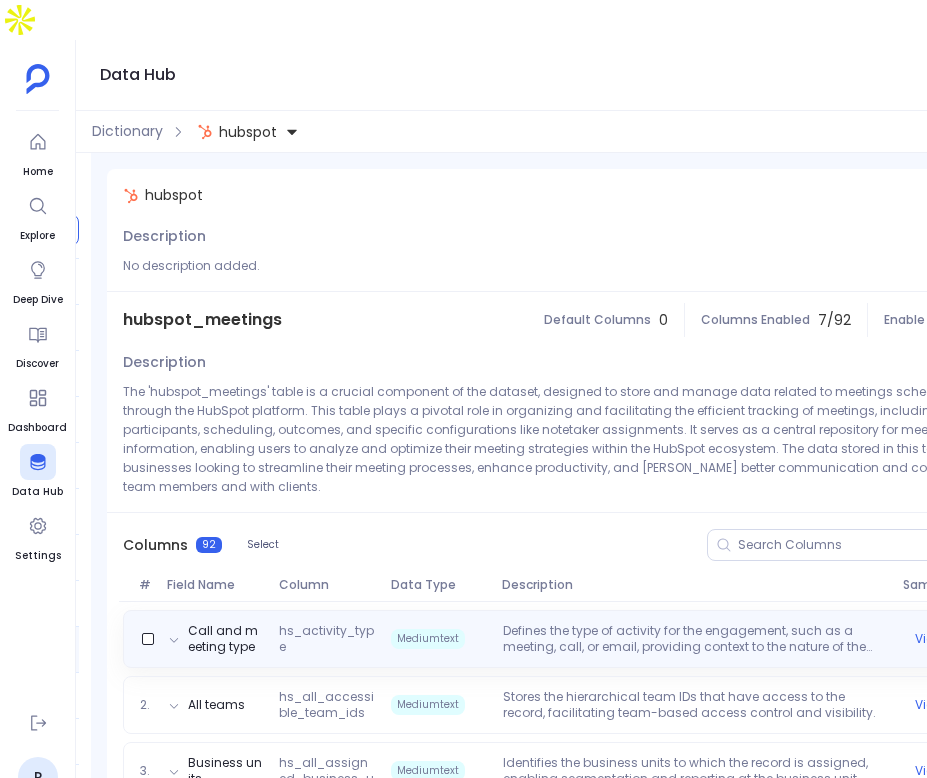 scroll, scrollTop: 0, scrollLeft: 403, axis: horizontal 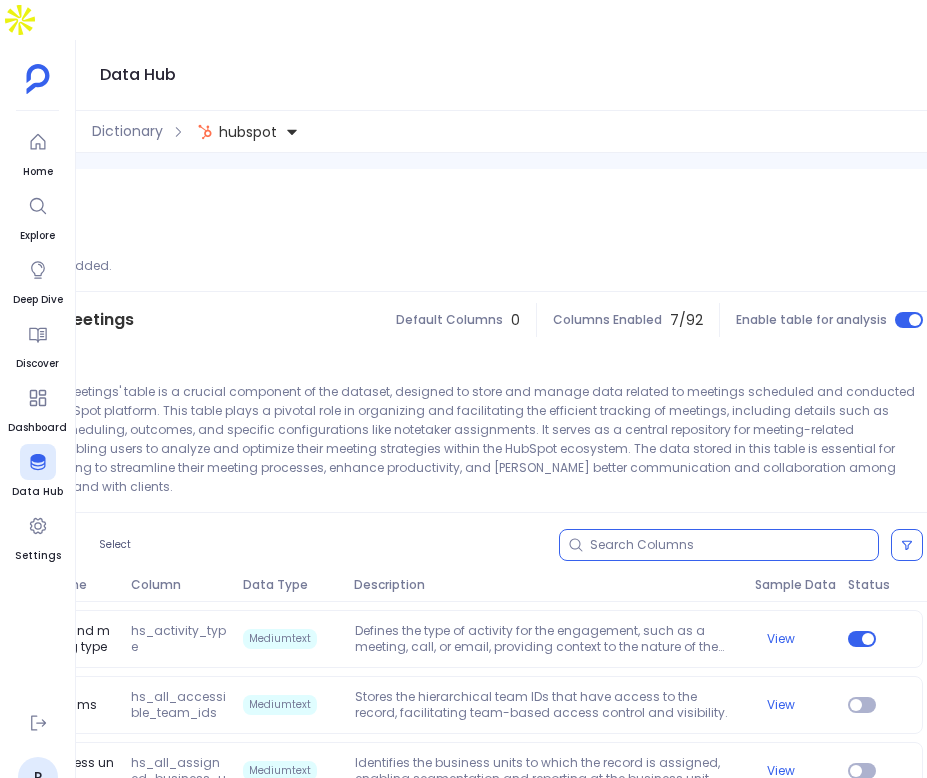 click at bounding box center [734, 545] 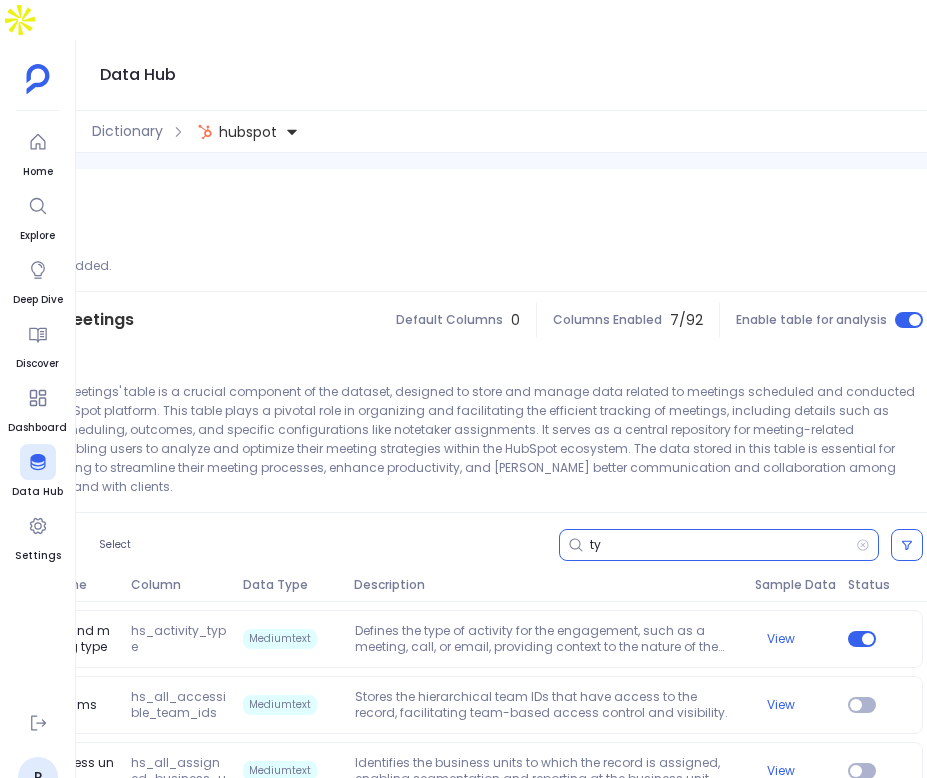 type on "t" 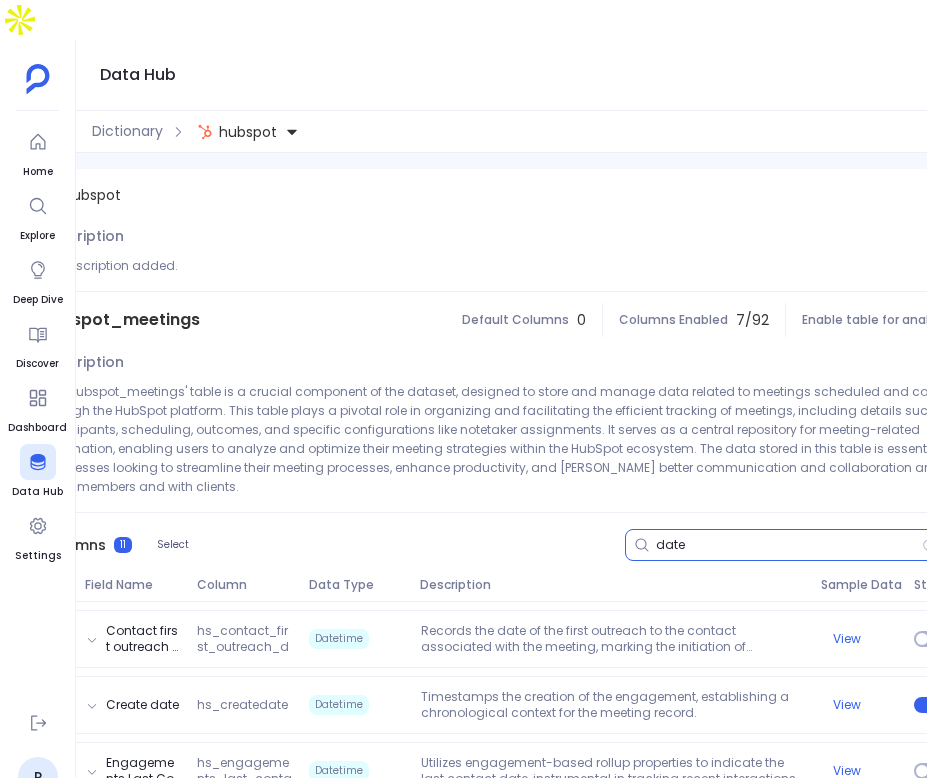 scroll, scrollTop: 0, scrollLeft: 327, axis: horizontal 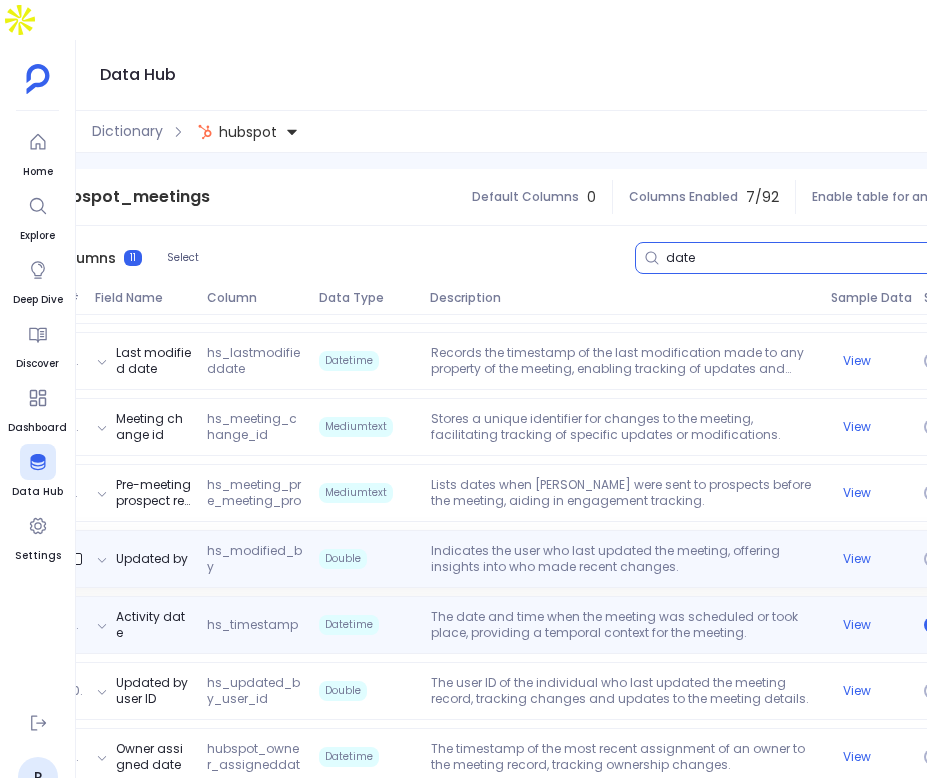 type on "date" 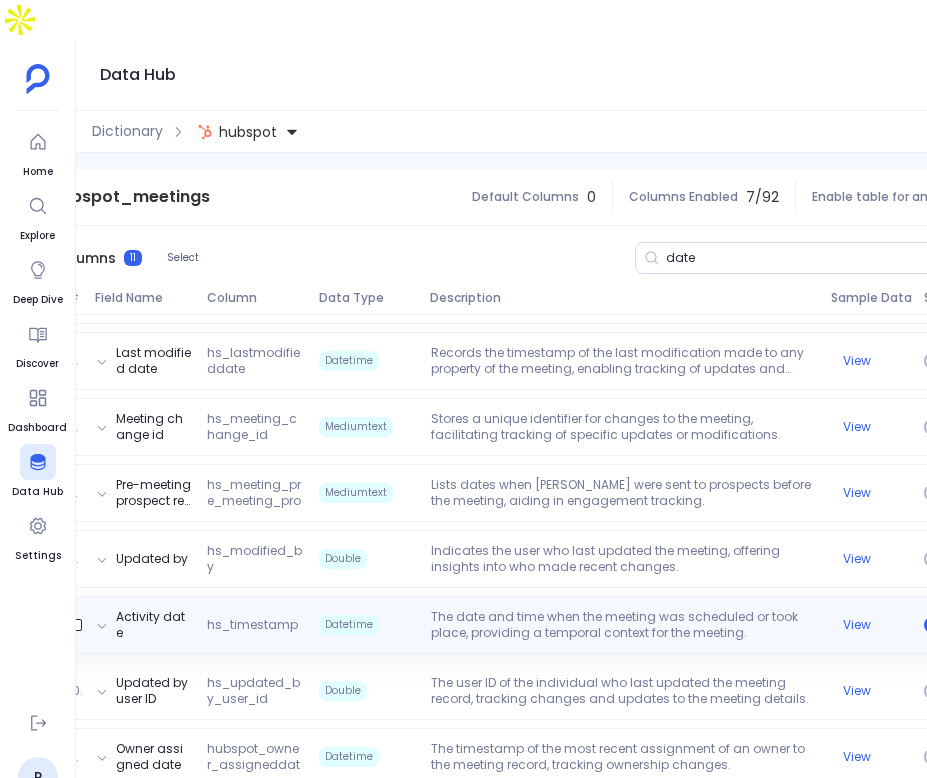 click on "The date and time when the meeting was scheduled or took place, providing a temporal context for the meeting." at bounding box center (623, 625) 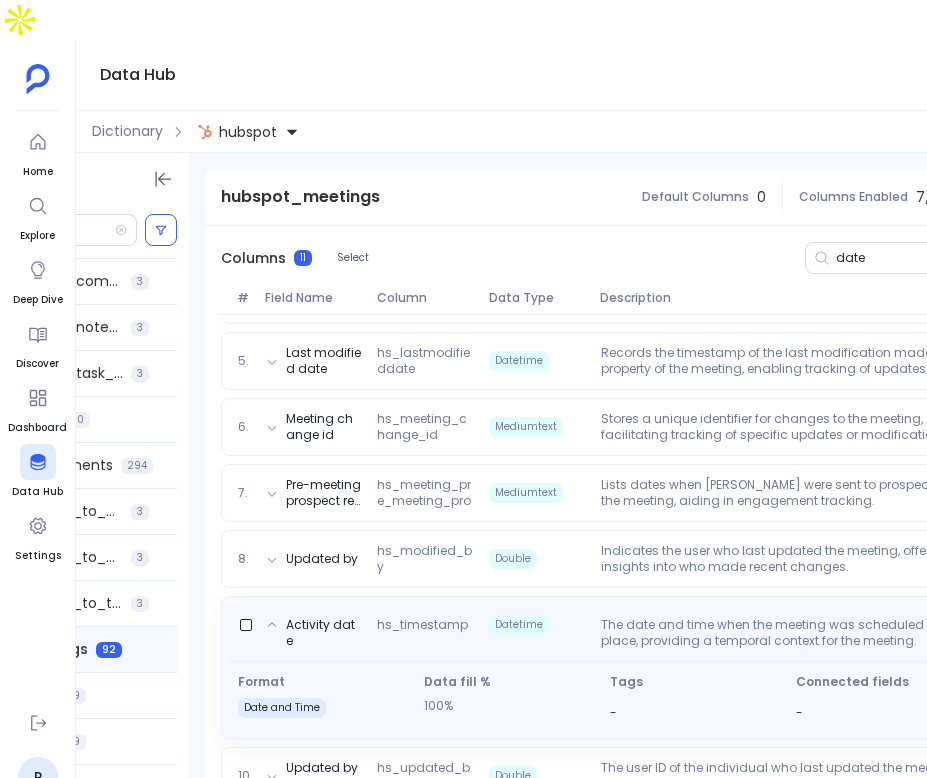 scroll, scrollTop: 0, scrollLeft: 74, axis: horizontal 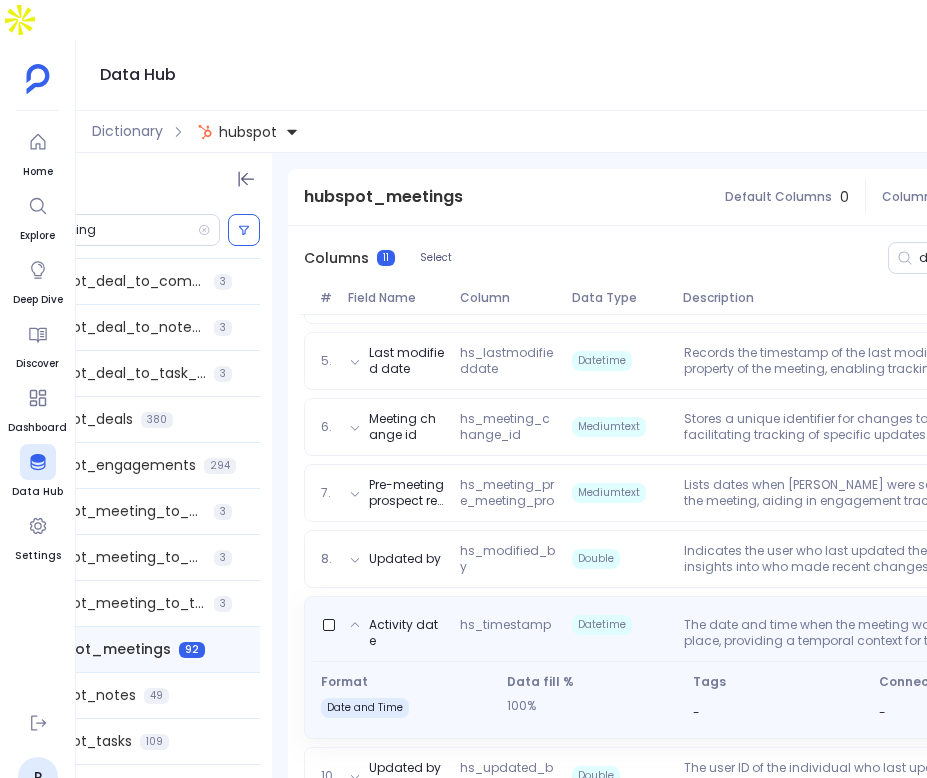 click on "hs_timestamp" at bounding box center [508, 633] 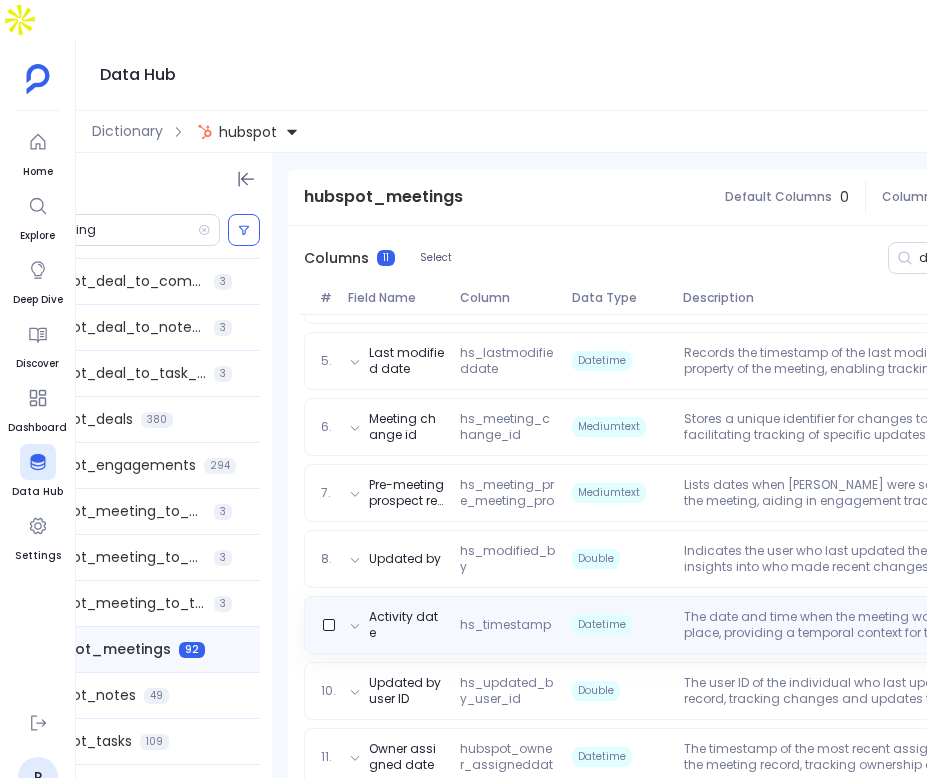 click on "Activity date hs_timestamp Datetime The date and time when the meeting was scheduled or took place, providing a temporal context for the meeting. View" at bounding box center [778, 625] 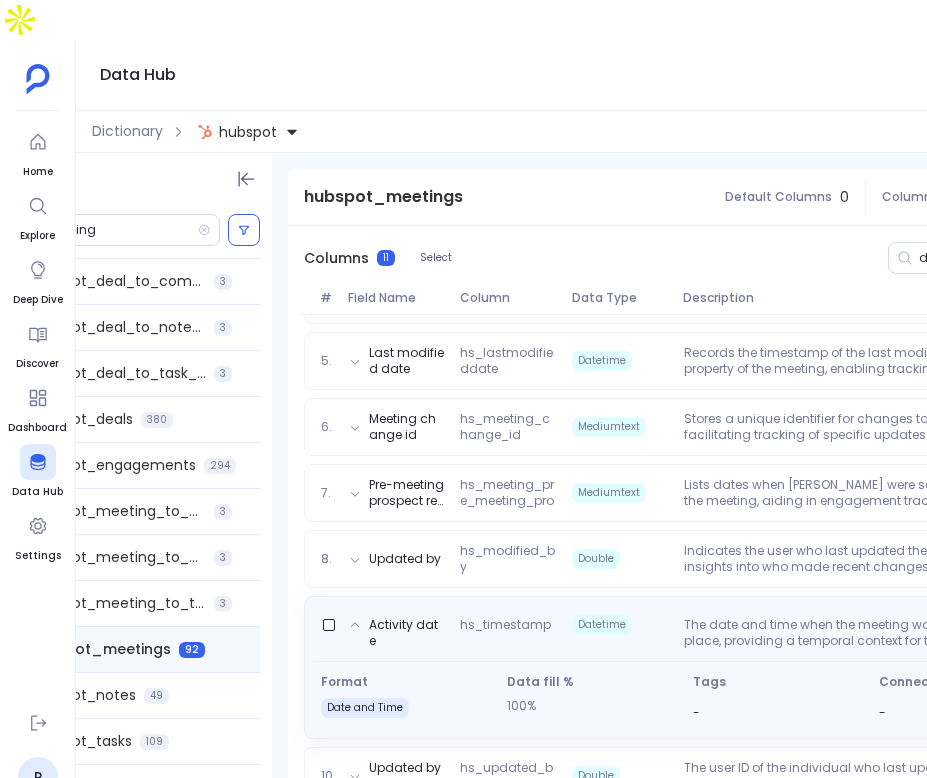 click on "hs_timestamp" at bounding box center (508, 633) 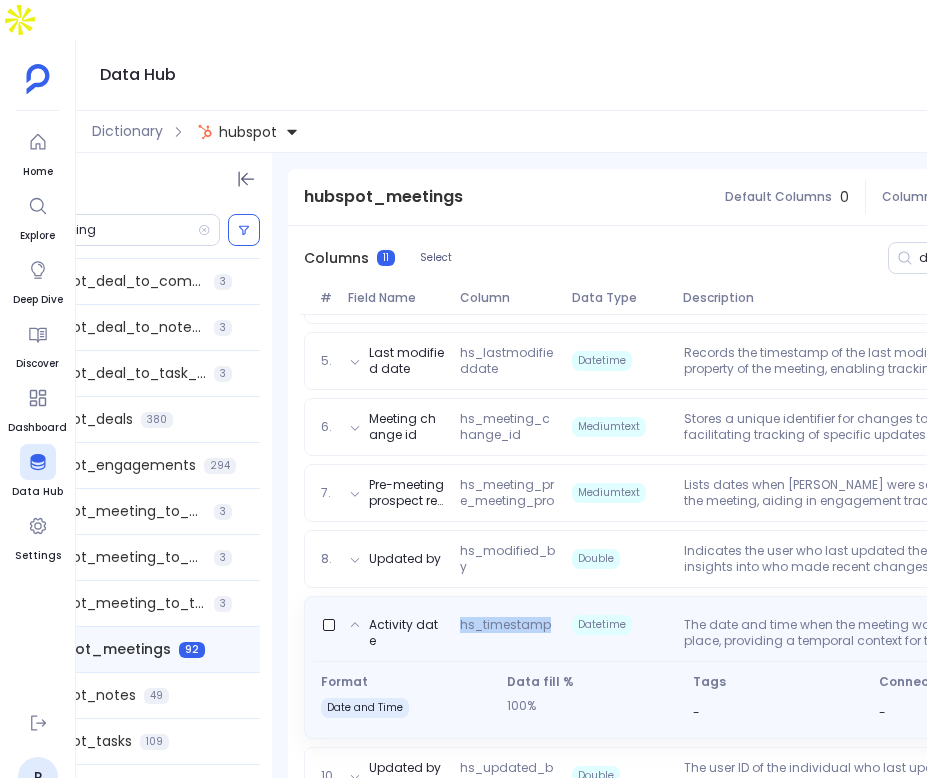 click on "hs_timestamp" at bounding box center (508, 633) 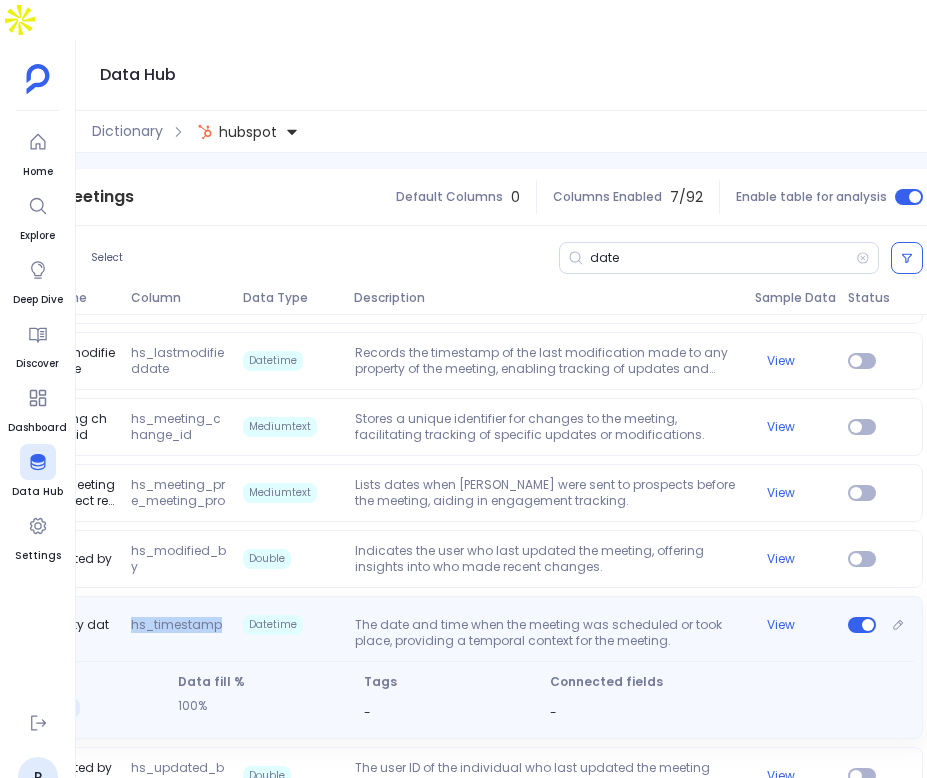 scroll, scrollTop: 0, scrollLeft: 0, axis: both 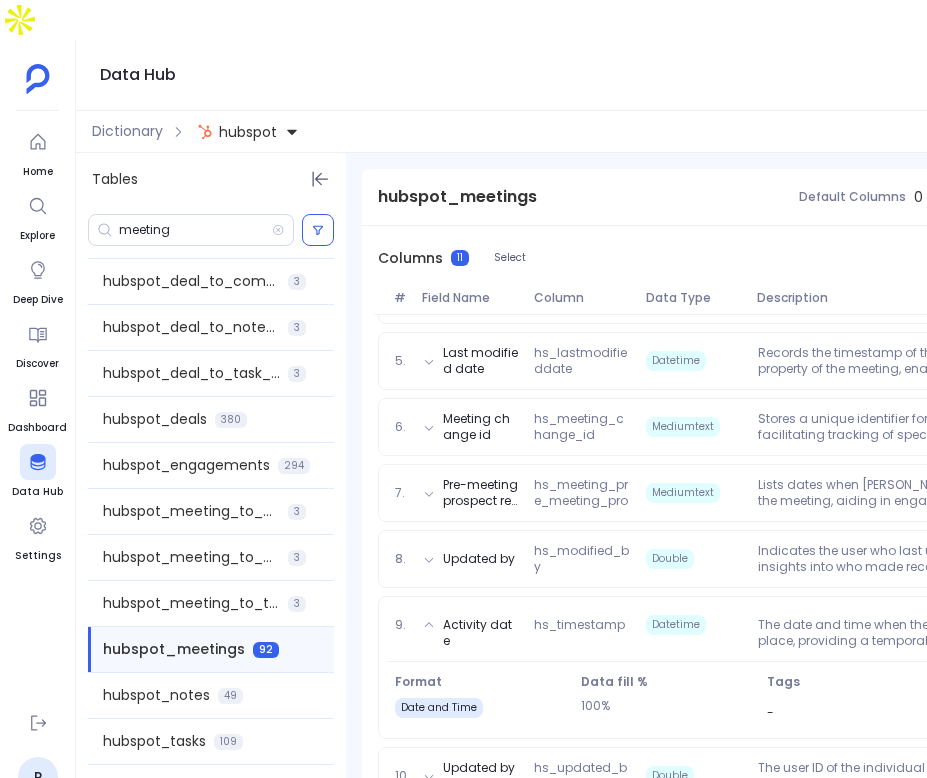click on "hubspot_meetings" at bounding box center (457, 197) 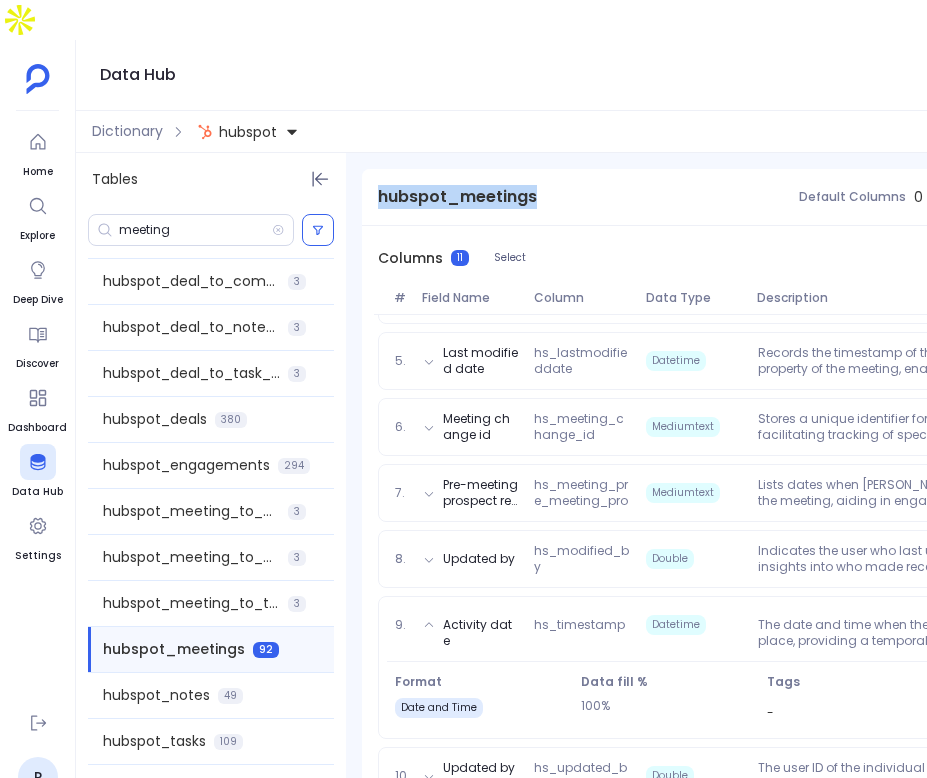 click on "hubspot_meetings" at bounding box center (457, 197) 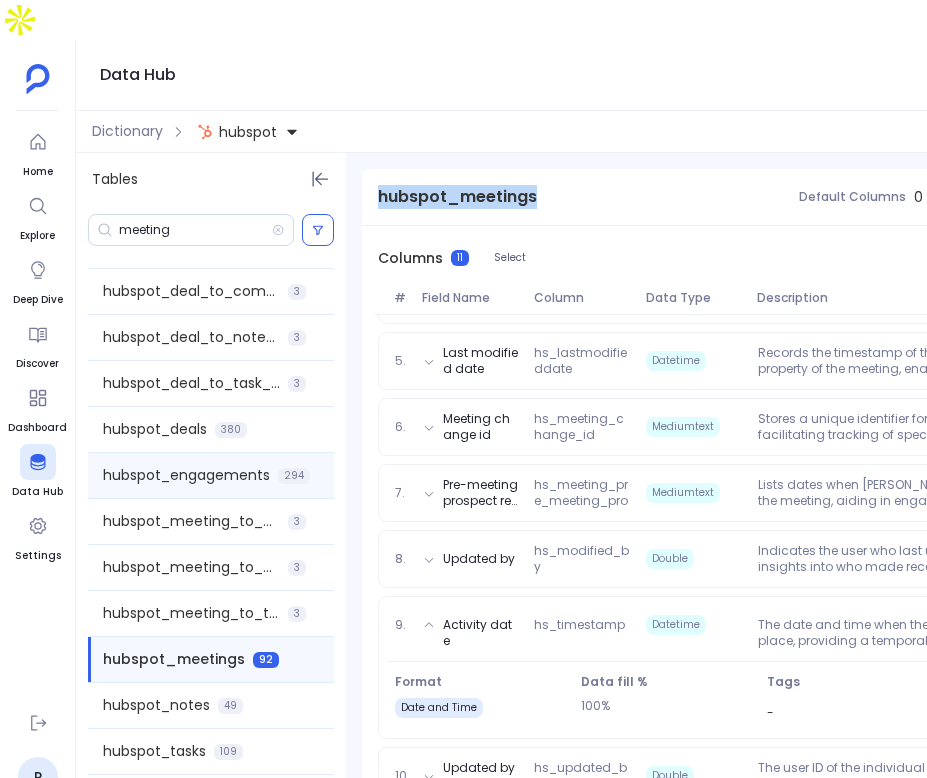 scroll, scrollTop: 693, scrollLeft: 0, axis: vertical 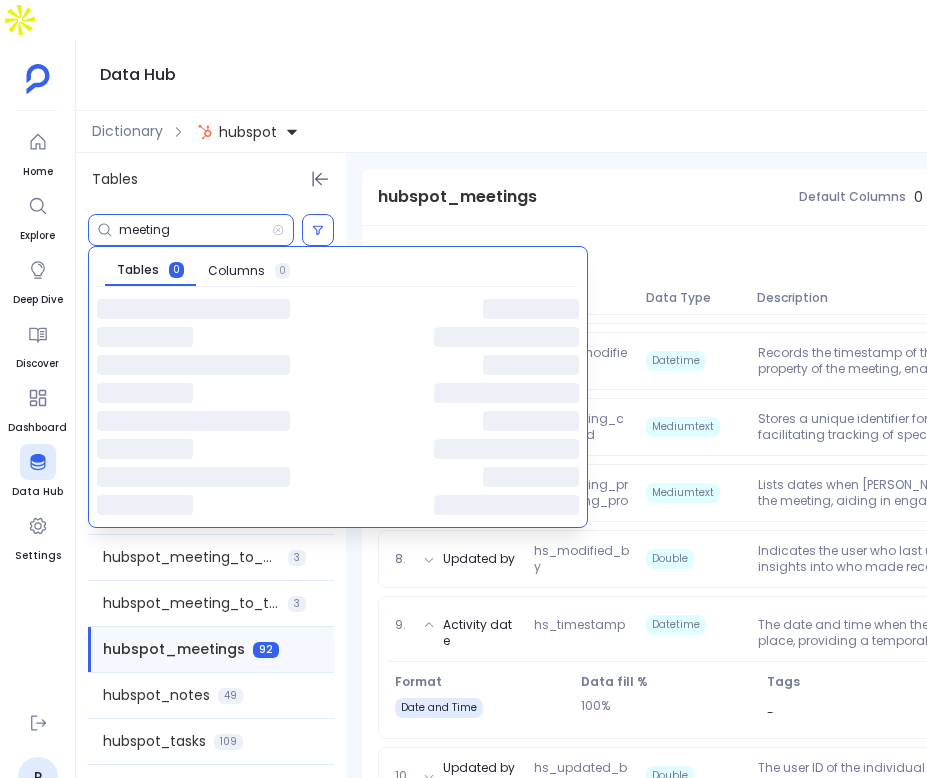 click on "meeting" at bounding box center [195, 230] 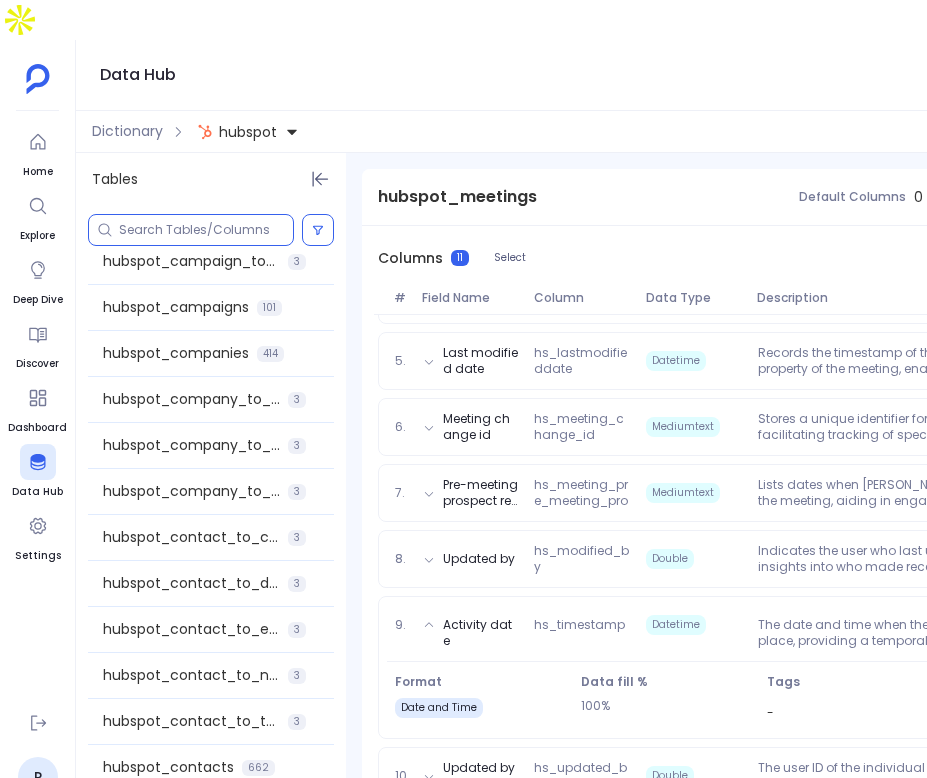 scroll, scrollTop: 0, scrollLeft: 0, axis: both 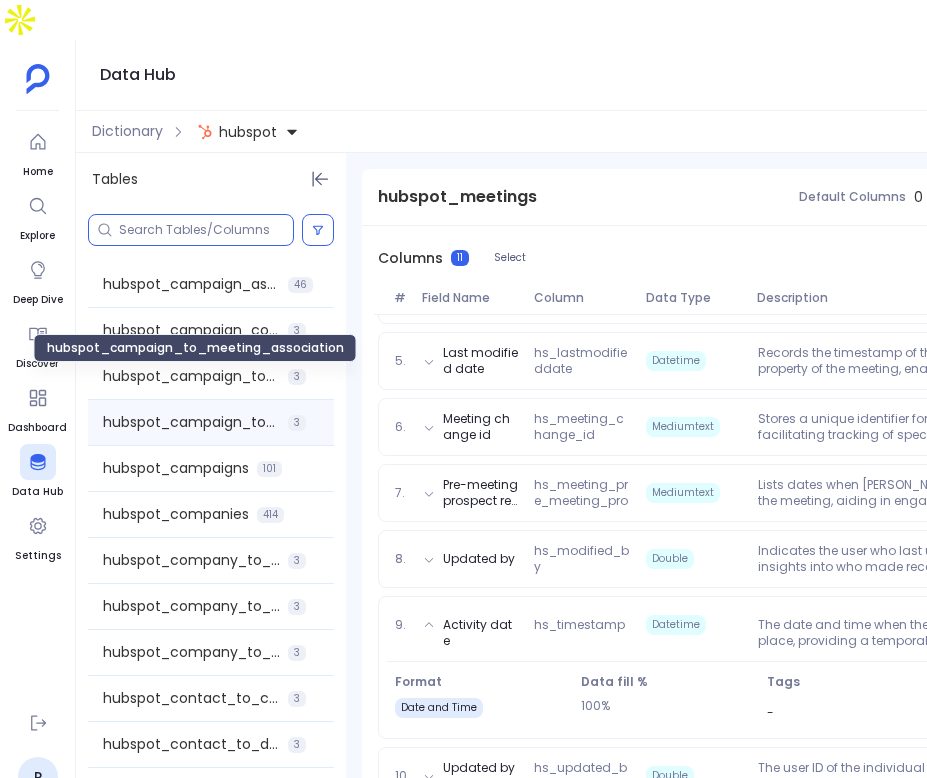 type 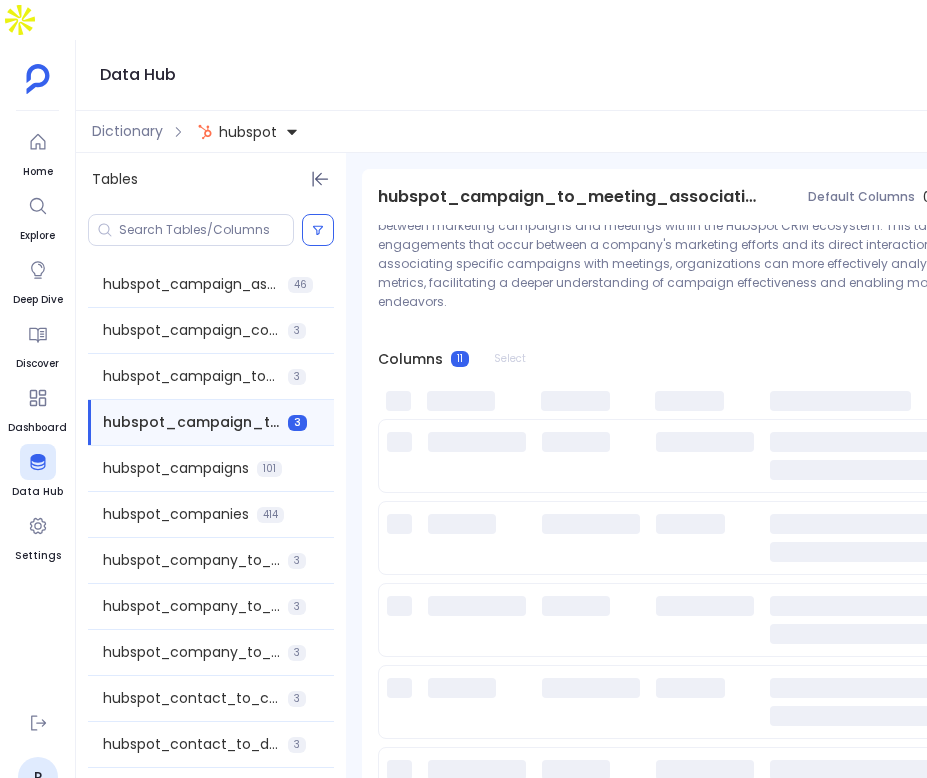 scroll, scrollTop: 0, scrollLeft: 0, axis: both 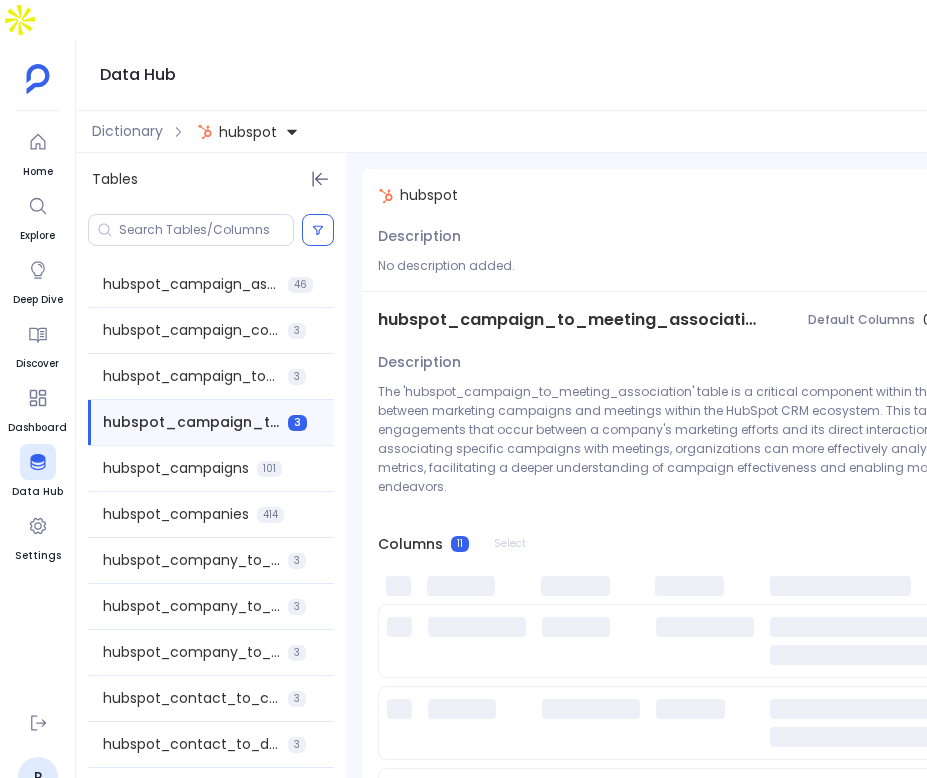 click on "hubspot_campaign_to_meeting_association" at bounding box center [571, 320] 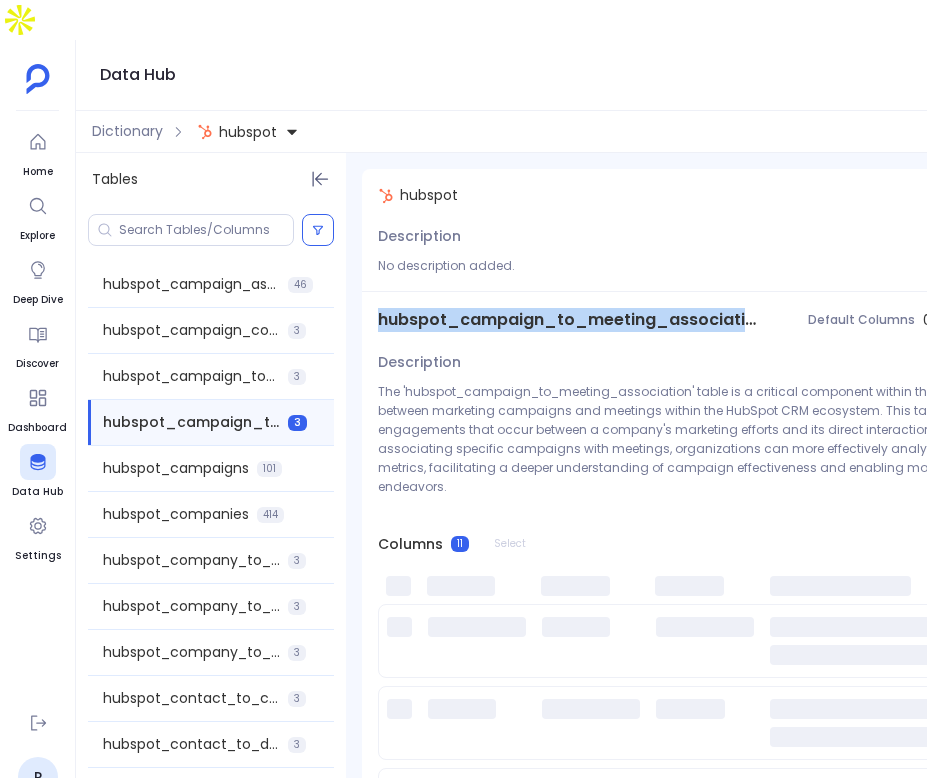 click on "hubspot_campaign_to_meeting_association" at bounding box center [571, 320] 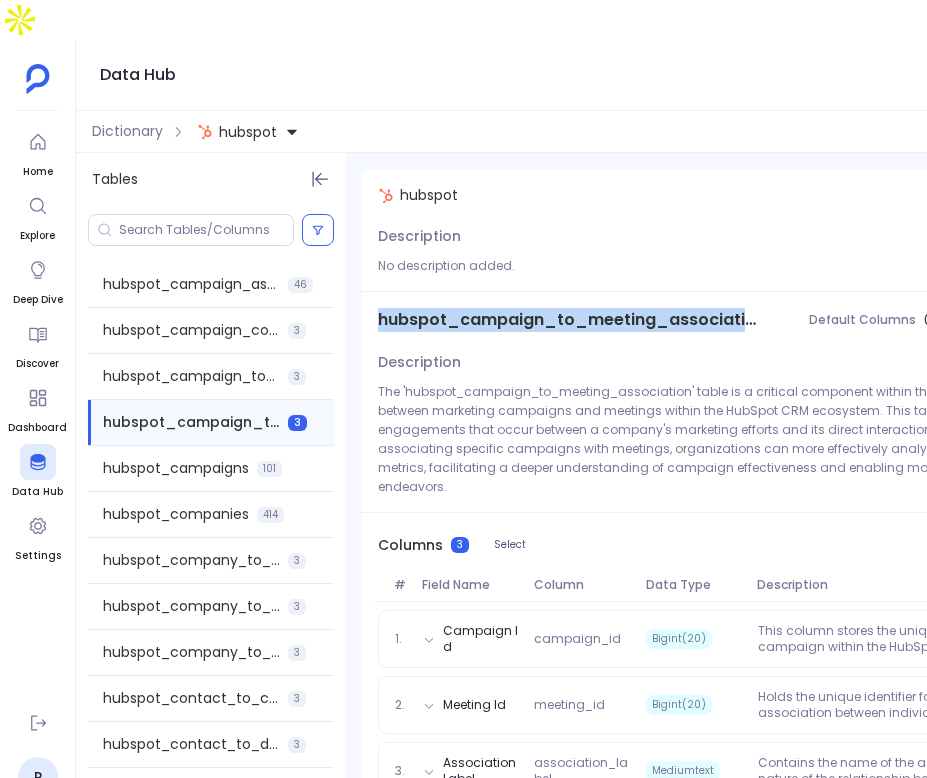copy on "hubspot_campaign_to_meeting_association" 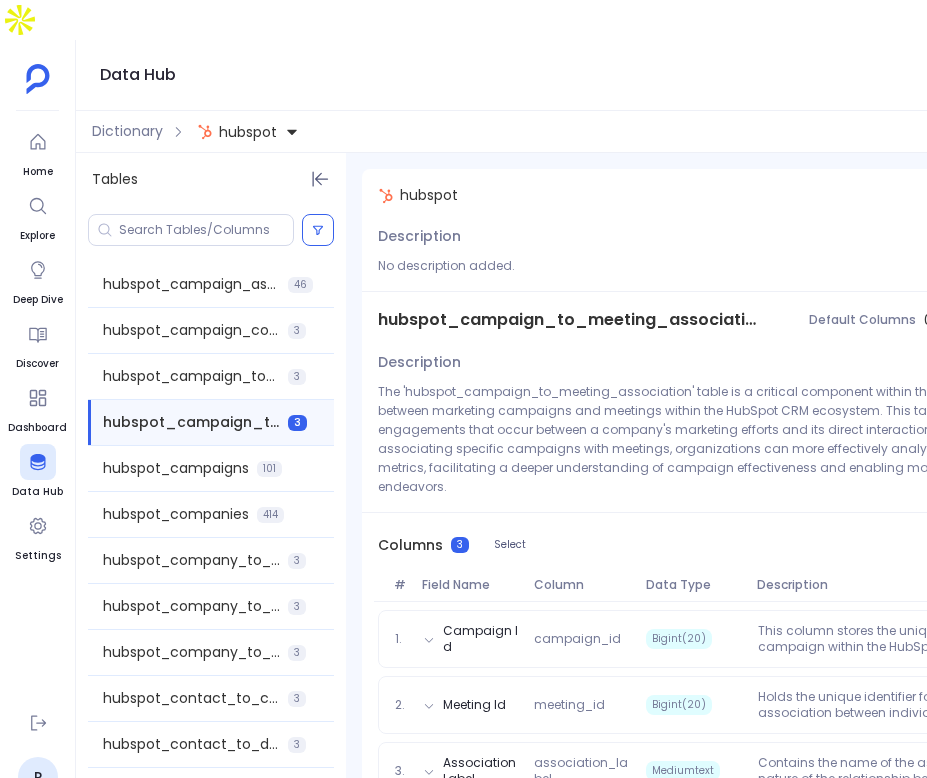 click on "Tables" at bounding box center [211, 179] 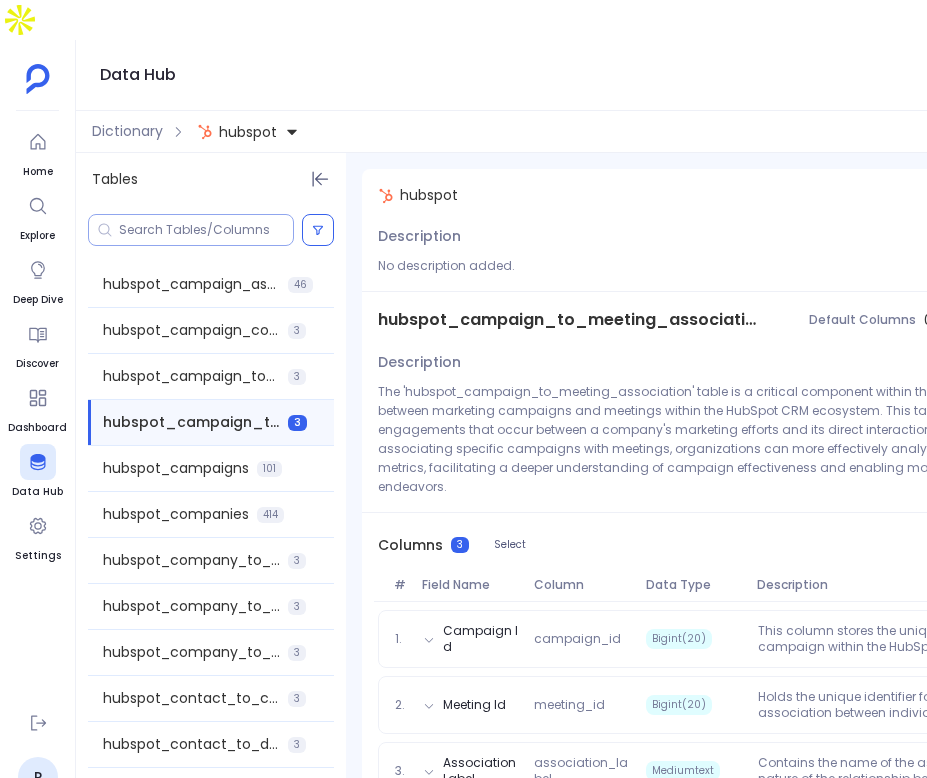click at bounding box center (206, 230) 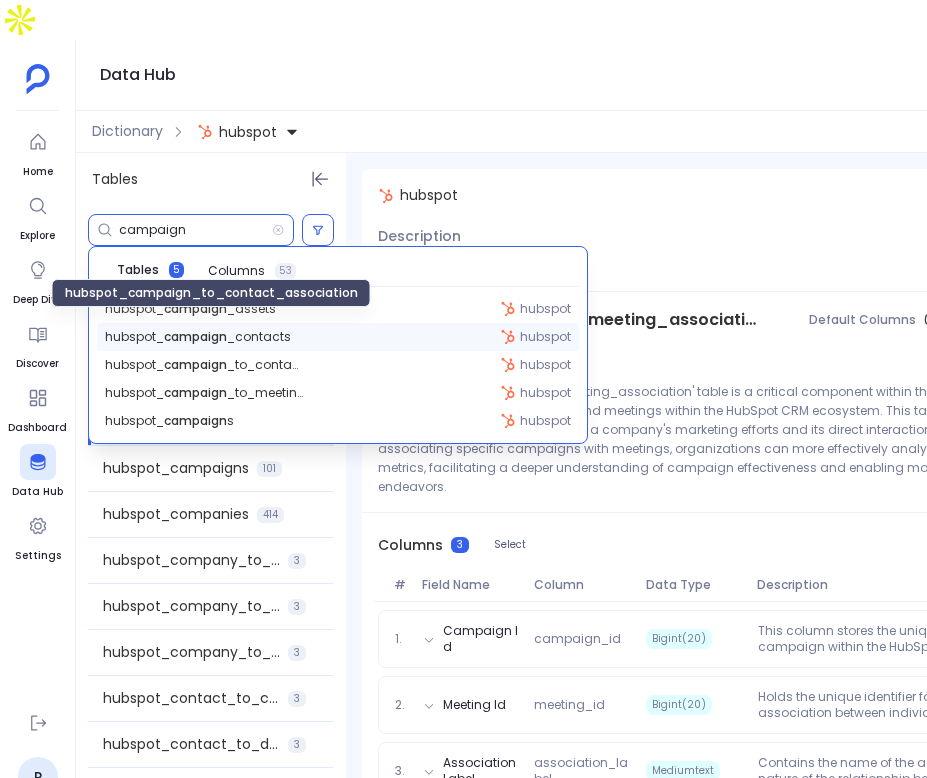 type on "campaign" 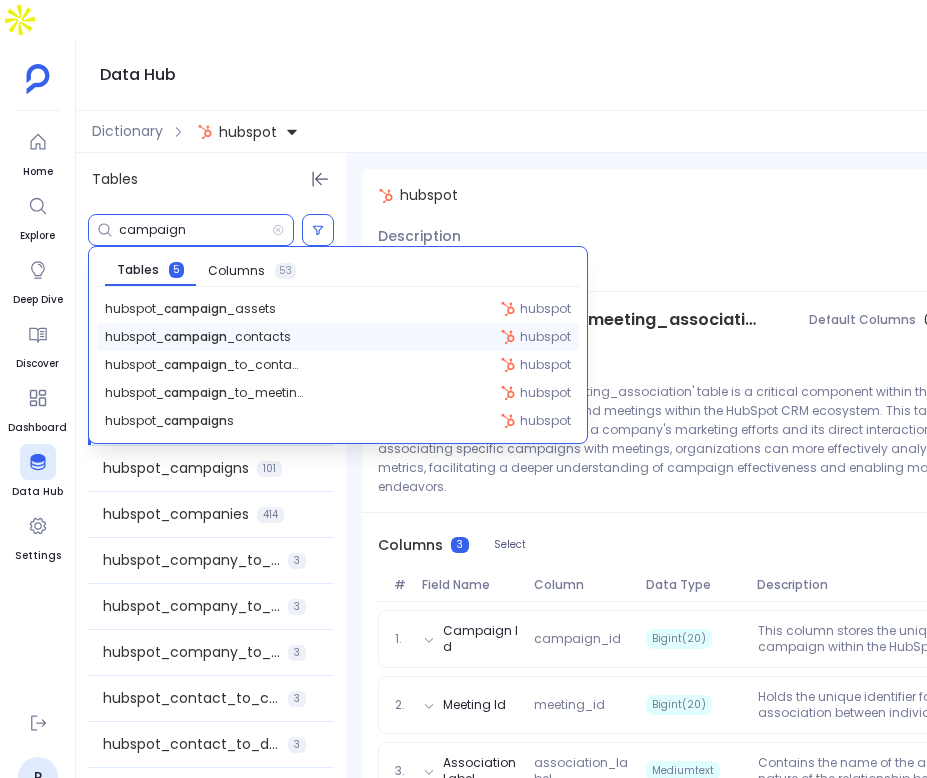 click on "hubspot_ campaign _contacts" at bounding box center (198, 337) 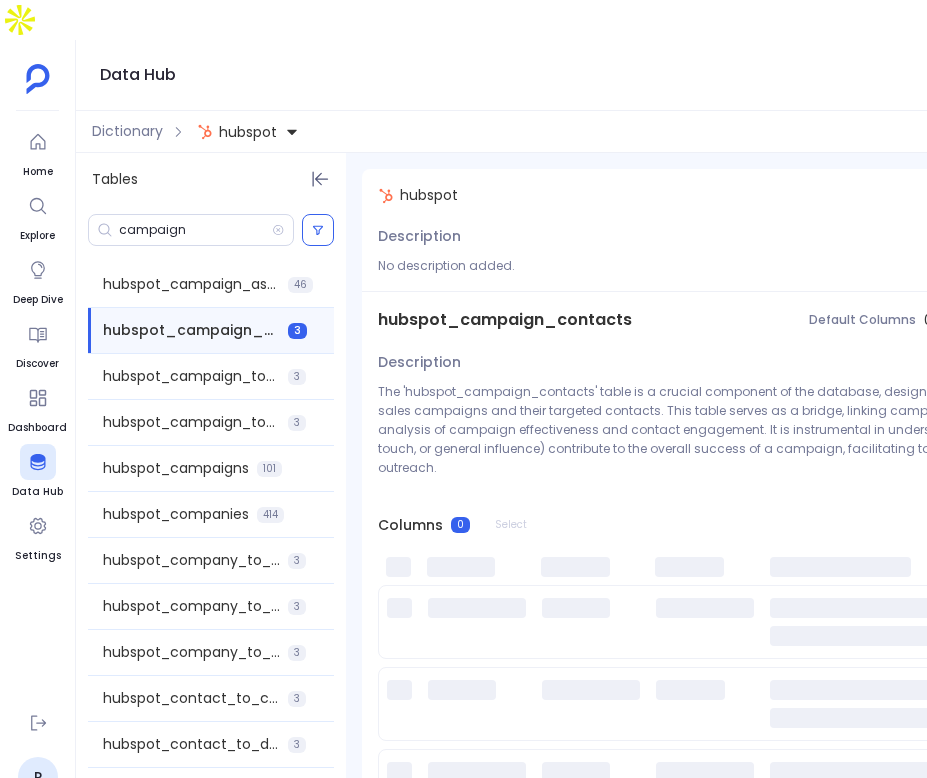 click on "hubspot_campaign_contacts" at bounding box center (505, 320) 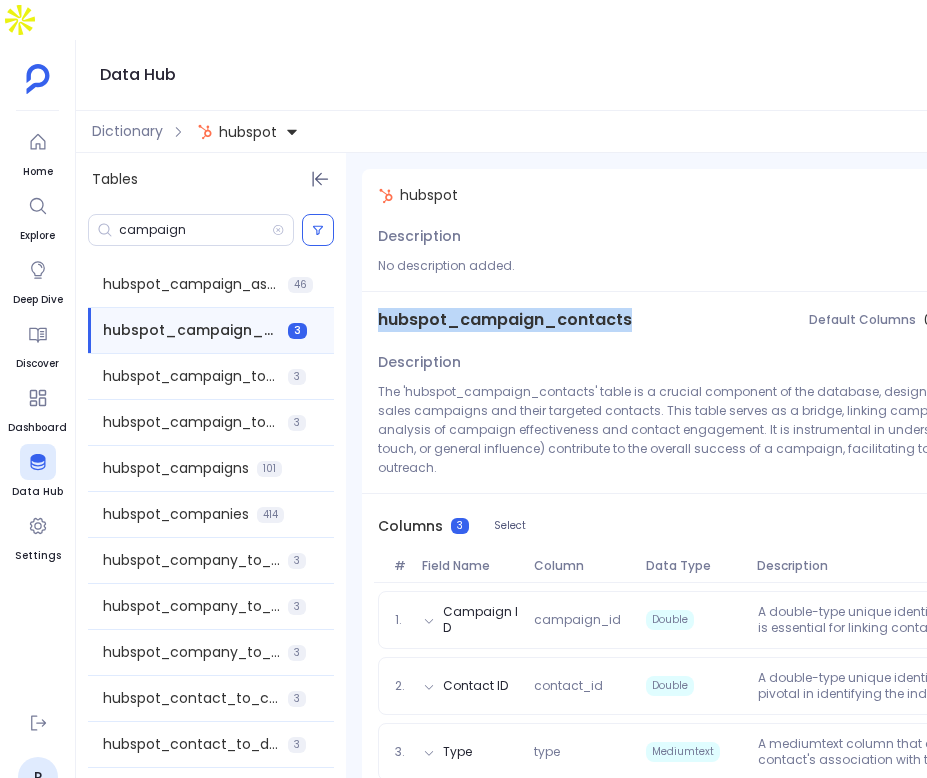 click on "hubspot_campaign_contacts" at bounding box center (505, 320) 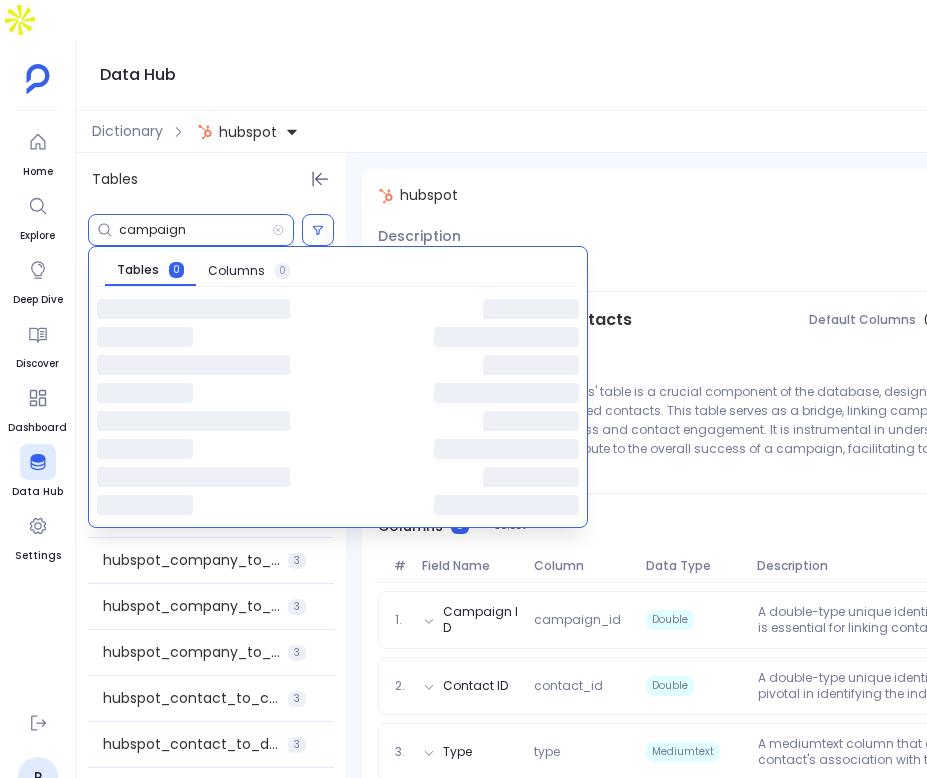 click on "campaign" at bounding box center (195, 230) 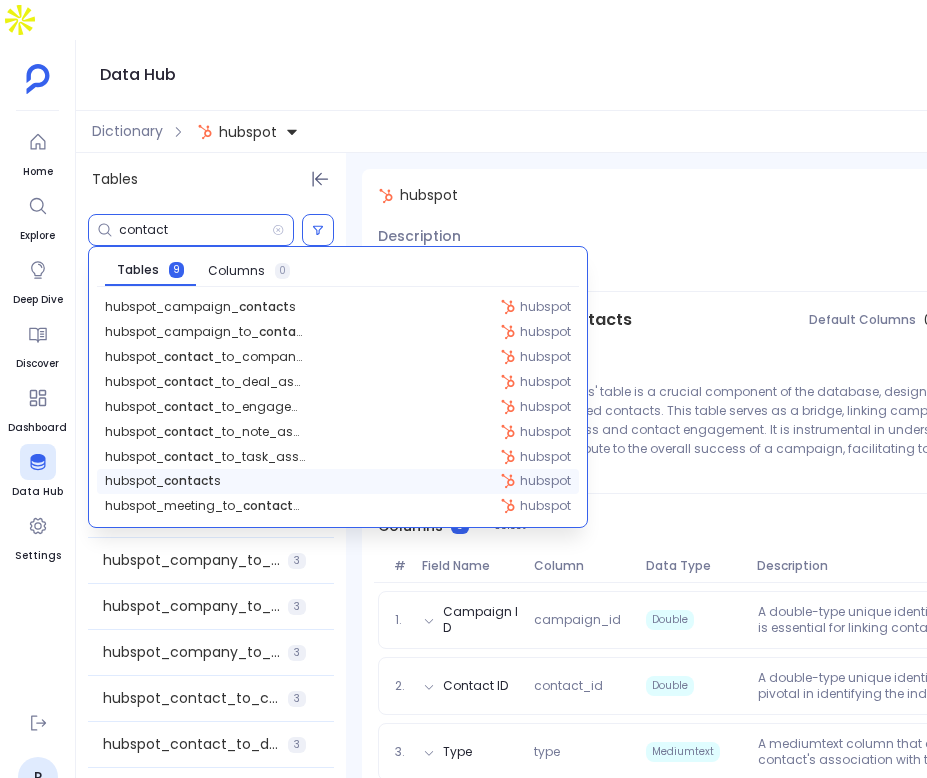 type on "contact" 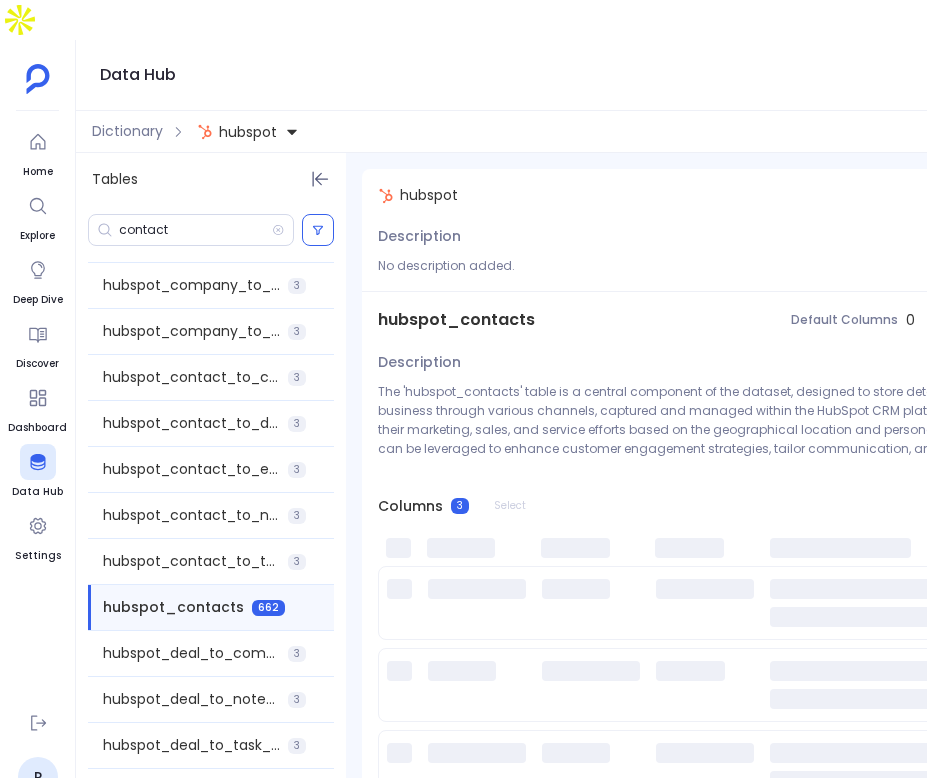 scroll, scrollTop: 391, scrollLeft: 0, axis: vertical 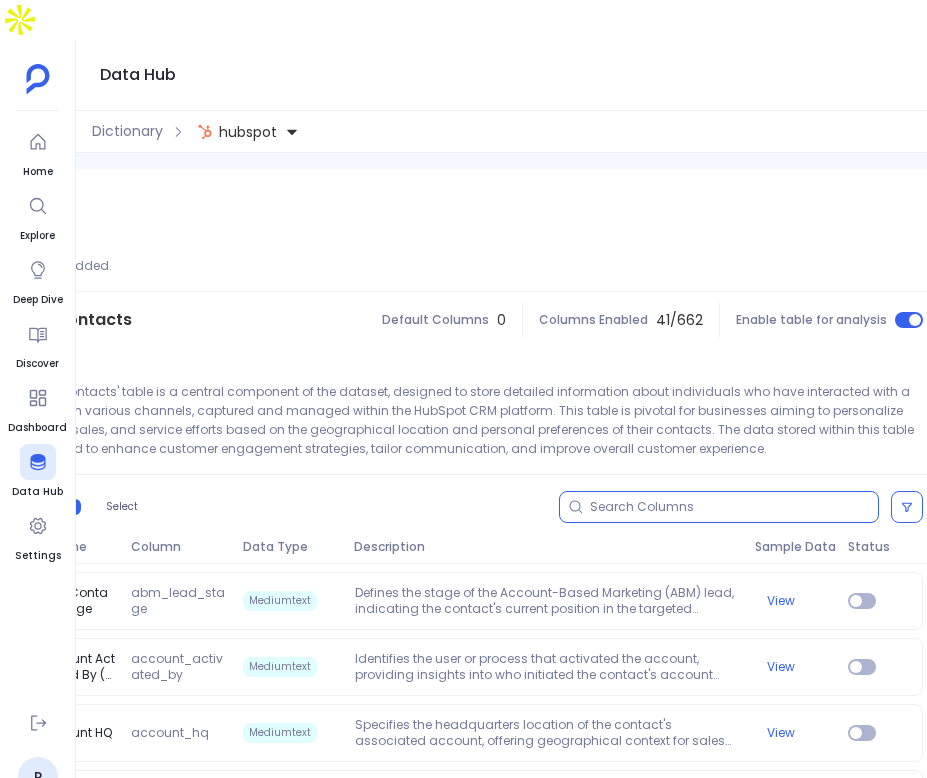 click at bounding box center (734, 507) 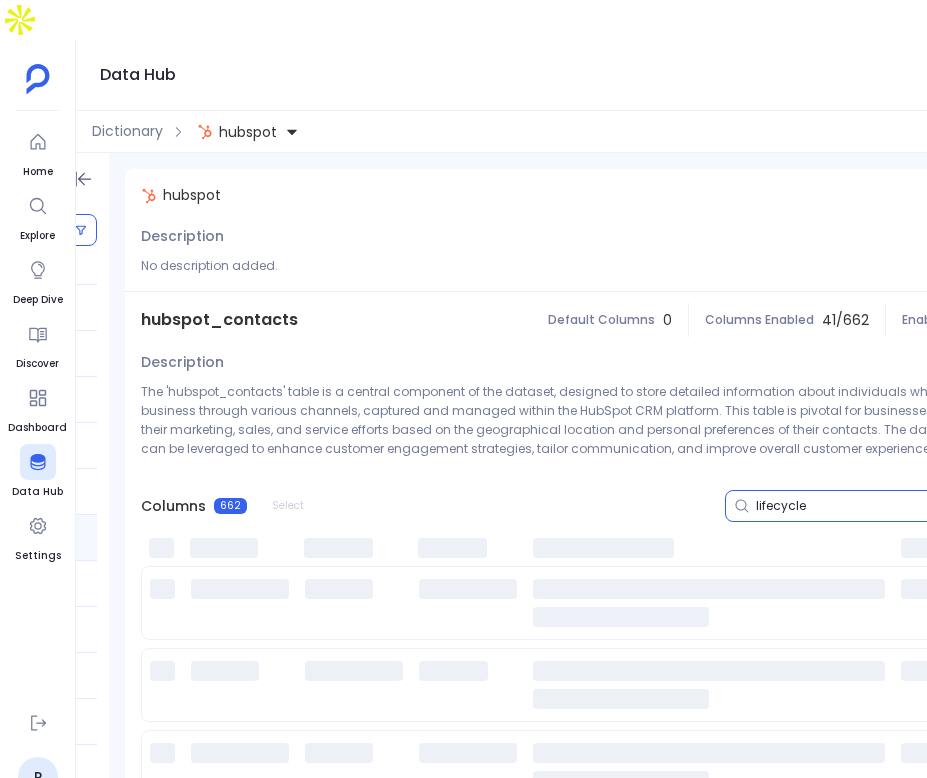 scroll, scrollTop: 0, scrollLeft: 111, axis: horizontal 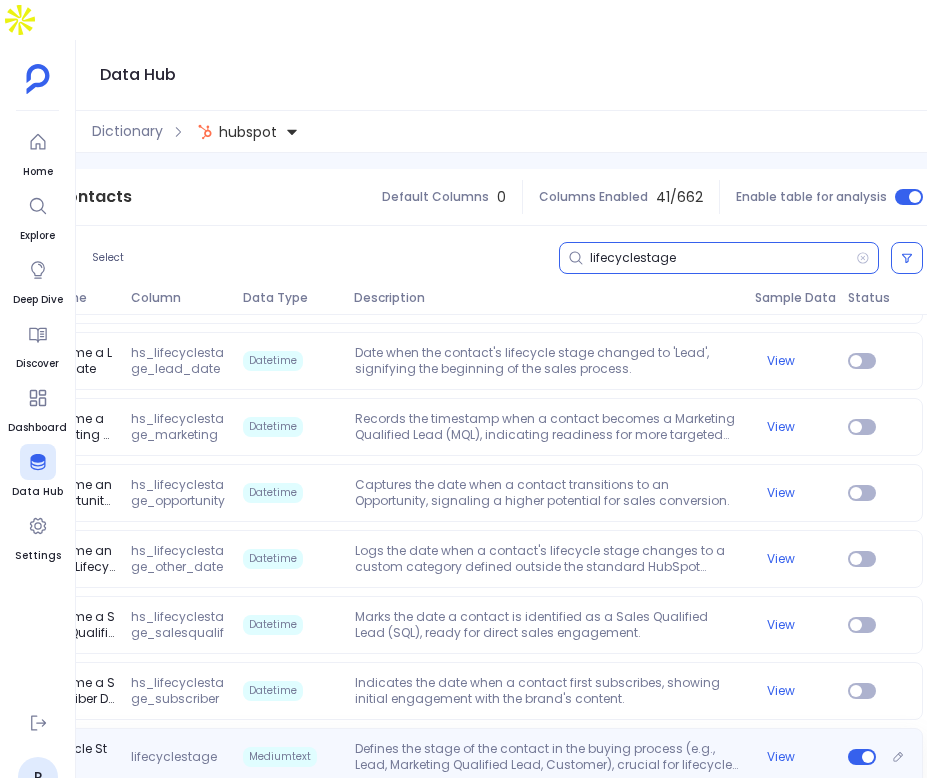 click on "Defines the stage of the contact in the buying process (e.g., Lead, Marketing Qualified Lead, Customer), crucial for lifecycle marketing strategies." at bounding box center (547, 757) 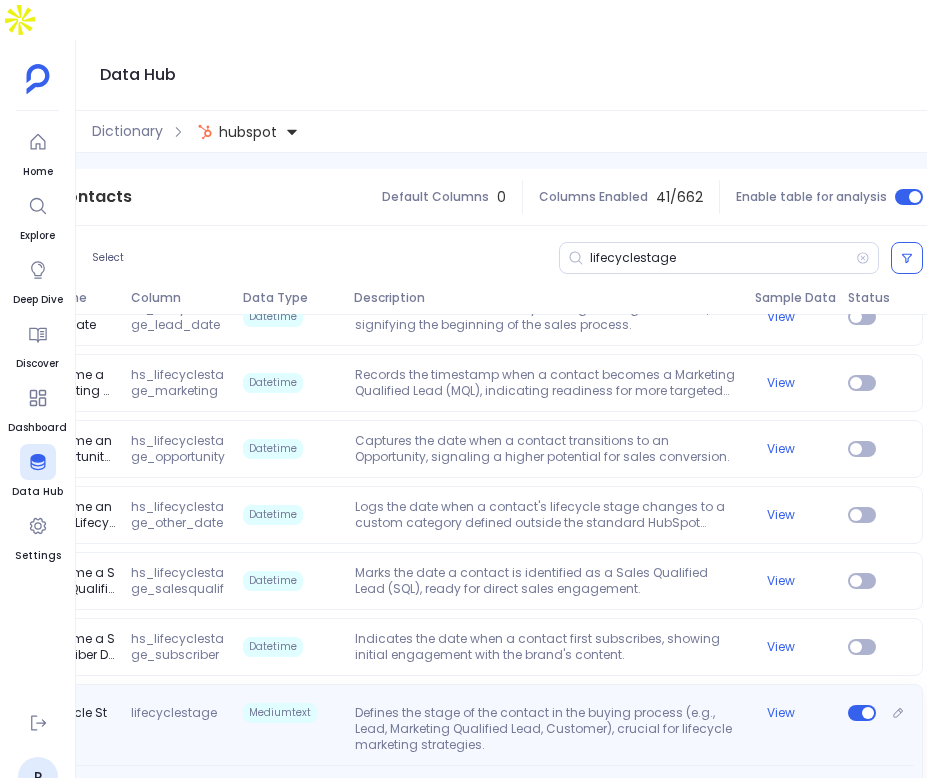 scroll, scrollTop: 473, scrollLeft: 0, axis: vertical 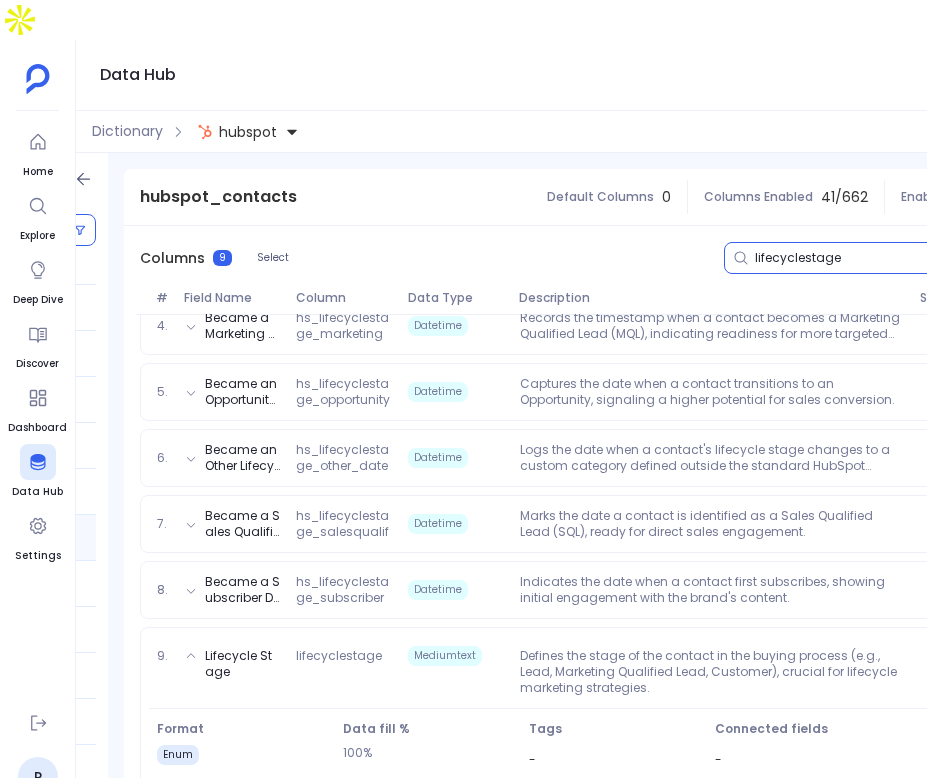 click on "lifecyclestage" at bounding box center (888, 258) 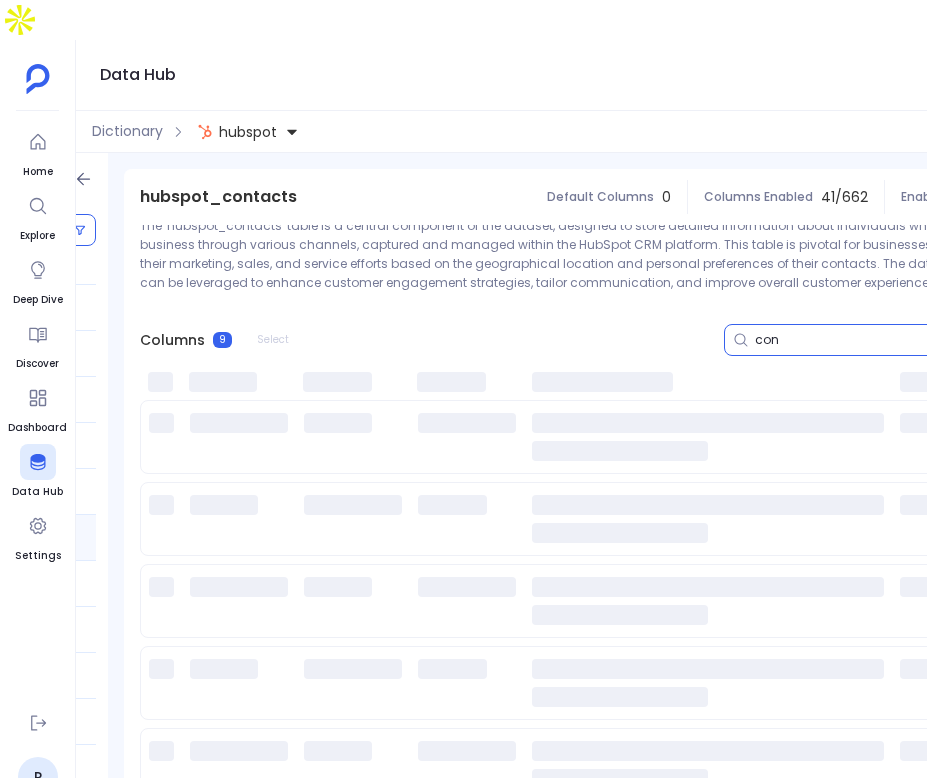 scroll, scrollTop: 166, scrollLeft: 0, axis: vertical 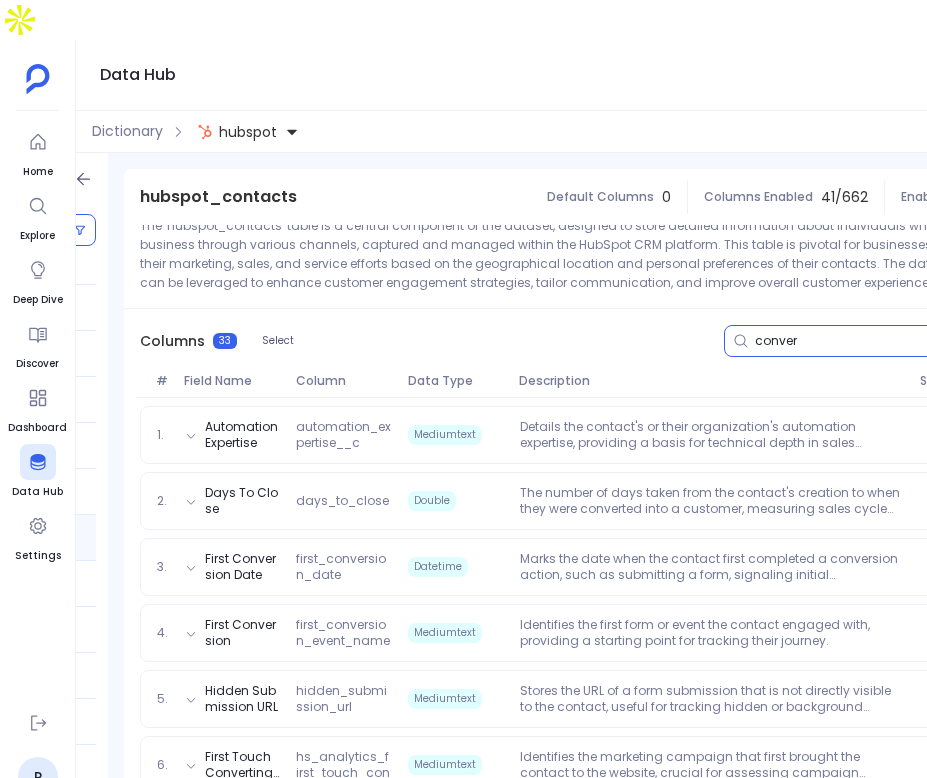 type on "convert" 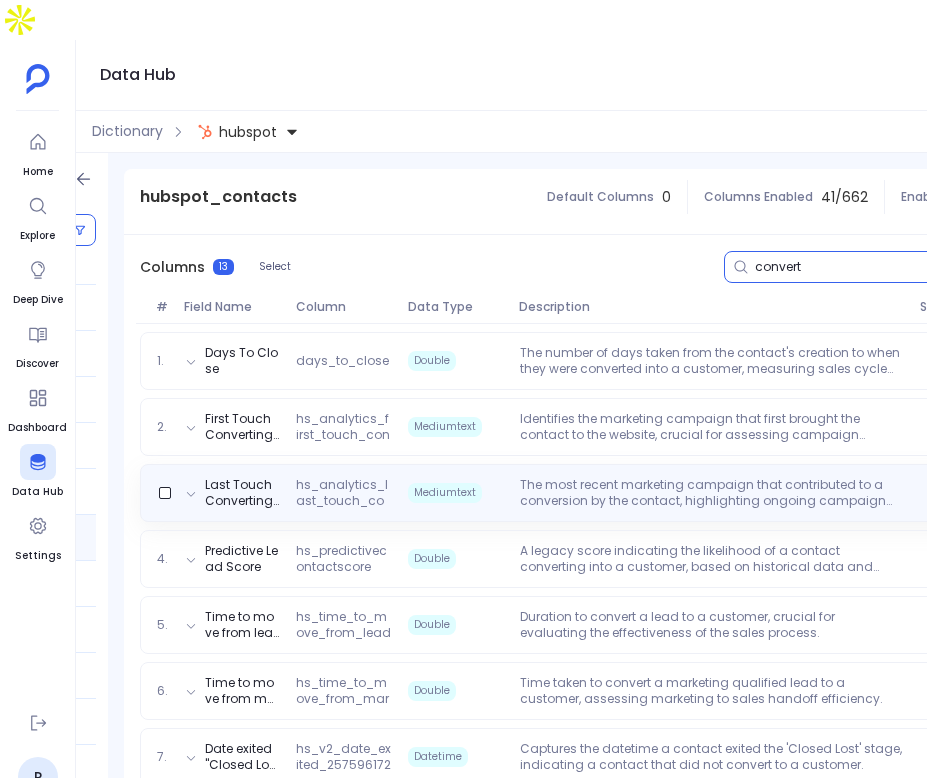 scroll, scrollTop: 152, scrollLeft: 0, axis: vertical 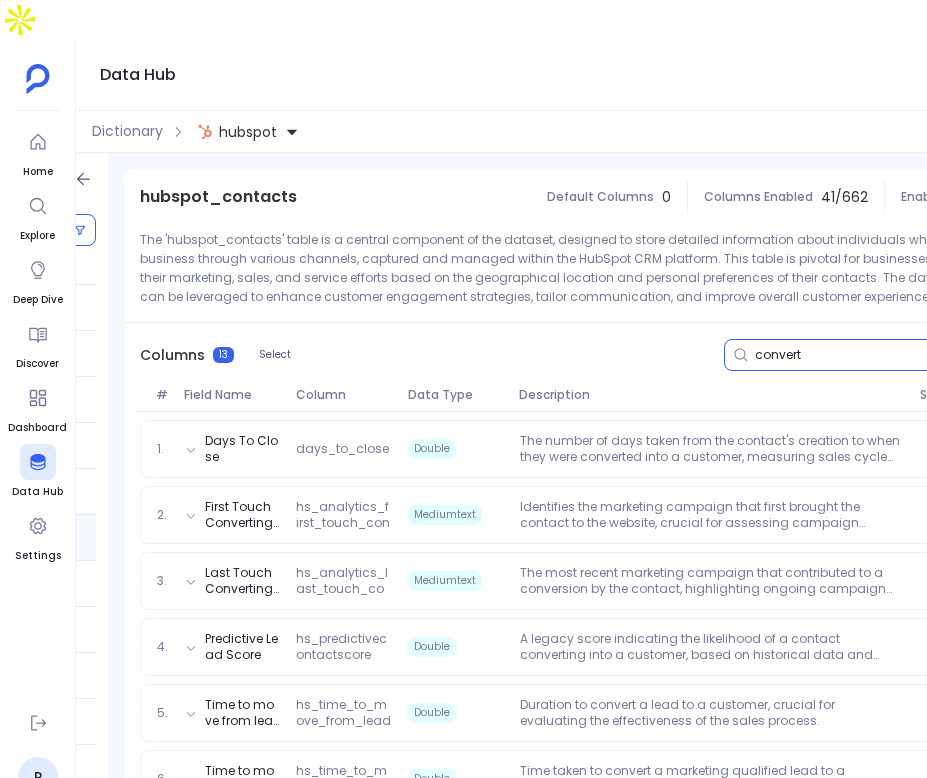 click on "convert" at bounding box center (888, 355) 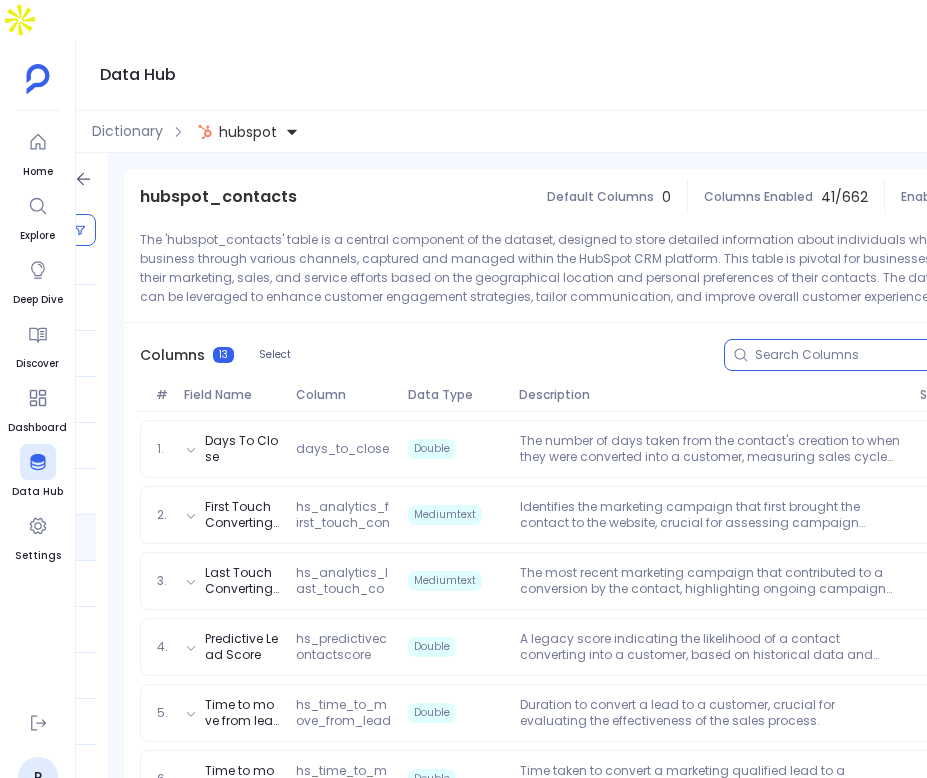 scroll, scrollTop: 0, scrollLeft: 0, axis: both 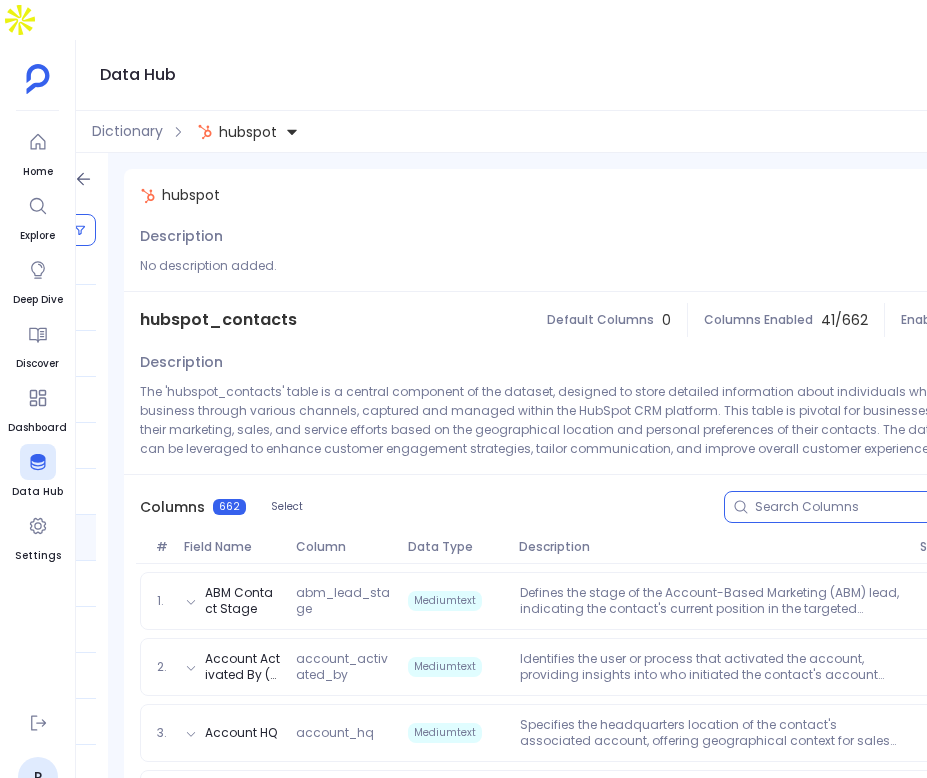 type 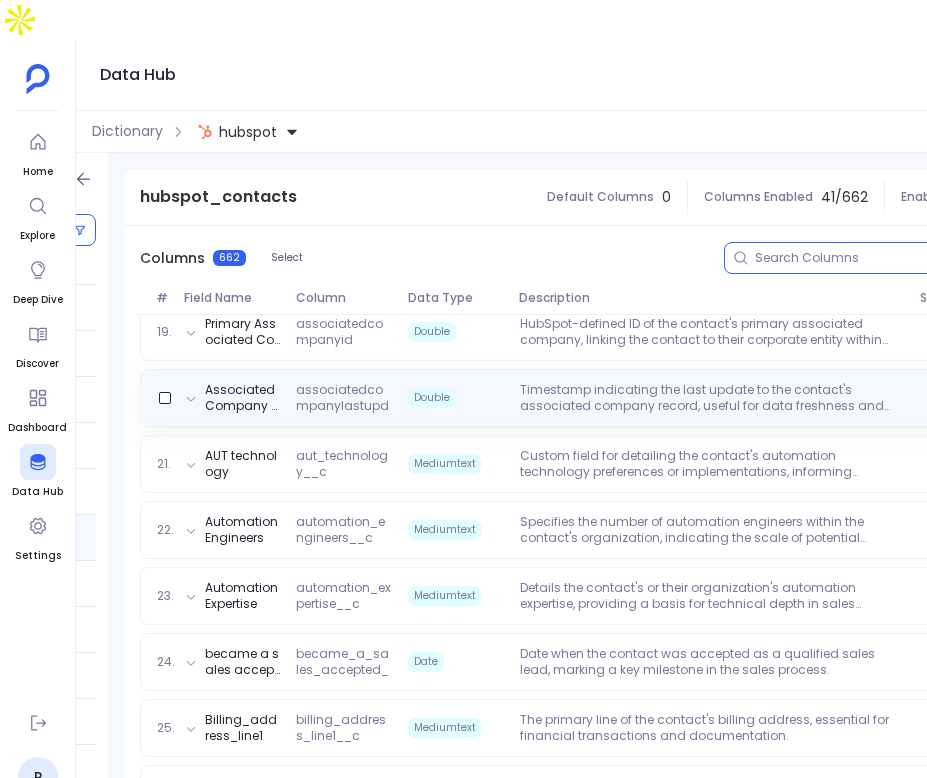 scroll, scrollTop: 1800, scrollLeft: 0, axis: vertical 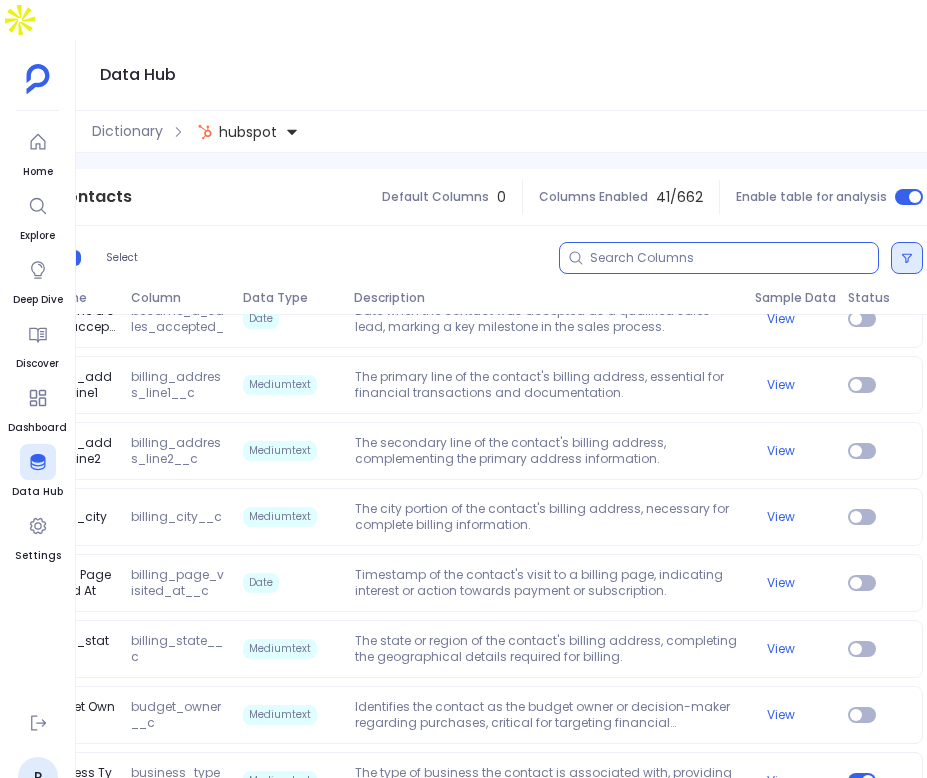 click 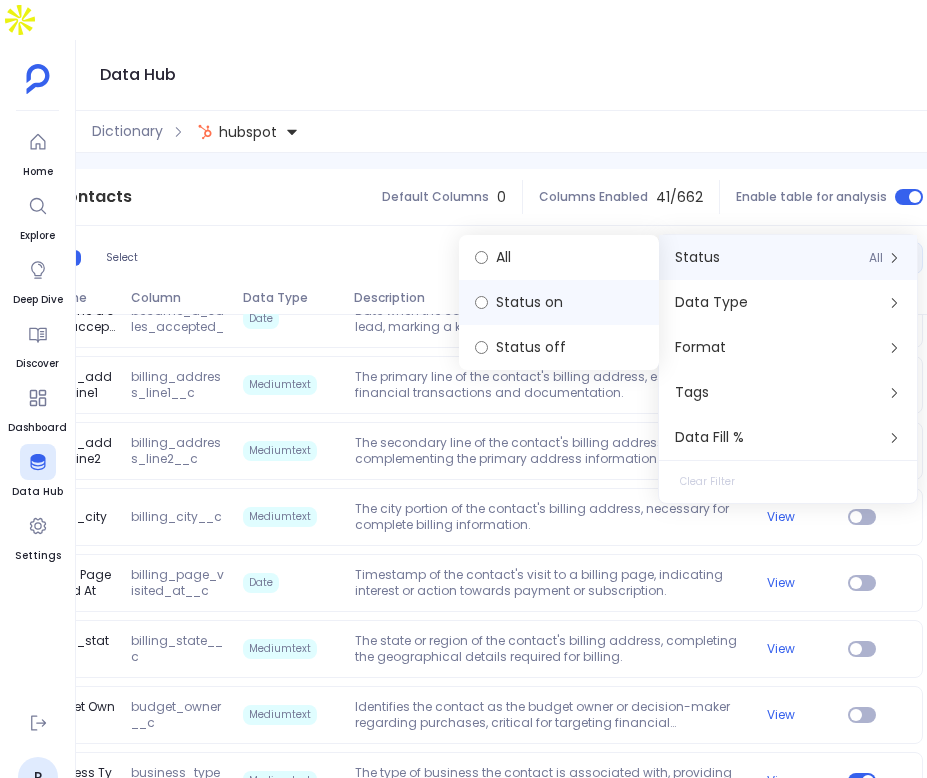 click on "Status on" at bounding box center [559, 302] 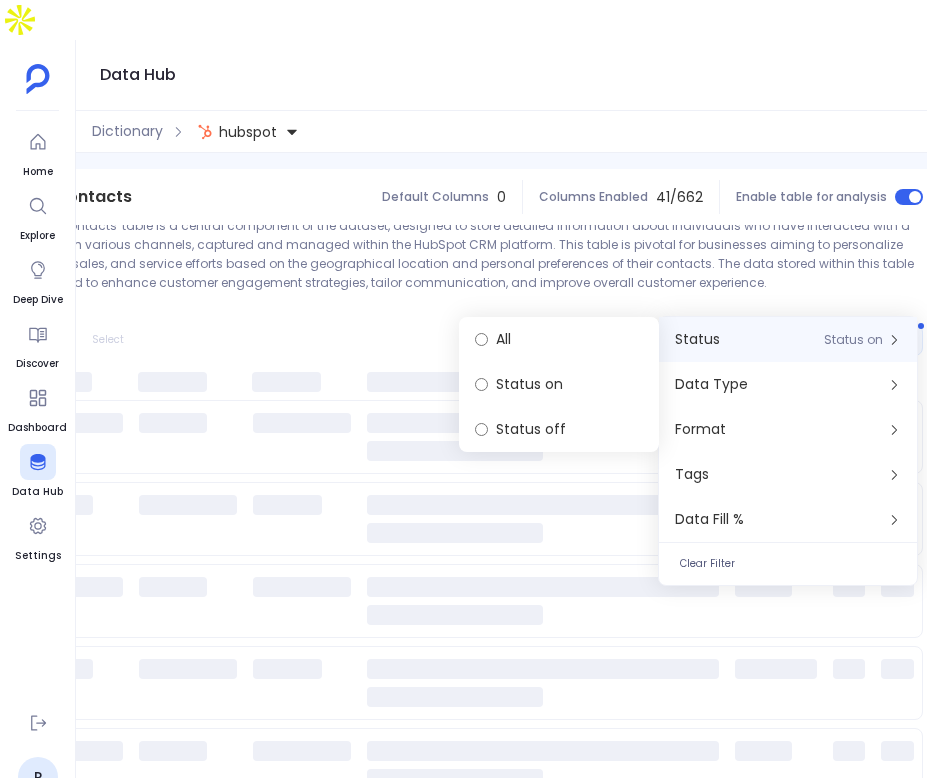 click on "Columns 0 Select" at bounding box center (449, 340) 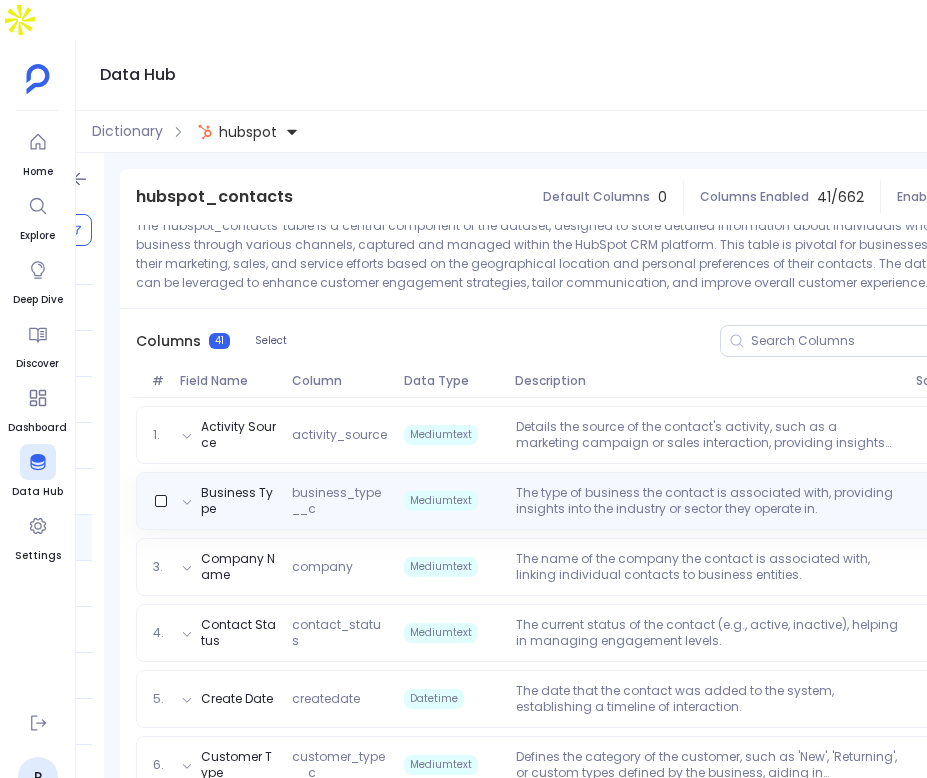 scroll, scrollTop: 0, scrollLeft: 221, axis: horizontal 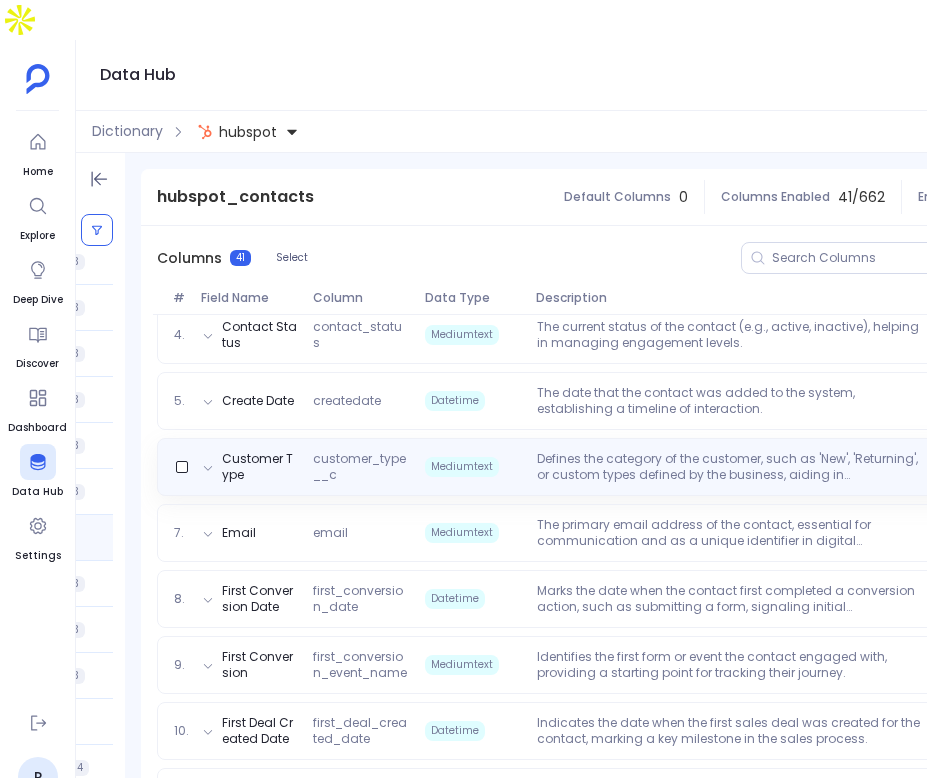 click on "Defines the category of the customer, such as 'New', 'Returning', or custom types defined by the business, aiding in segmentation and personalized marketing strategies." at bounding box center [729, 467] 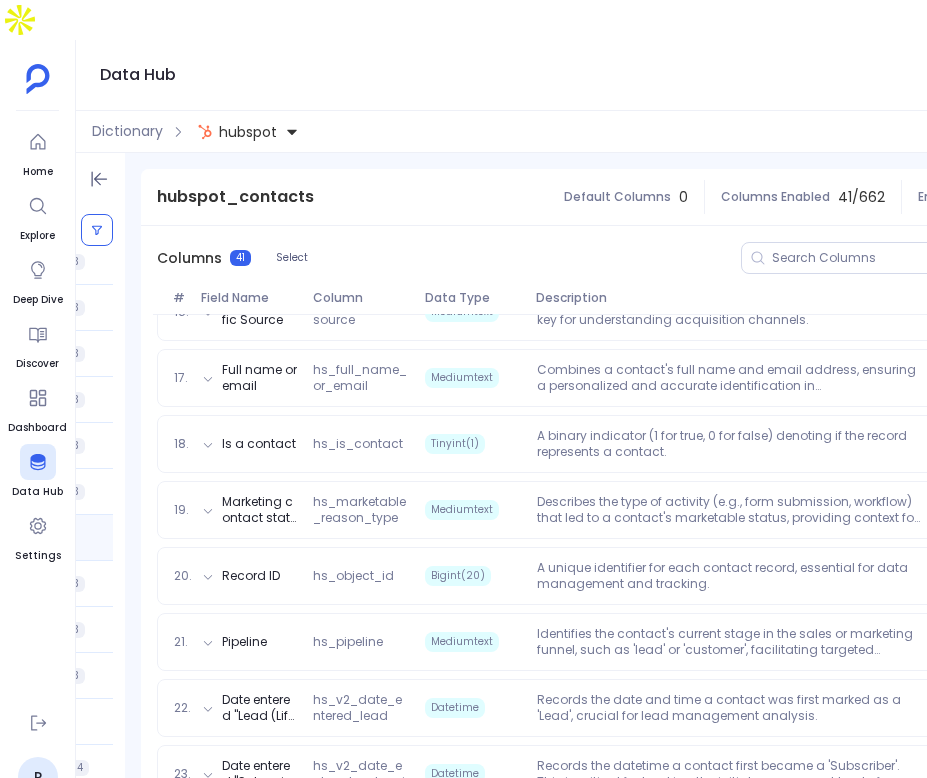 scroll, scrollTop: 1649, scrollLeft: 0, axis: vertical 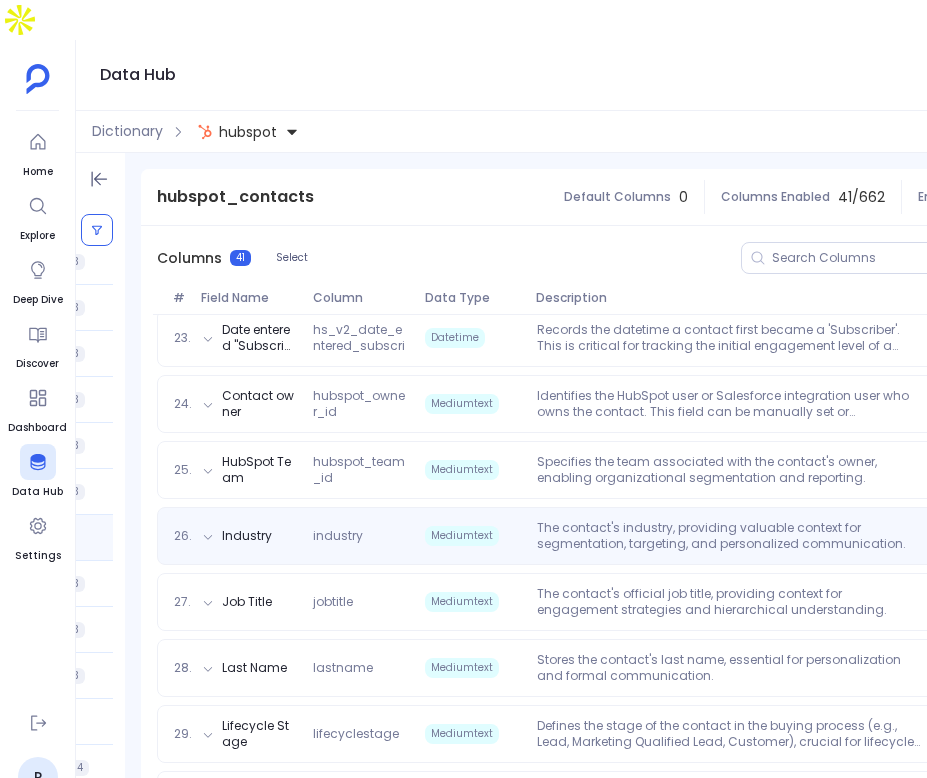 click on "26. Industry industry Mediumtext The contact's industry, providing valuable context for segmentation, targeting, and personalized communication. View" at bounding box center [631, 536] 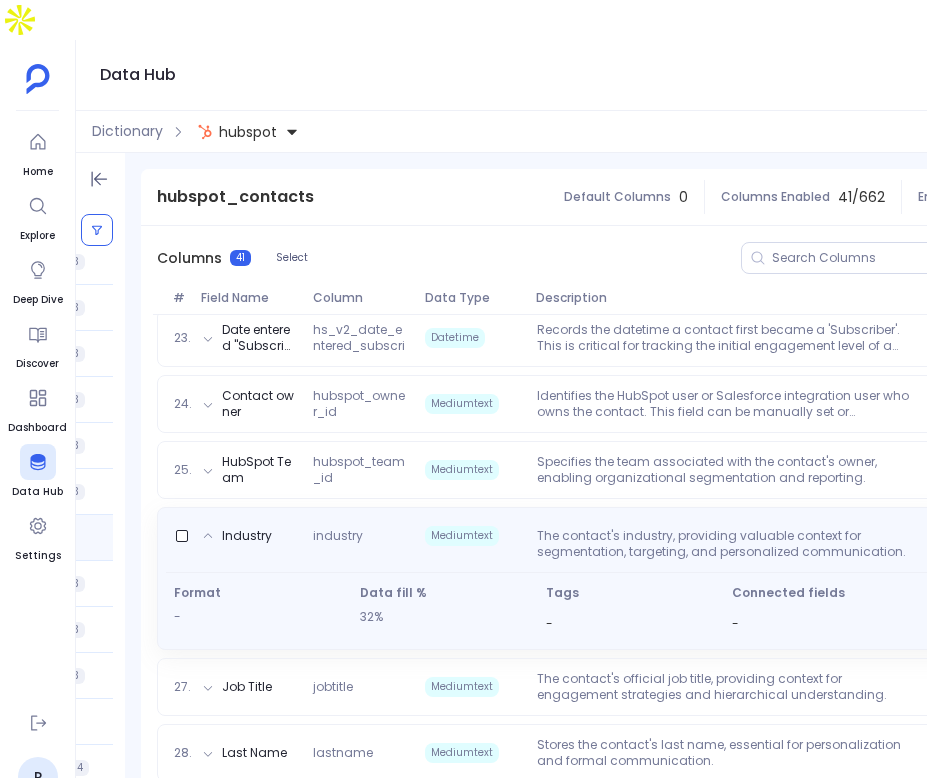 scroll, scrollTop: 1967, scrollLeft: 0, axis: vertical 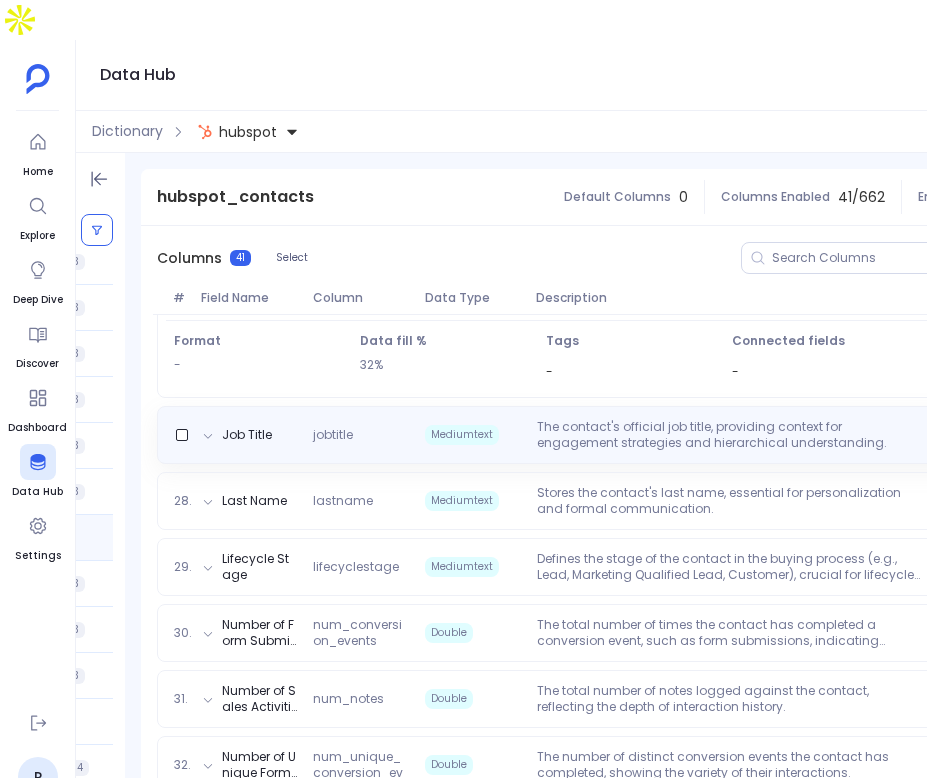 click on "The contact's official job title, providing context for engagement strategies and hierarchical understanding." at bounding box center [729, 435] 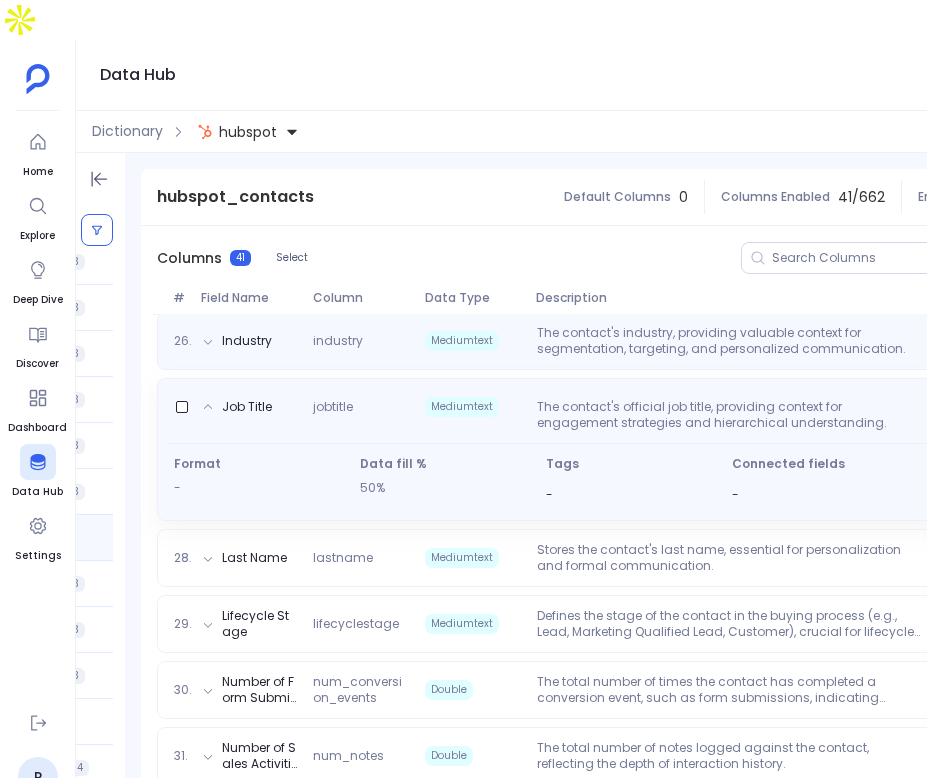 scroll, scrollTop: 1871, scrollLeft: 0, axis: vertical 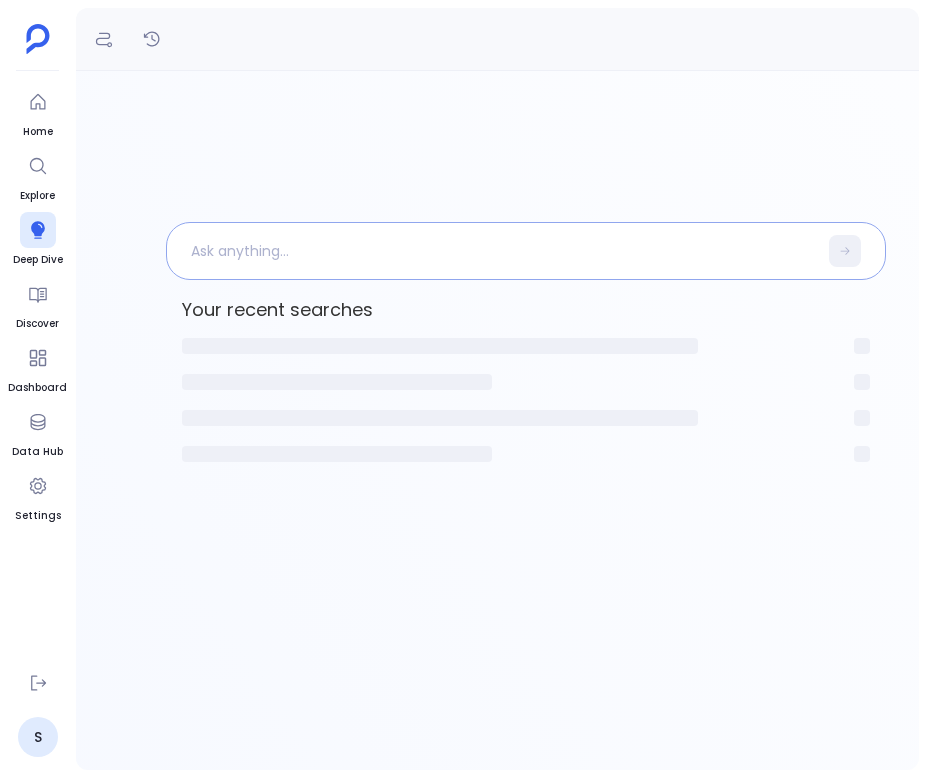 click at bounding box center [492, 251] 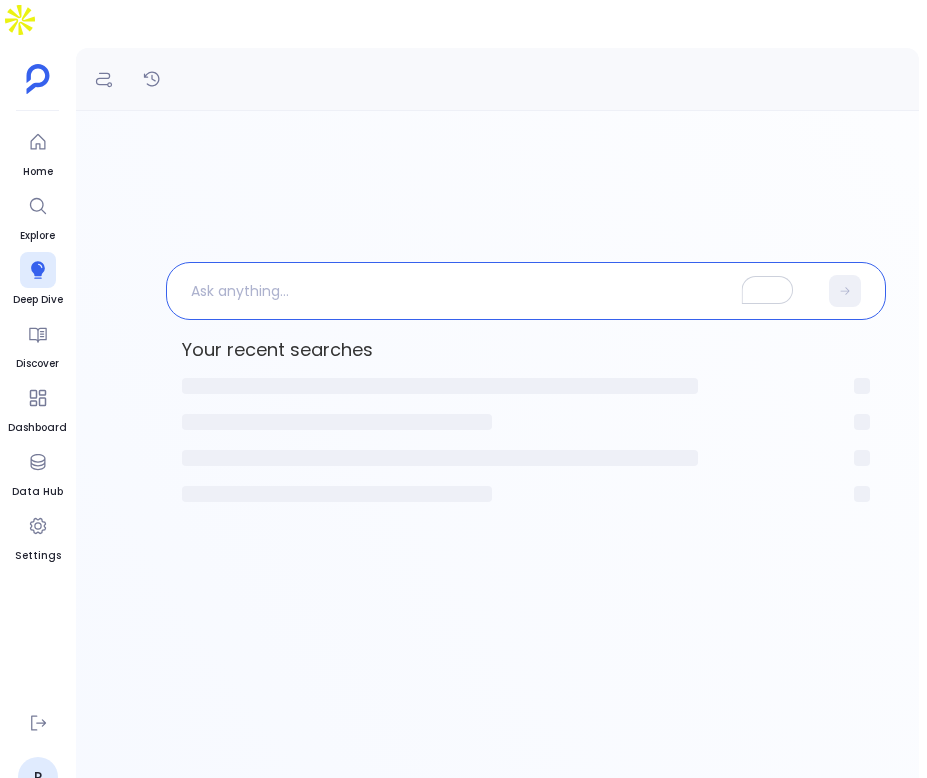 type 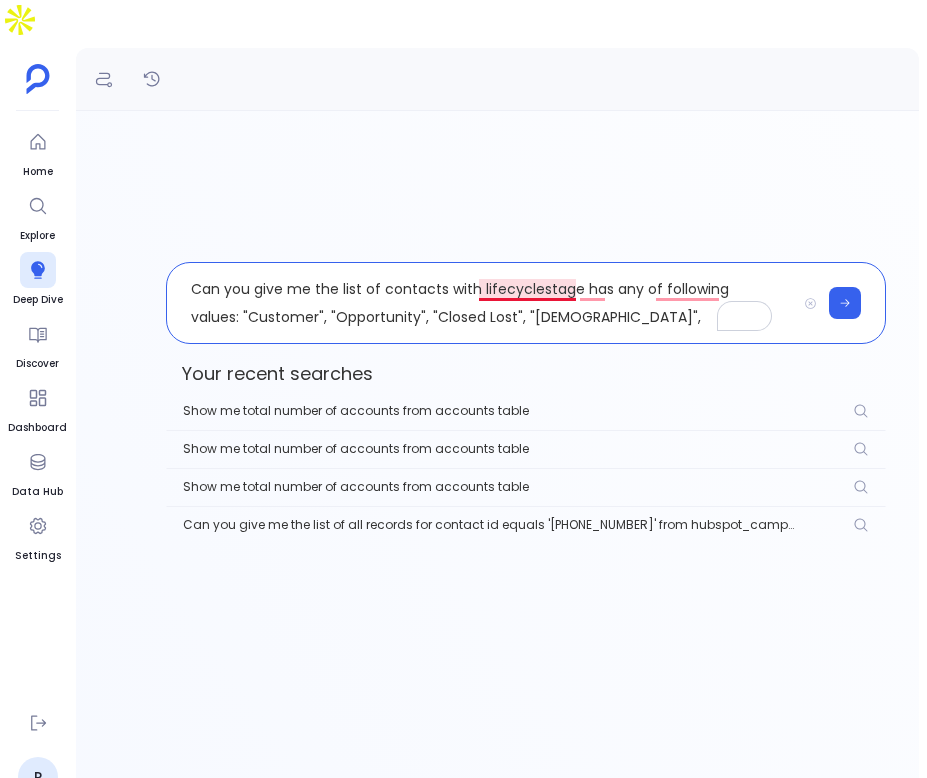 click on "Can you give me the list of contacts with lifecyclestage has any of following values: "Customer", "Opportunity", "Closed Lost", "[DEMOGRAPHIC_DATA]"," at bounding box center (481, 303) 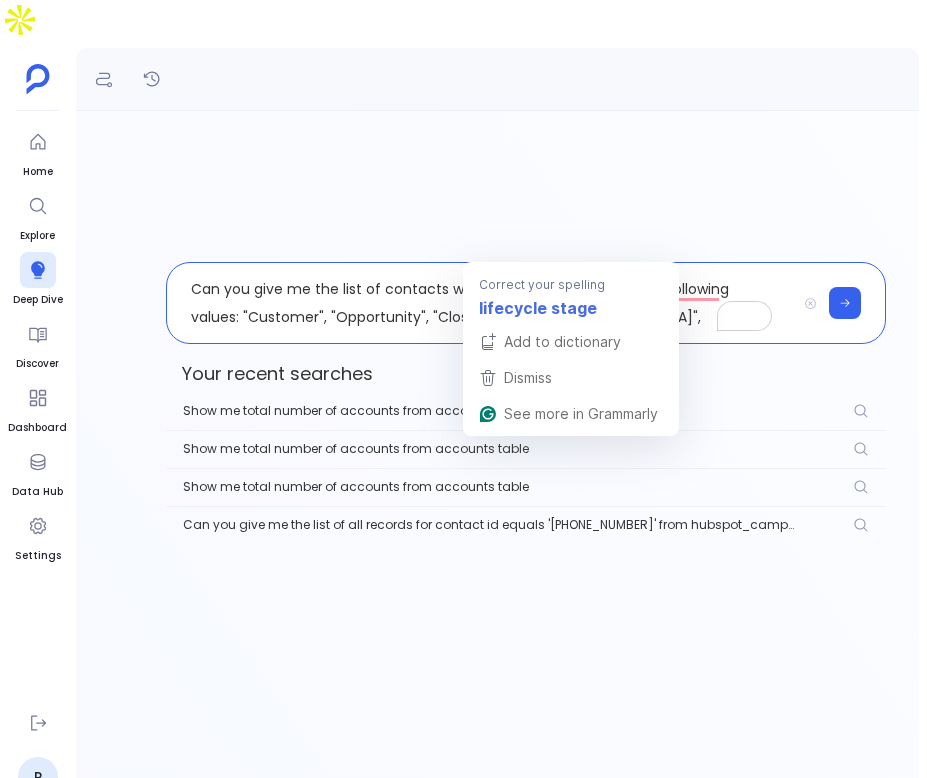 click on "Can you give me the list of contacts with lifecyclestage has any of following values: "Customer", "Opportunity", "Closed Lost", "[DEMOGRAPHIC_DATA]"," at bounding box center (481, 303) 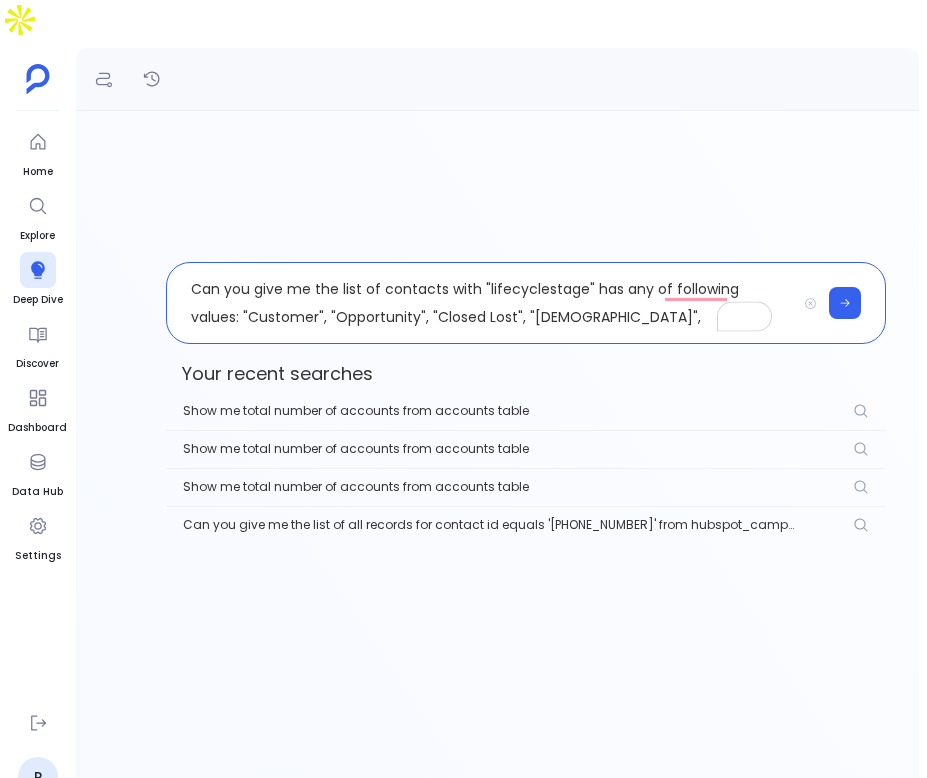 click on "Can you give me the list of contacts with "lifecyclestage" has any of following values: "Customer", "Opportunity", "Closed Lost", "[DEMOGRAPHIC_DATA]"," at bounding box center [481, 303] 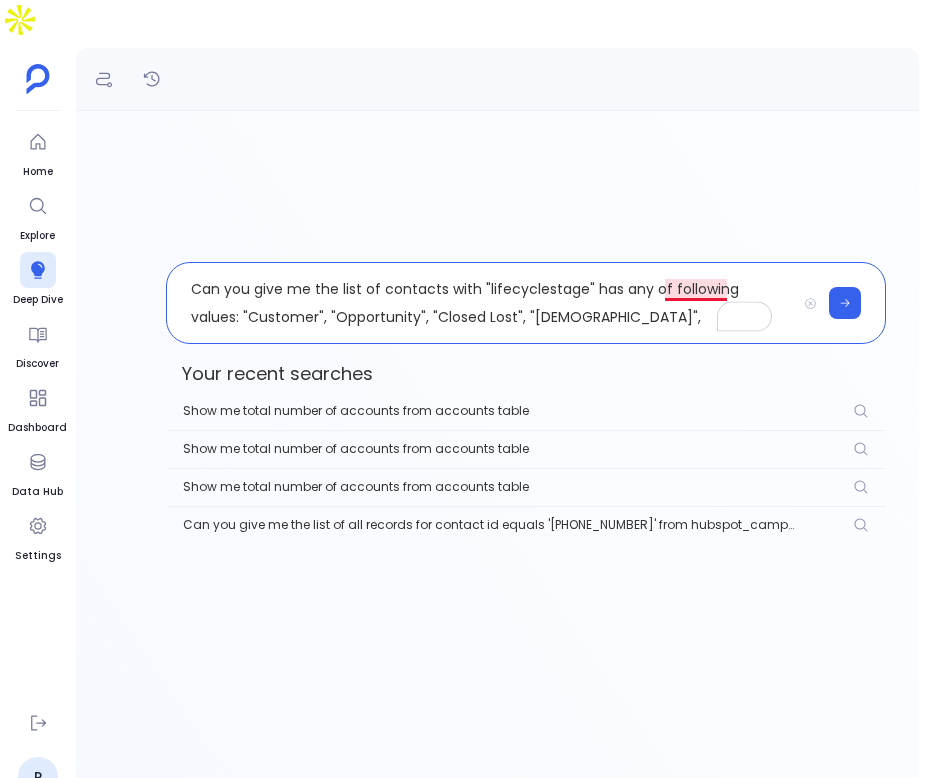 click on "Can you give me the list of contacts with "lifecyclestage" has any of following values: "Customer", "Opportunity", "Closed Lost", "[DEMOGRAPHIC_DATA]"," at bounding box center (481, 303) 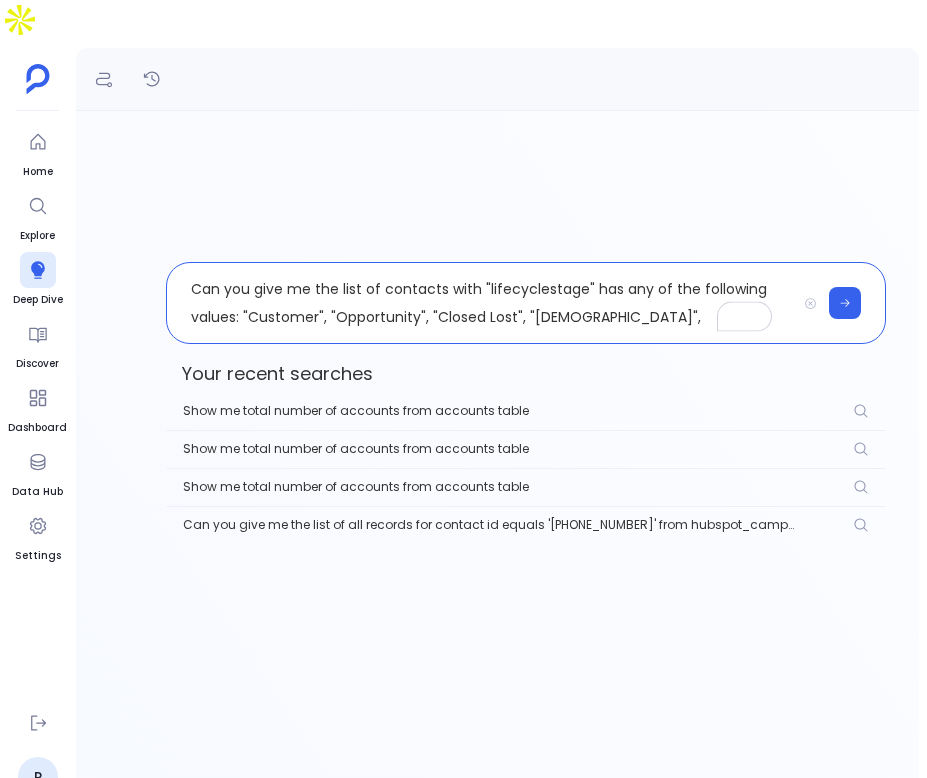 click on "Can you give me the list of contacts with "lifecyclestage" has any of the following values: "Customer", "Opportunity", "Closed Lost", "[DEMOGRAPHIC_DATA]"," at bounding box center (481, 303) 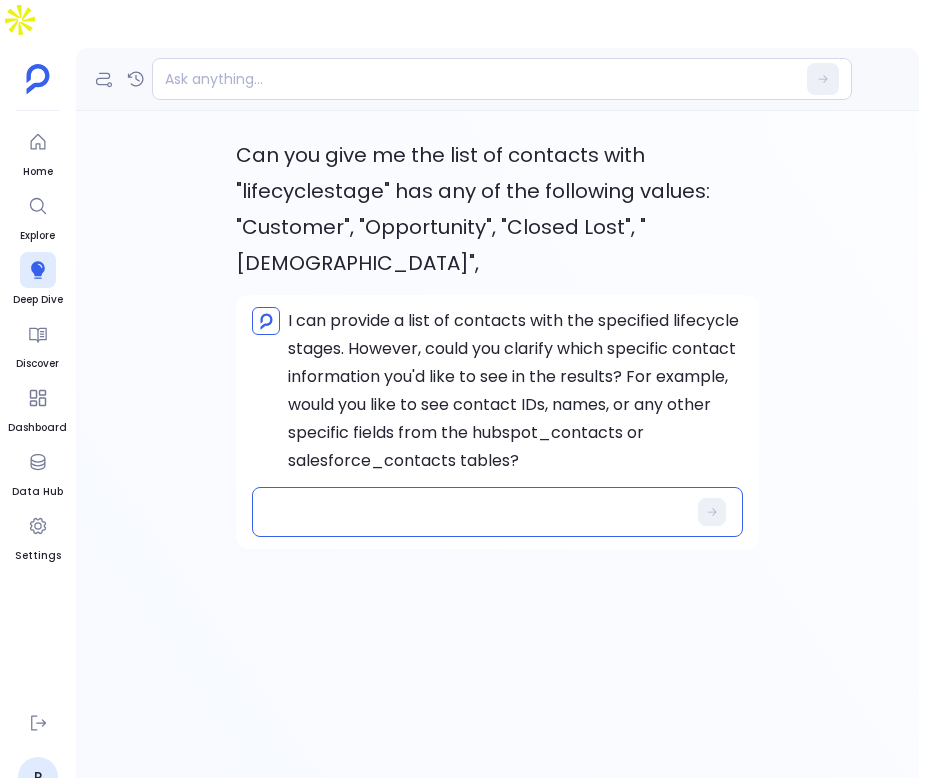 click at bounding box center (497, 512) 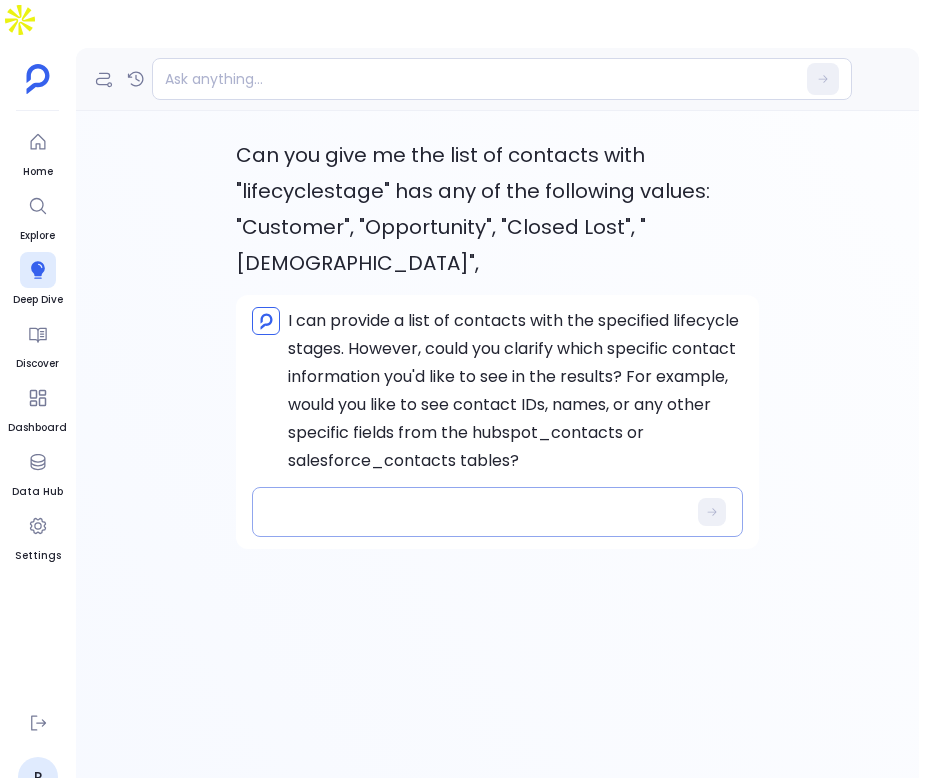 click at bounding box center (483, 512) 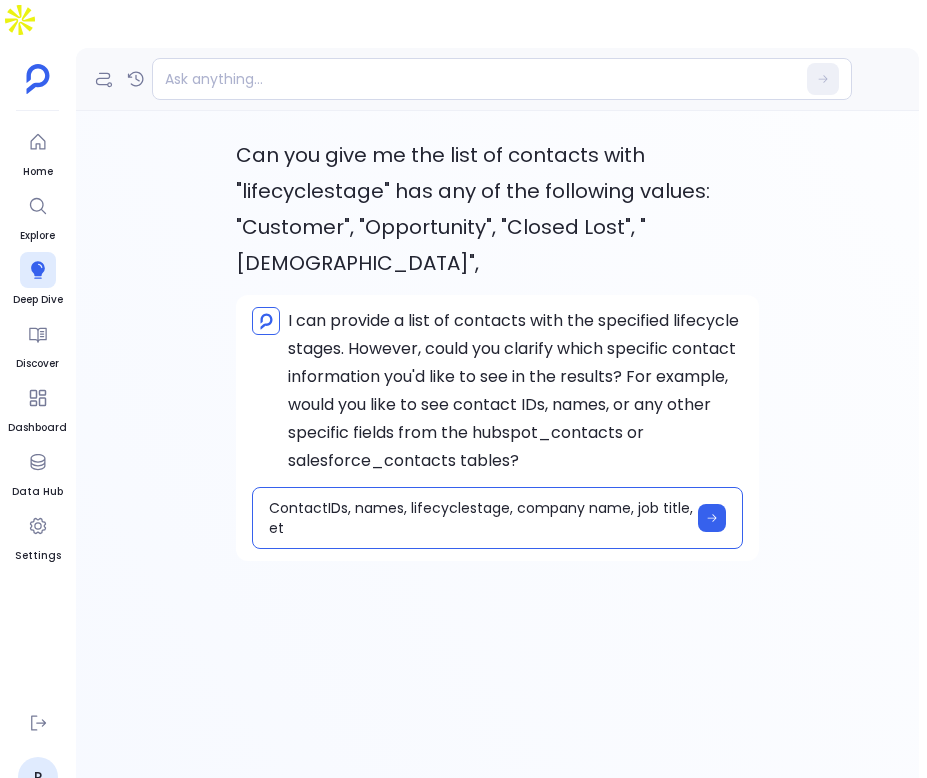 scroll, scrollTop: 0, scrollLeft: 0, axis: both 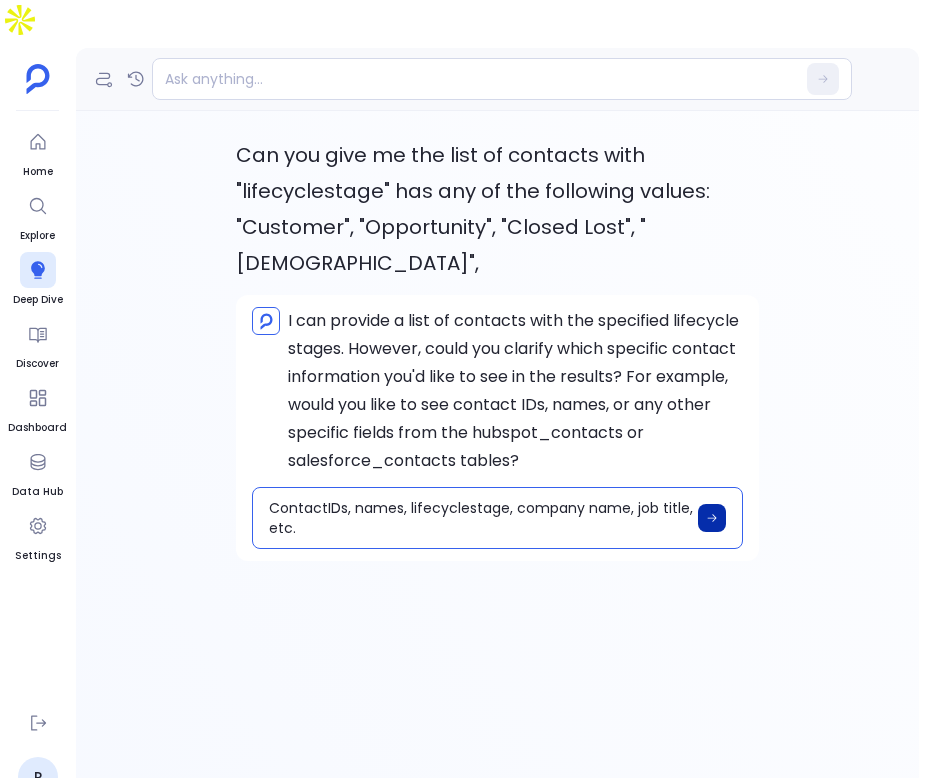 type on "ContactIDs, names, lifecyclestage, company name, job title, etc." 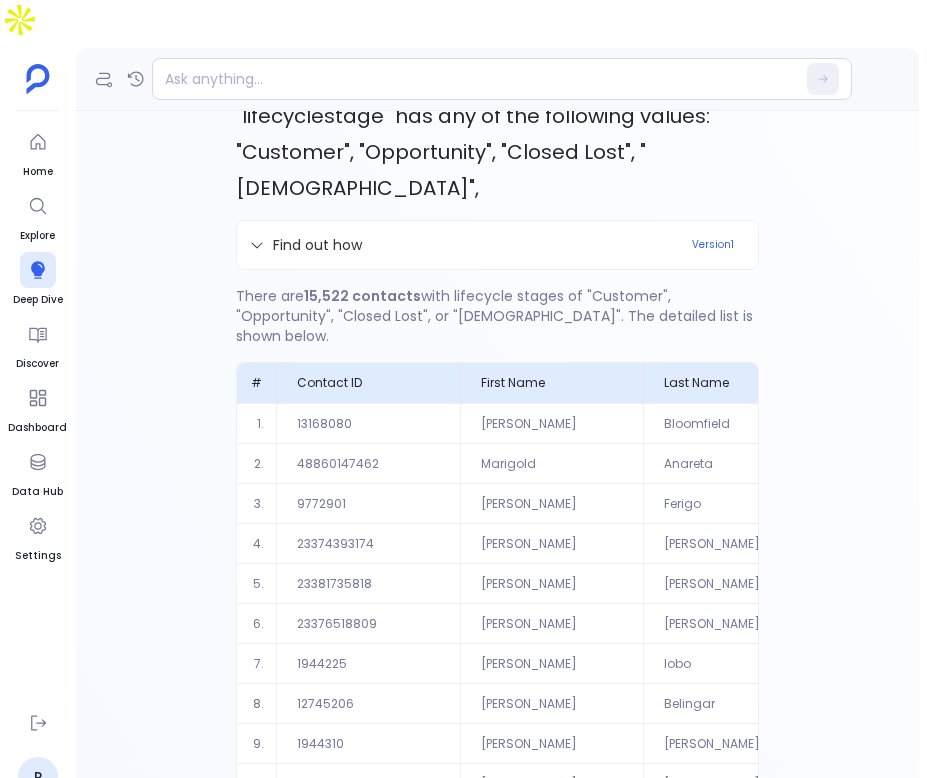 scroll, scrollTop: 160, scrollLeft: 0, axis: vertical 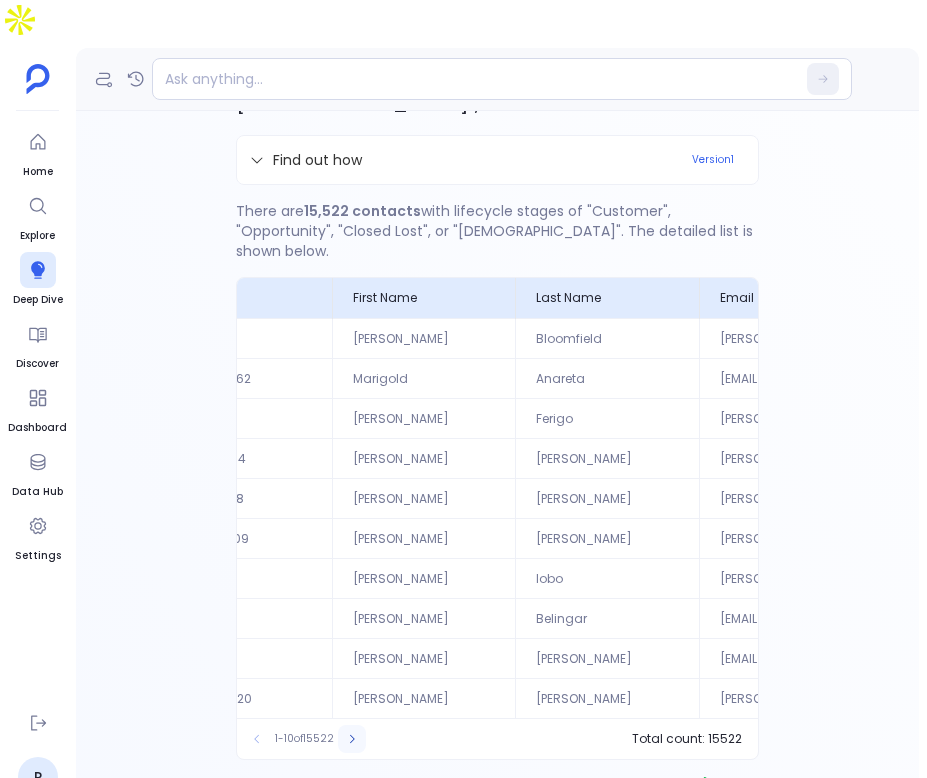 click 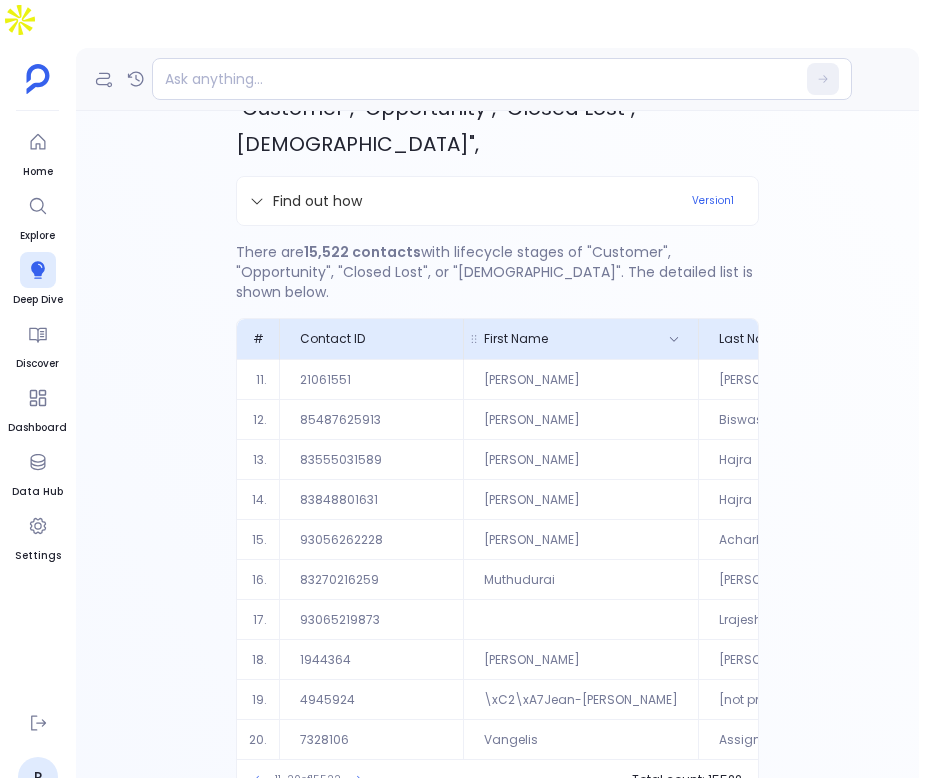 scroll, scrollTop: 129, scrollLeft: 0, axis: vertical 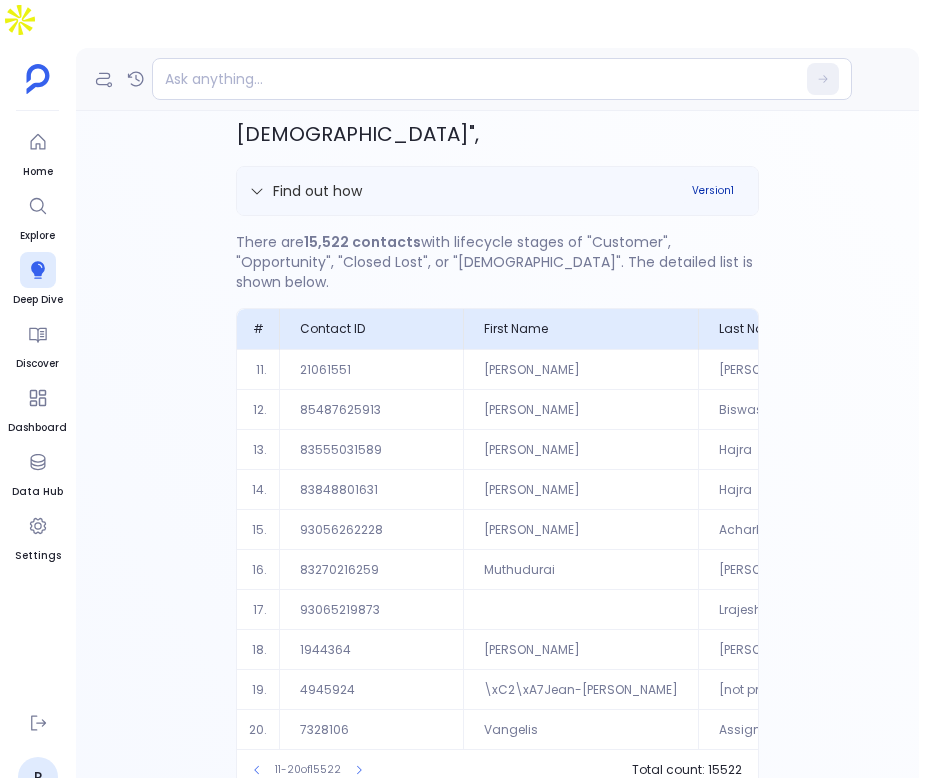 click on "Version  1" at bounding box center (713, 191) 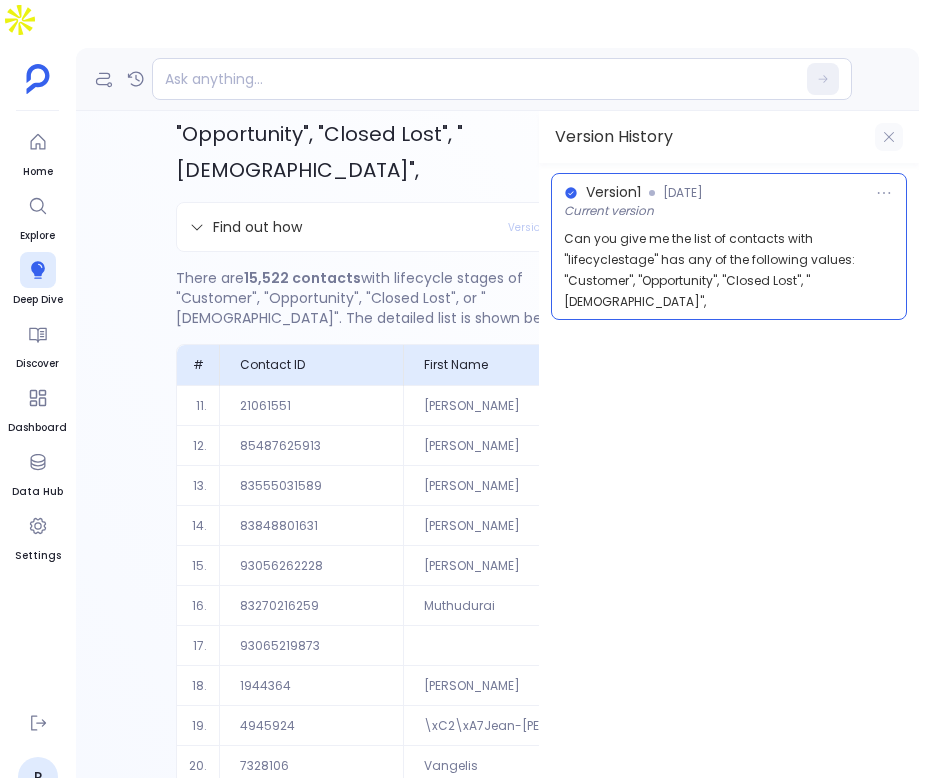 click at bounding box center (889, 137) 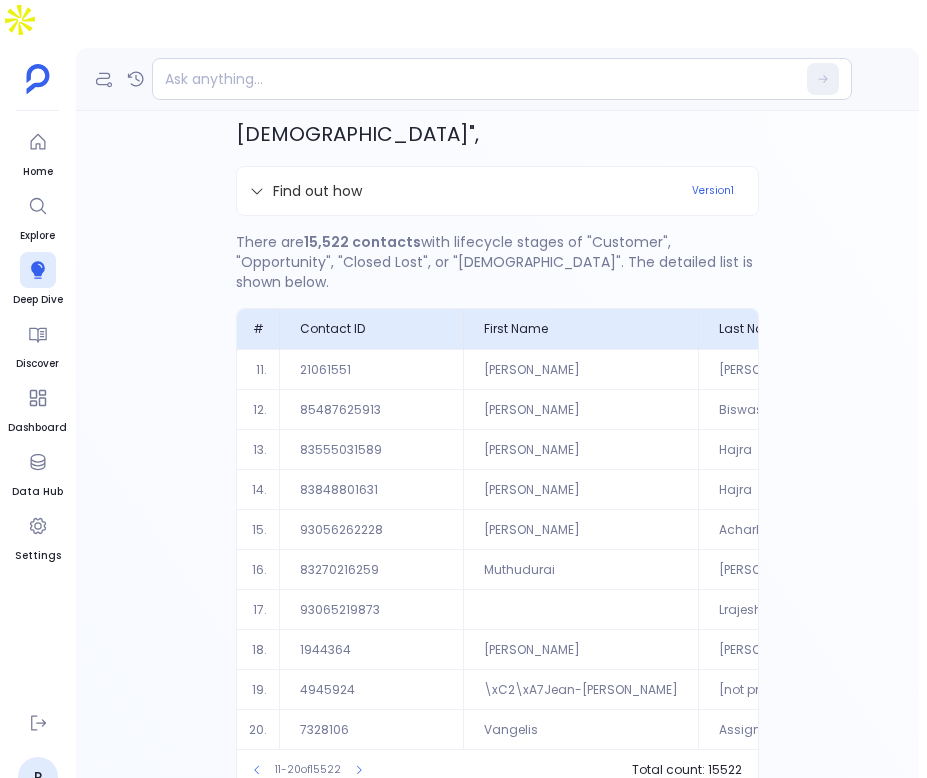 scroll, scrollTop: 160, scrollLeft: 0, axis: vertical 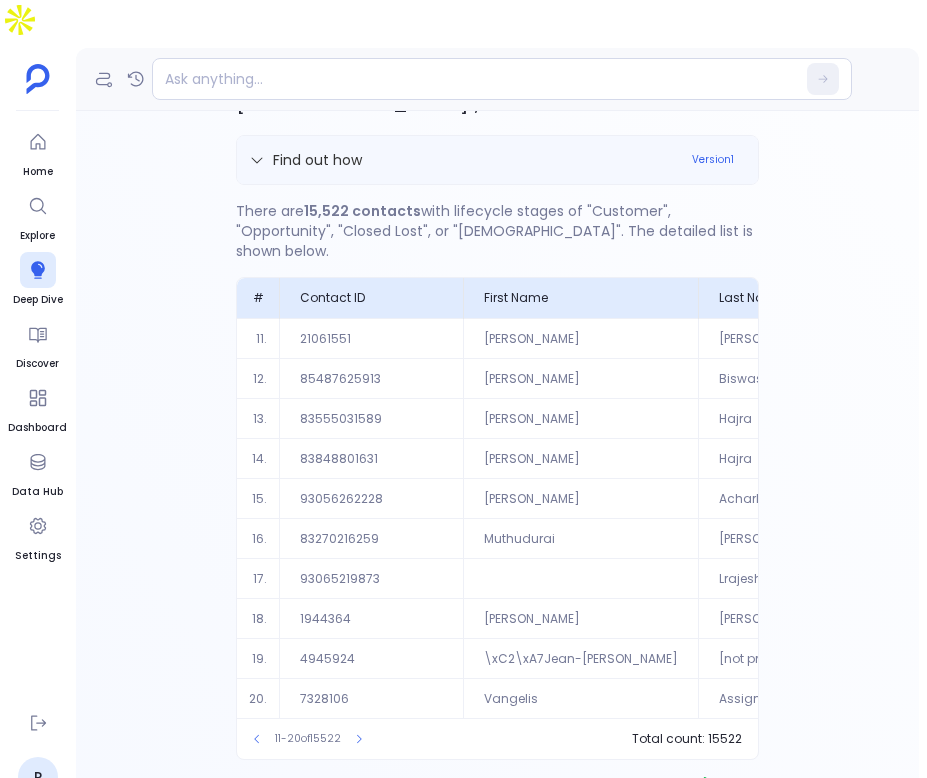 click on "Find out how Version  1" at bounding box center [497, 160] 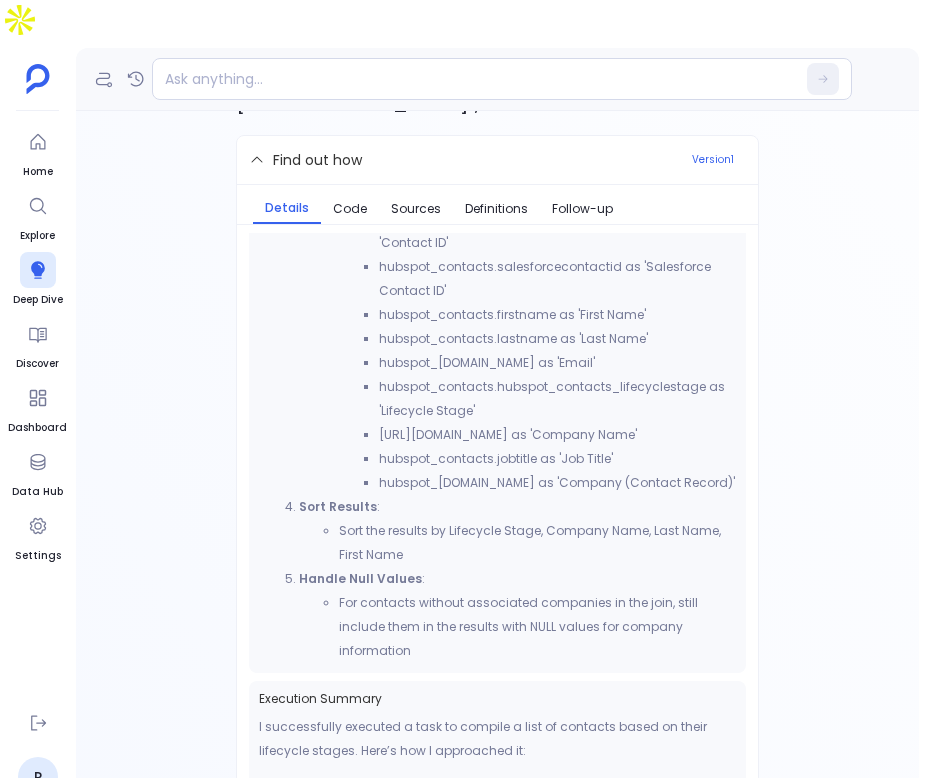 scroll, scrollTop: 1215, scrollLeft: 0, axis: vertical 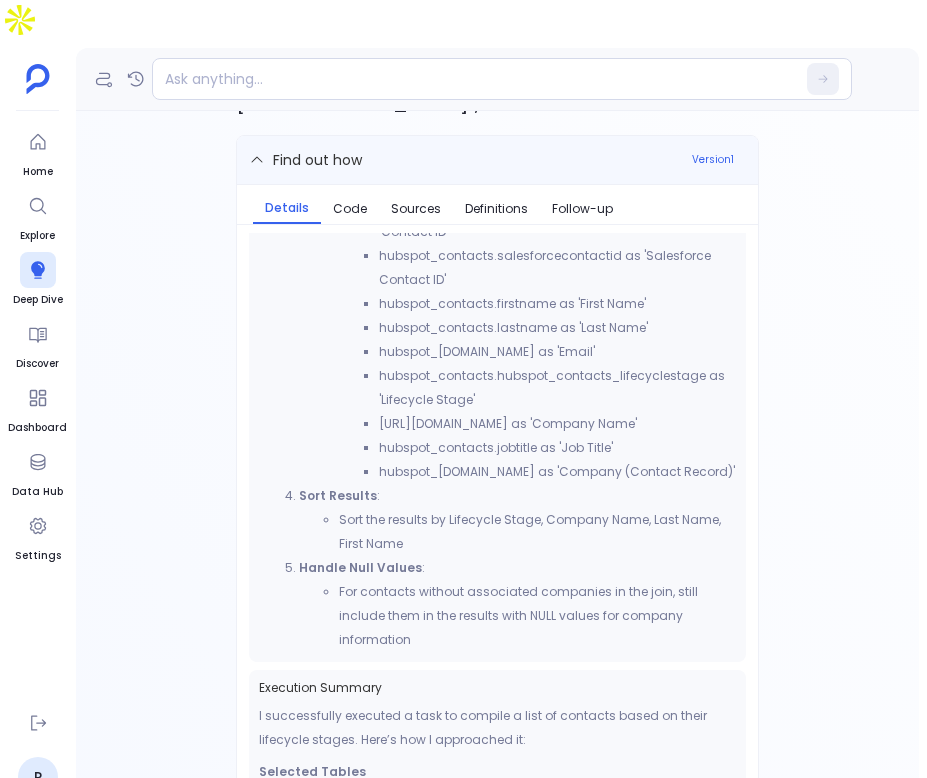 click on "Find out how Version  1" at bounding box center (497, 160) 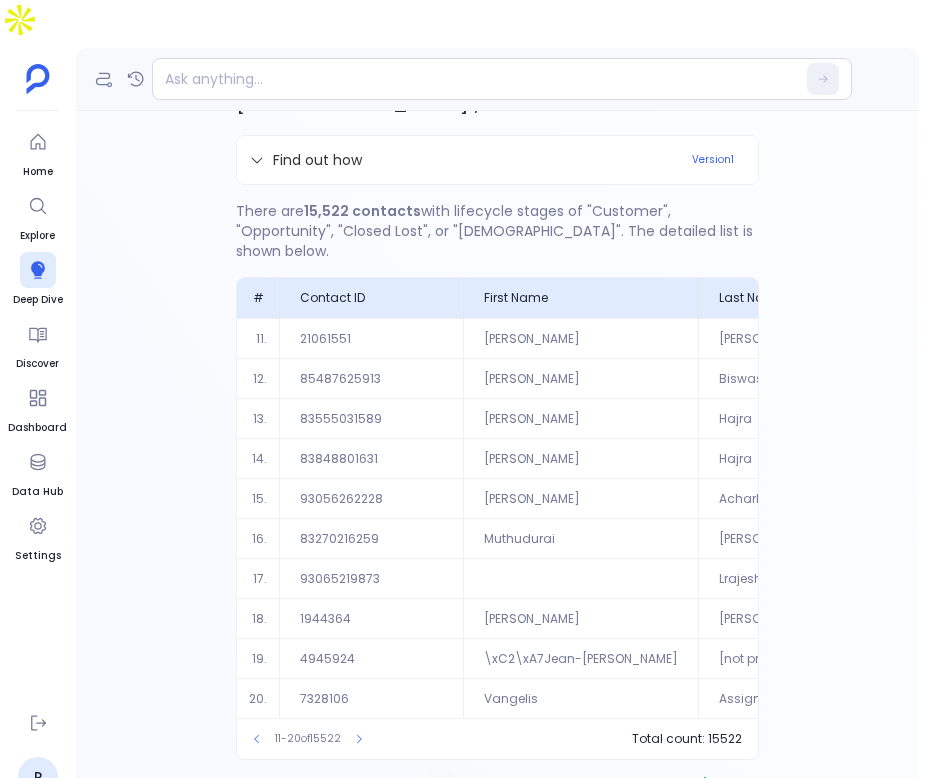 click 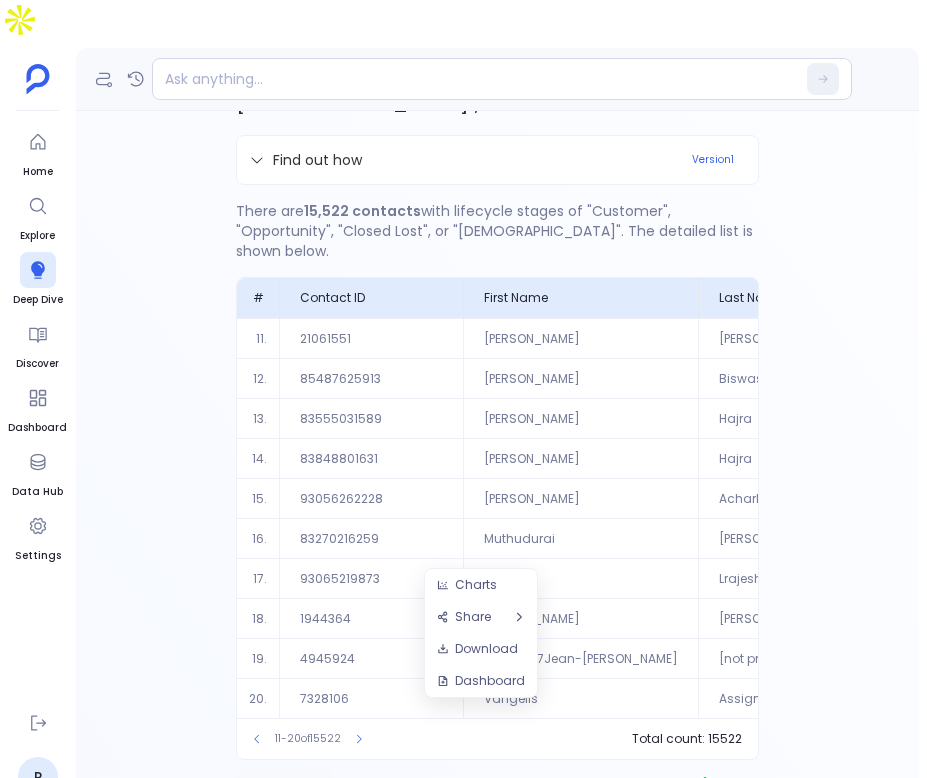 click on "Definition" at bounding box center (285, 784) 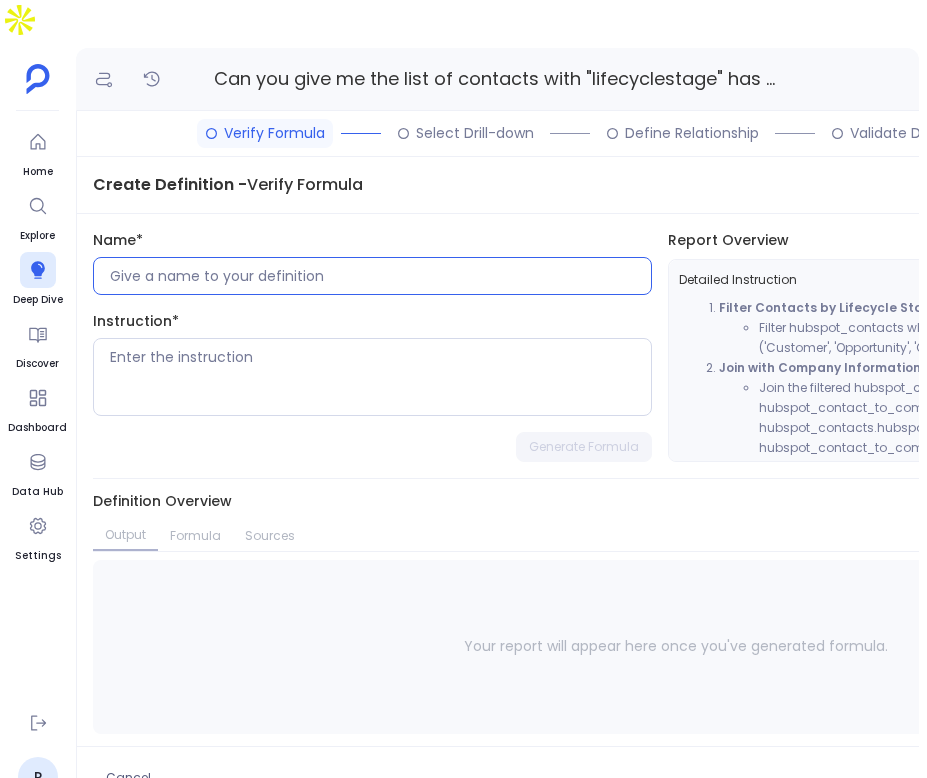 click at bounding box center [380, 276] 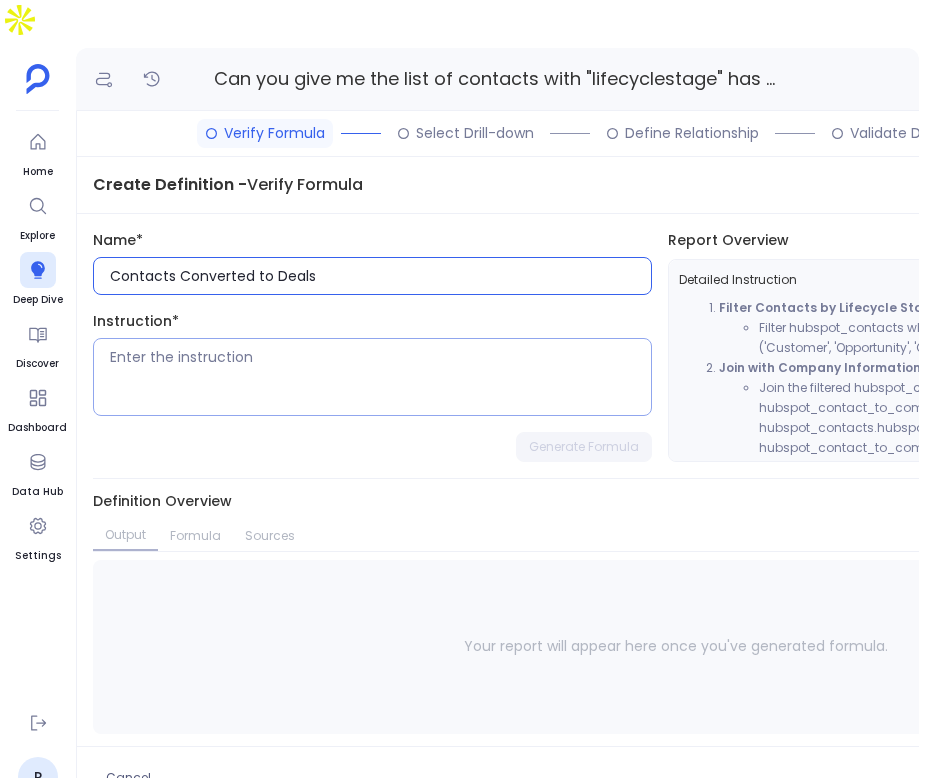 type on "Contacts Converted to Deals" 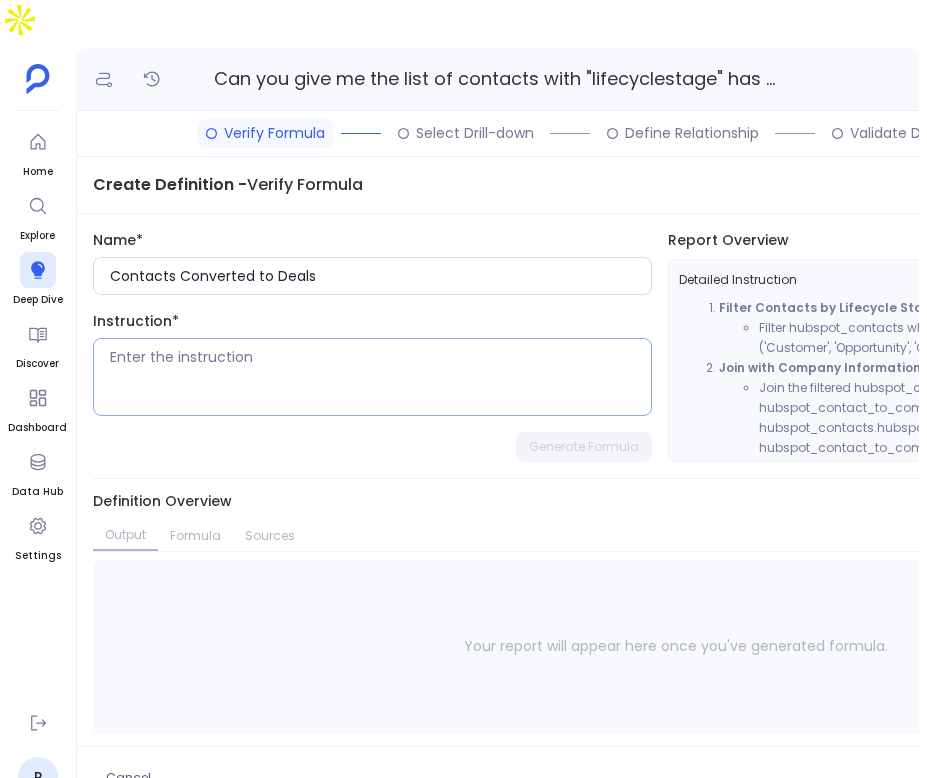 click at bounding box center (380, 377) 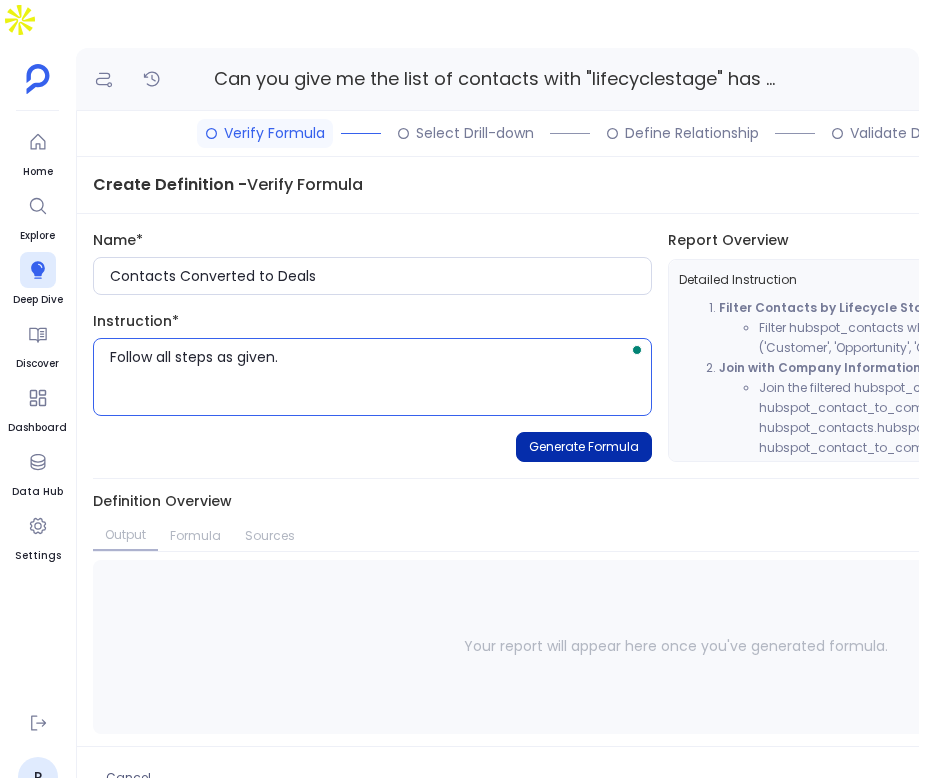 click on "Generate Formula" at bounding box center (584, 447) 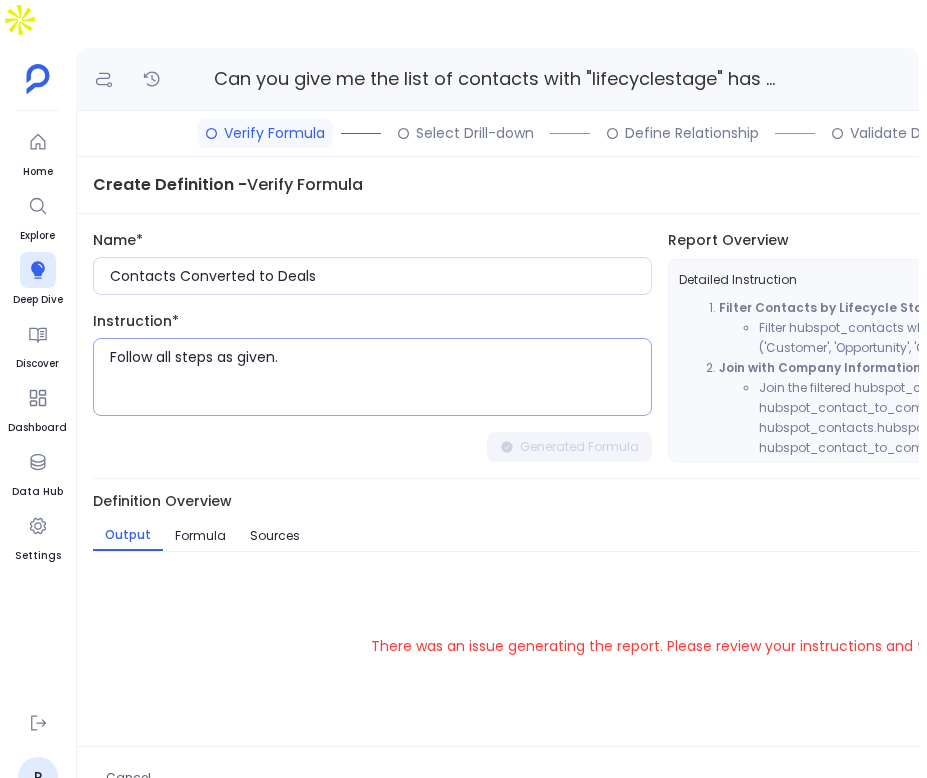 click on "Follow all steps as given." at bounding box center [380, 377] 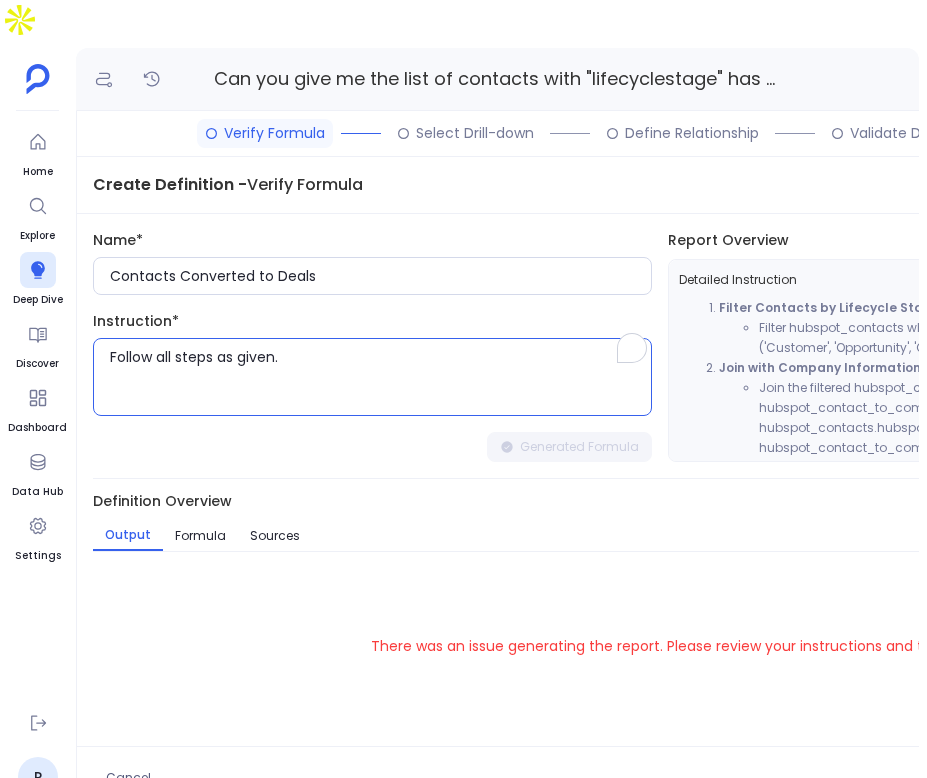 click on "Follow all steps as given." at bounding box center [380, 377] 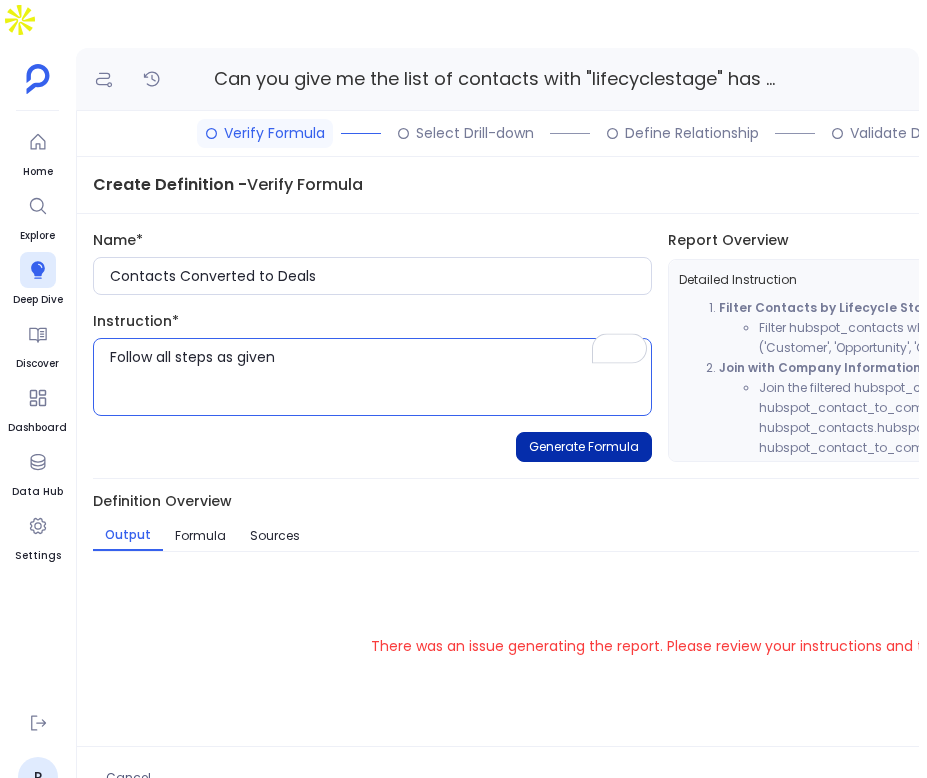 type on "Follow all steps as given" 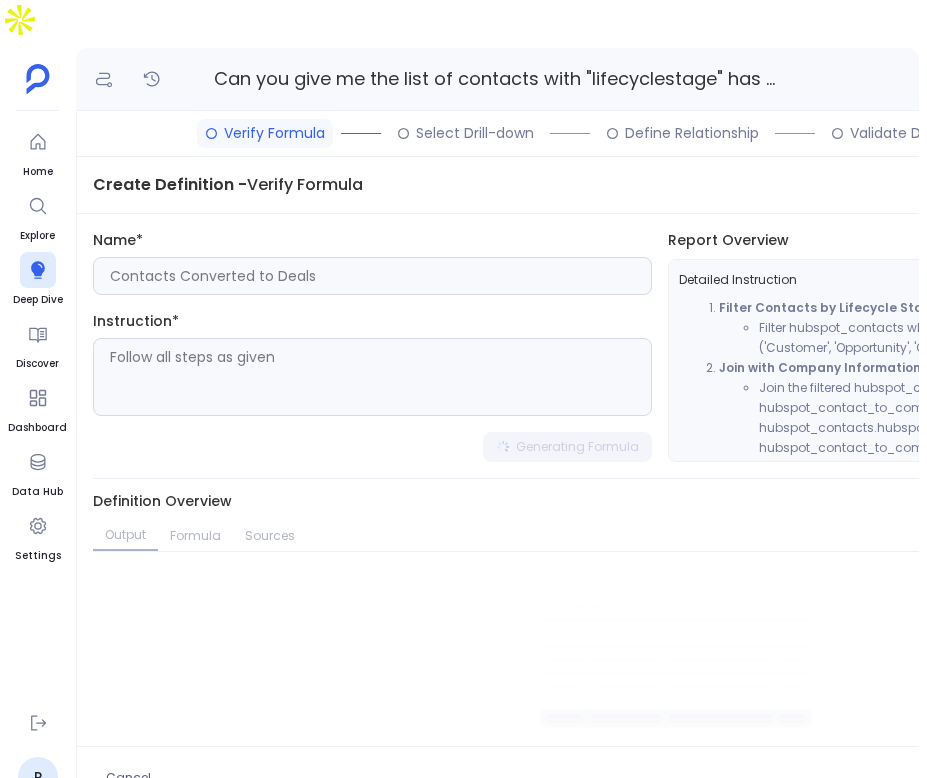 click on "Generating Formula" at bounding box center [567, 447] 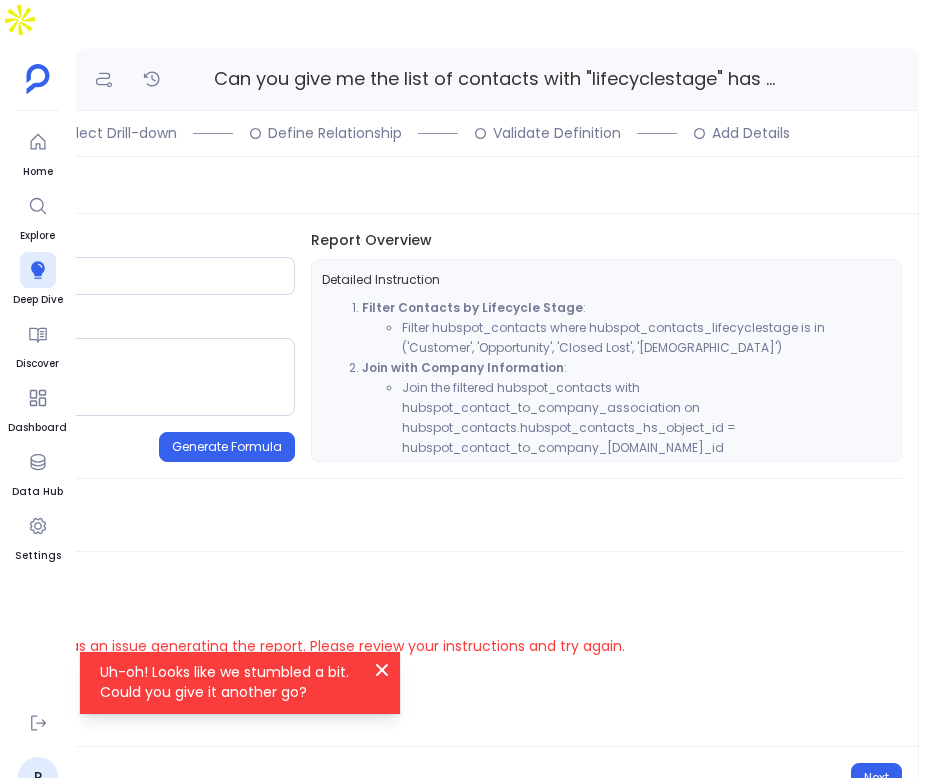 scroll, scrollTop: 0, scrollLeft: 0, axis: both 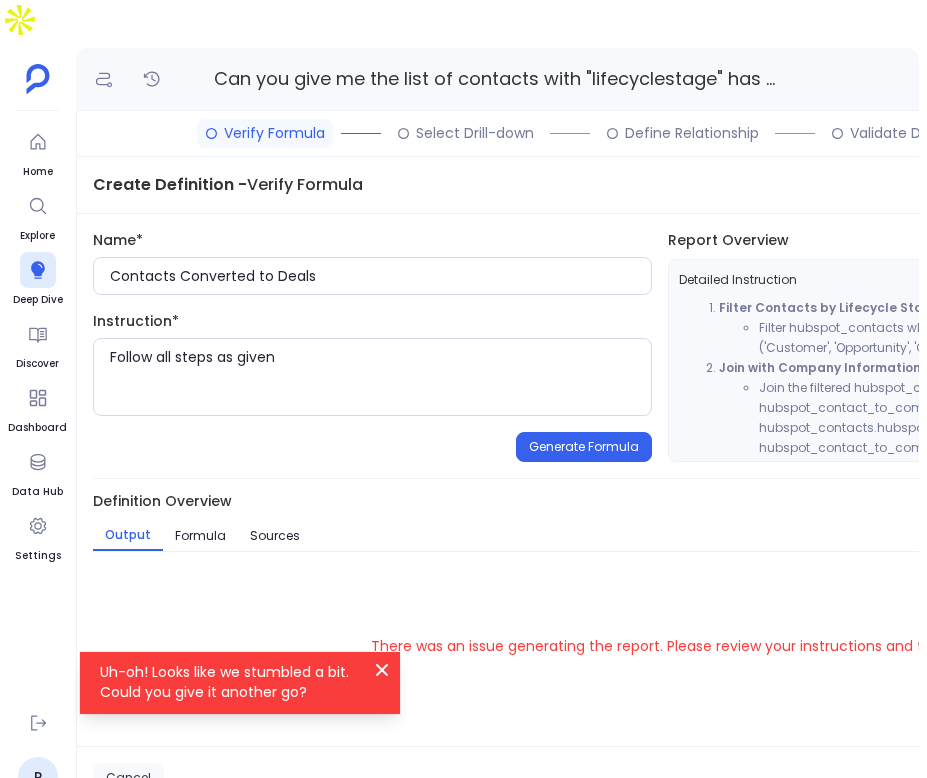 click on "Cancel" at bounding box center [128, 778] 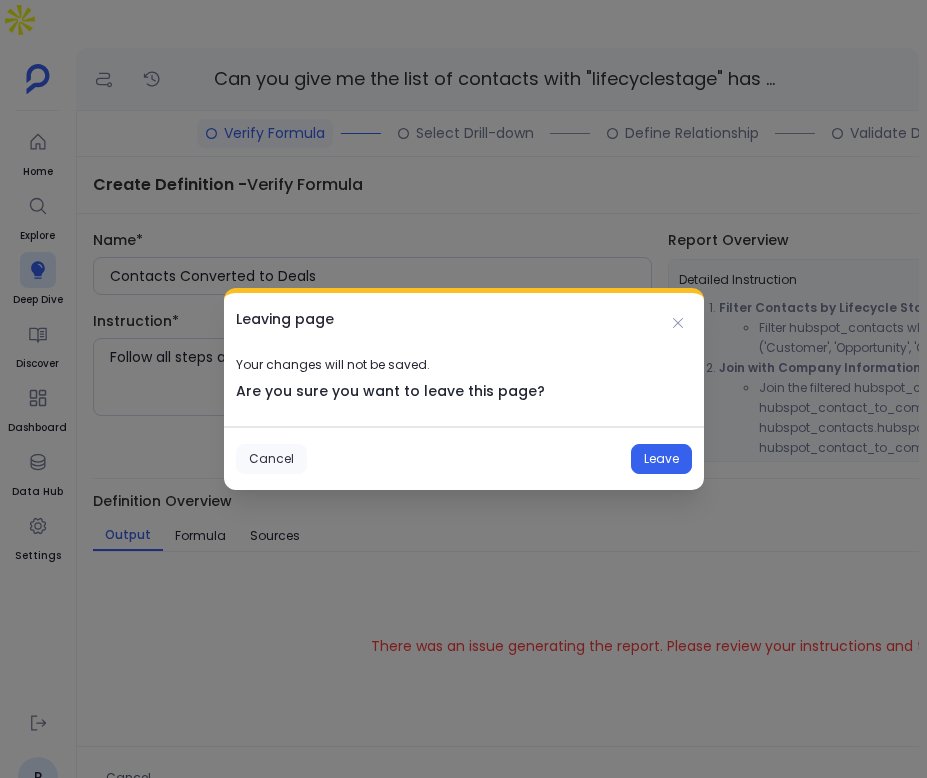 click on "Cancel" at bounding box center [271, 459] 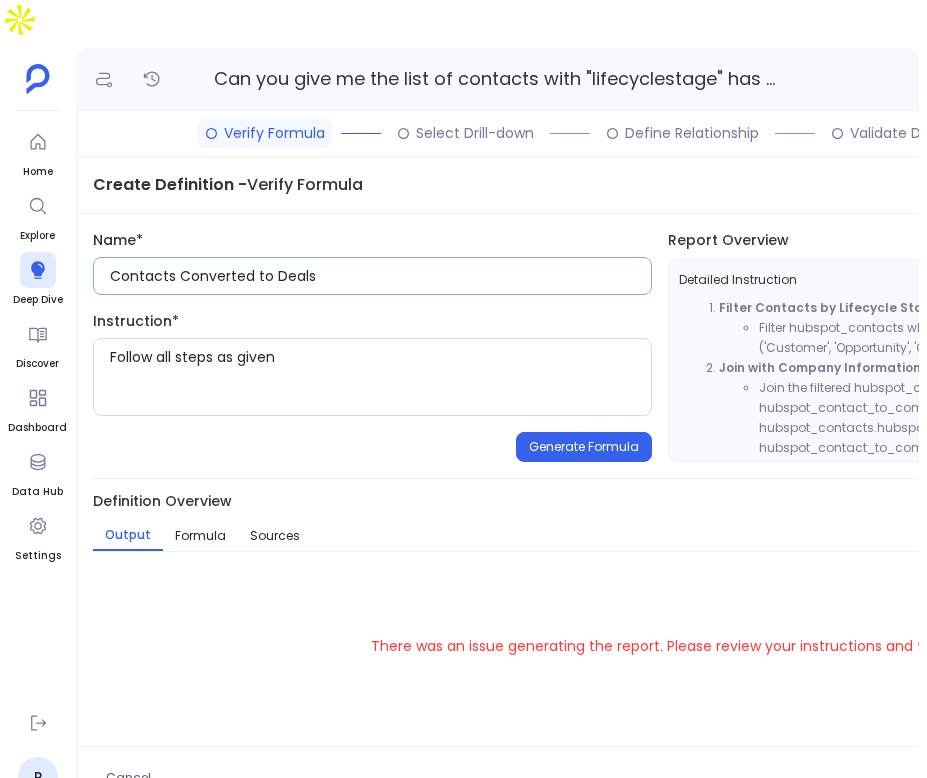 click on "Contacts Converted to Deals" at bounding box center [380, 276] 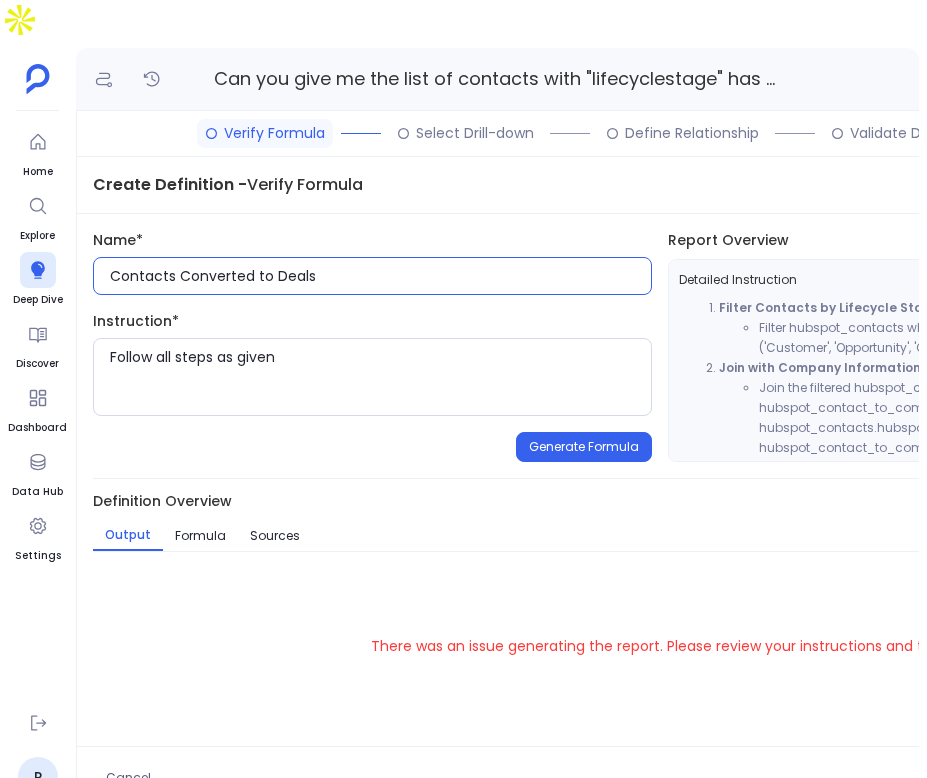 click on "Contacts Converted to Deals" at bounding box center [380, 276] 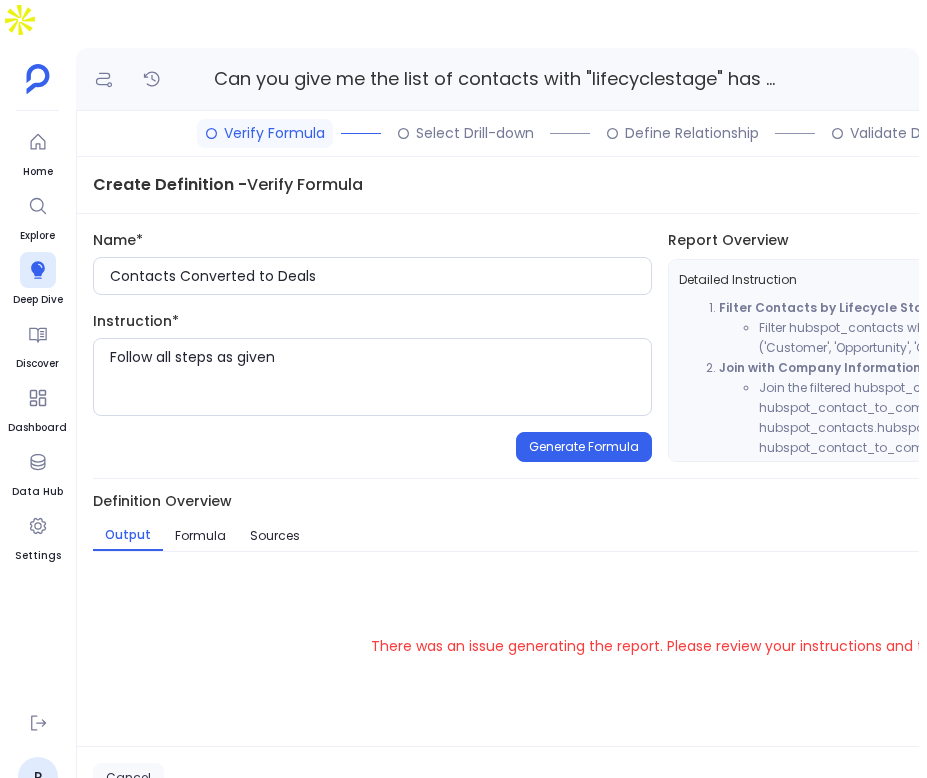 click on "Cancel" at bounding box center [128, 778] 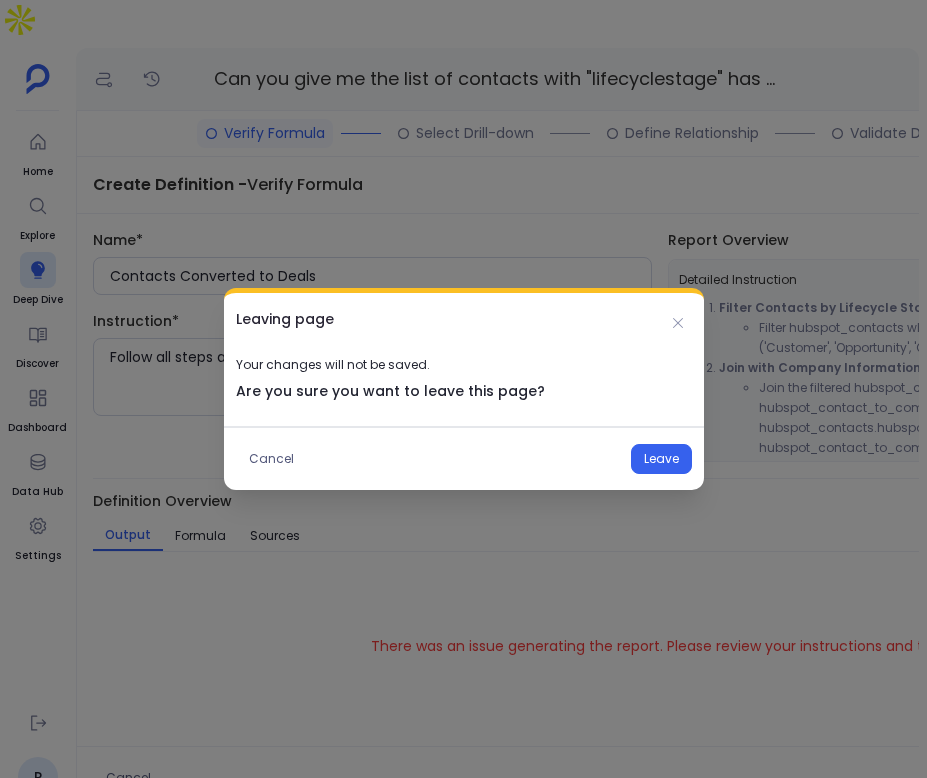 click on "Cancel Leave" at bounding box center [464, 458] 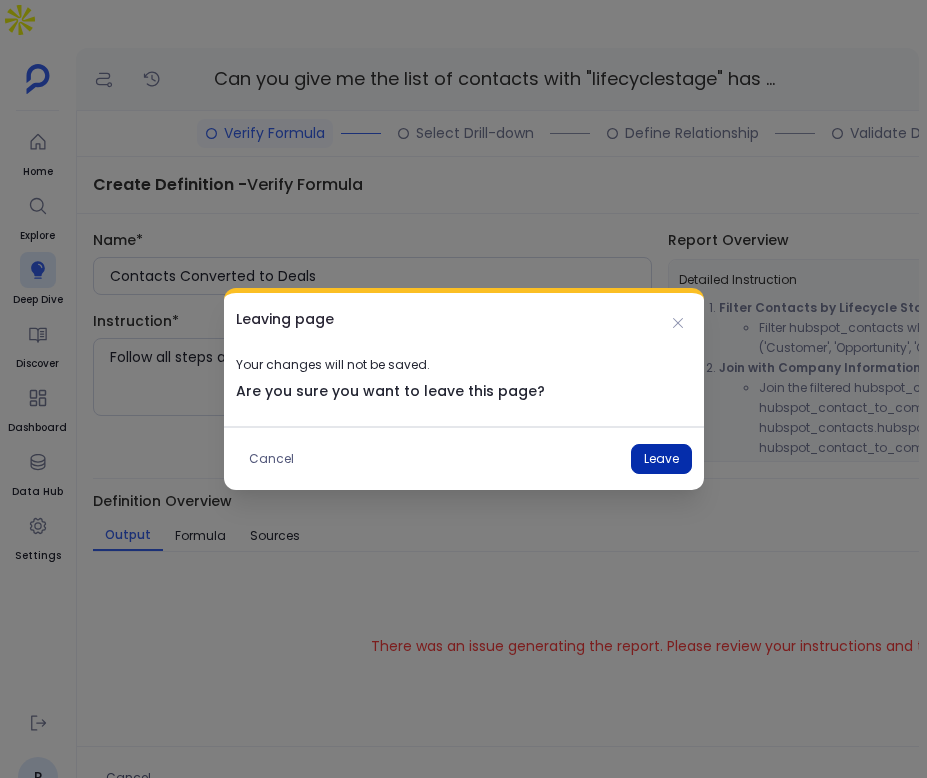 click on "Leave" at bounding box center [661, 459] 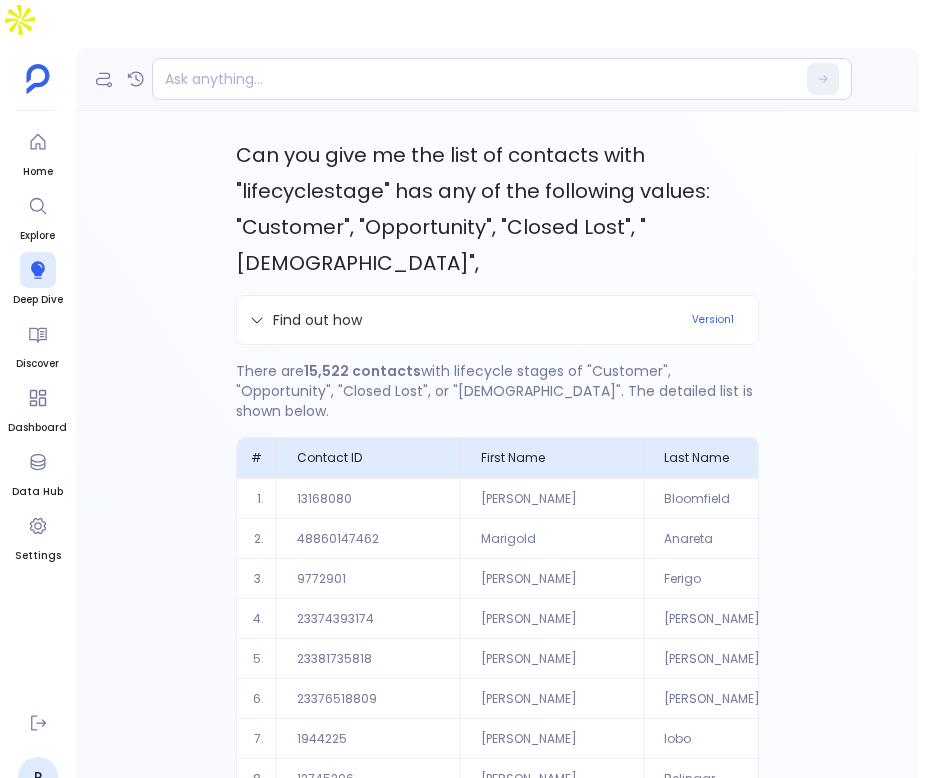scroll, scrollTop: 160, scrollLeft: 0, axis: vertical 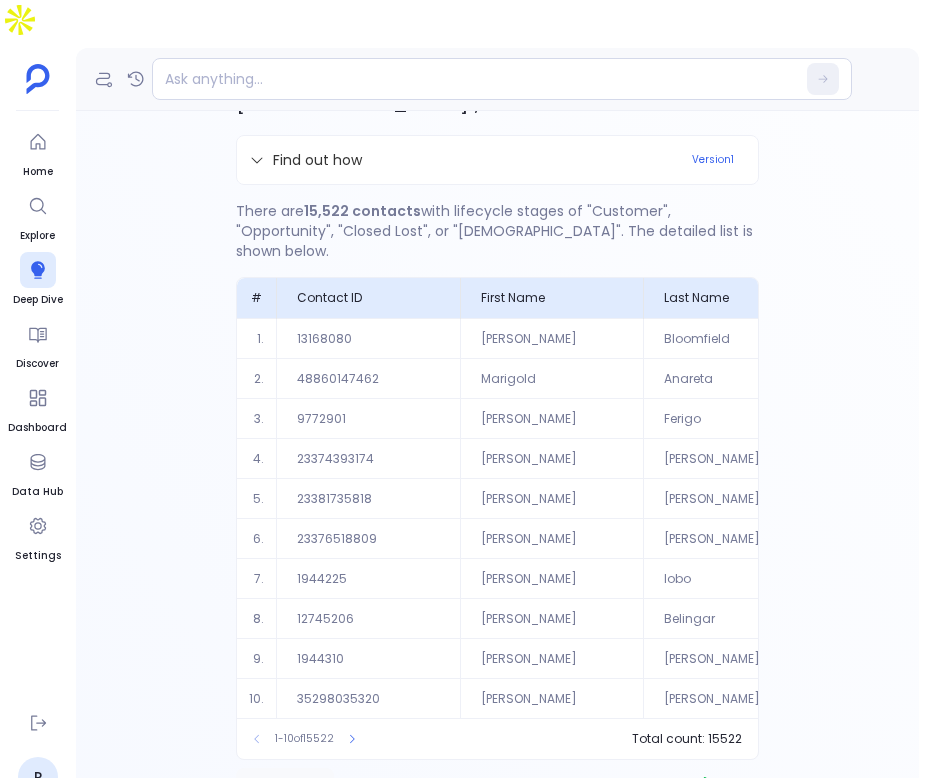 click on "Definition" at bounding box center (285, 784) 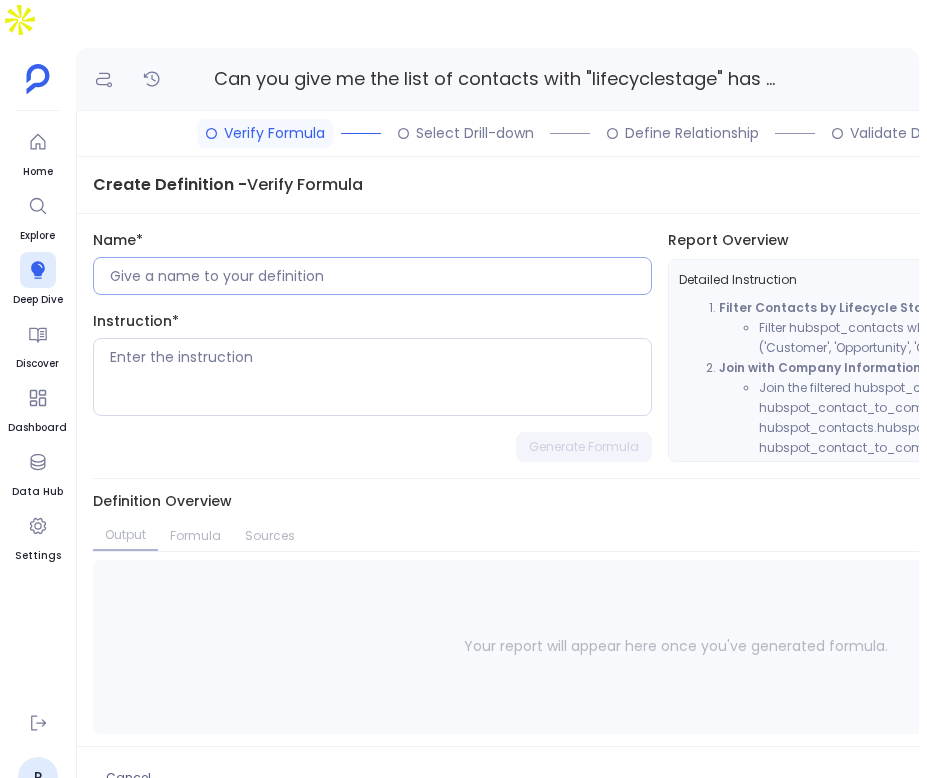 click at bounding box center [380, 276] 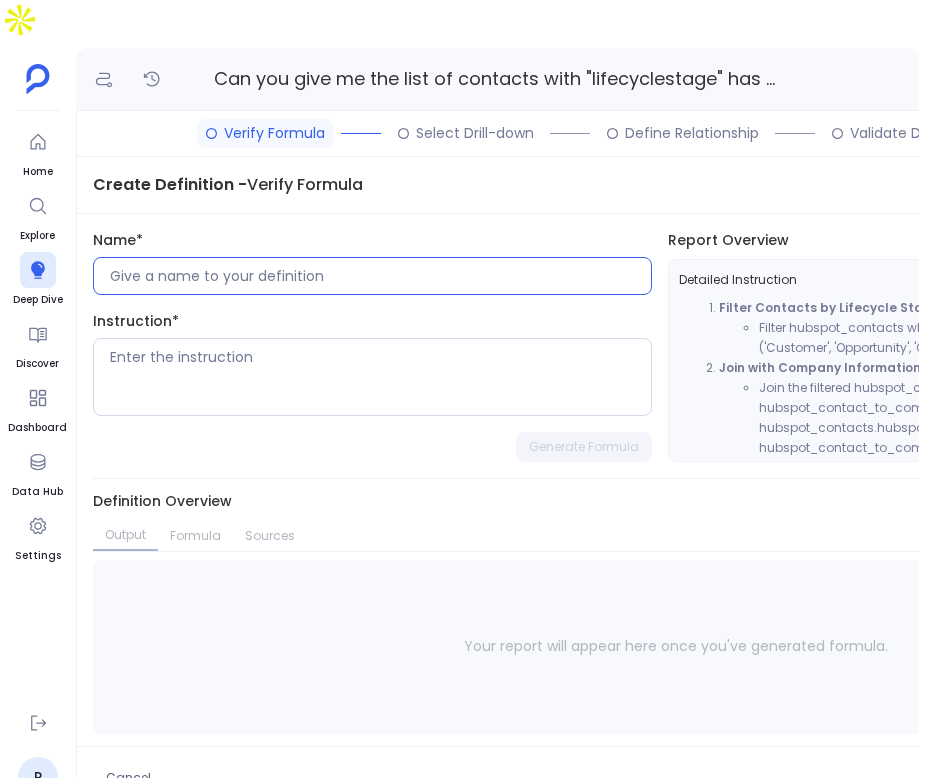 paste on "Contacts Converted to Deals" 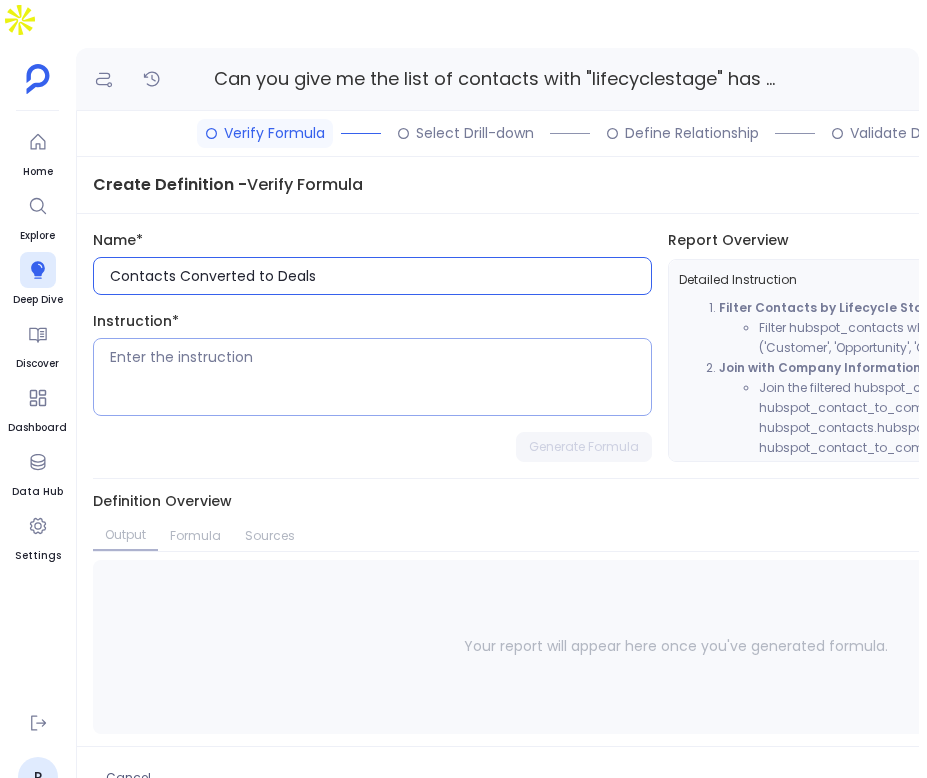 type on "Contacts Converted to Deals" 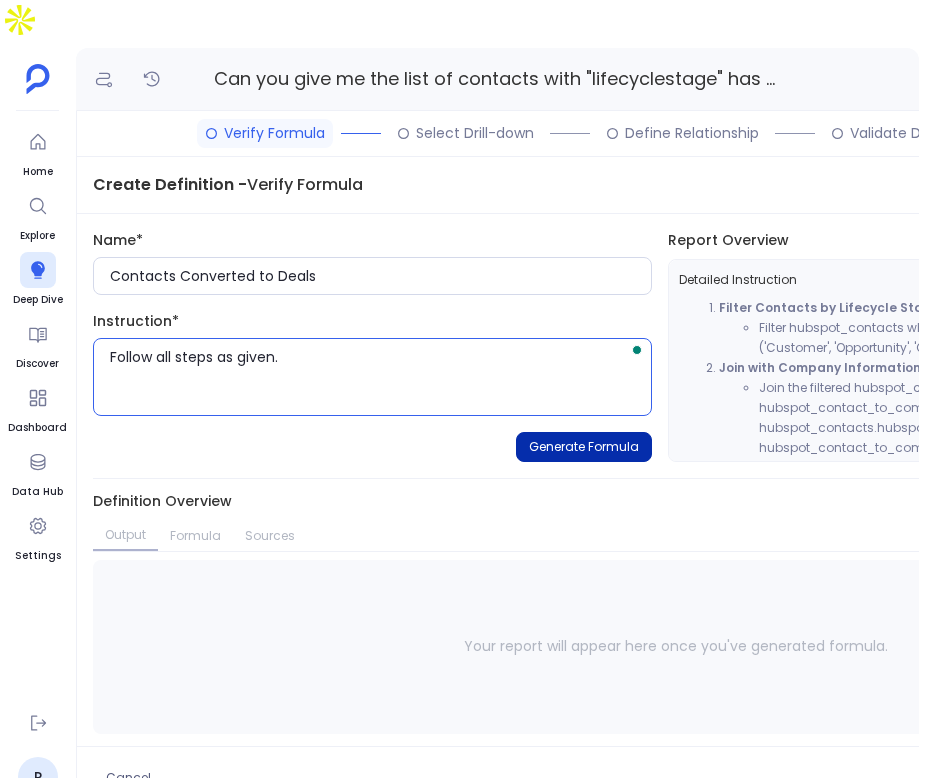 type on "Follow all steps as given." 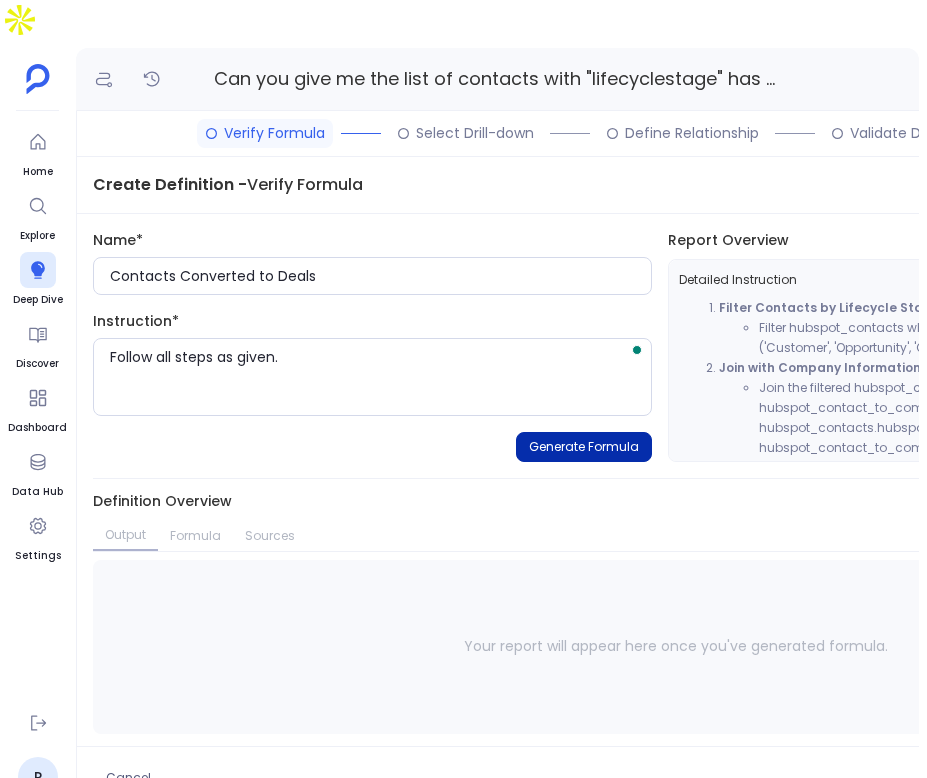 click on "Generate Formula" at bounding box center [584, 447] 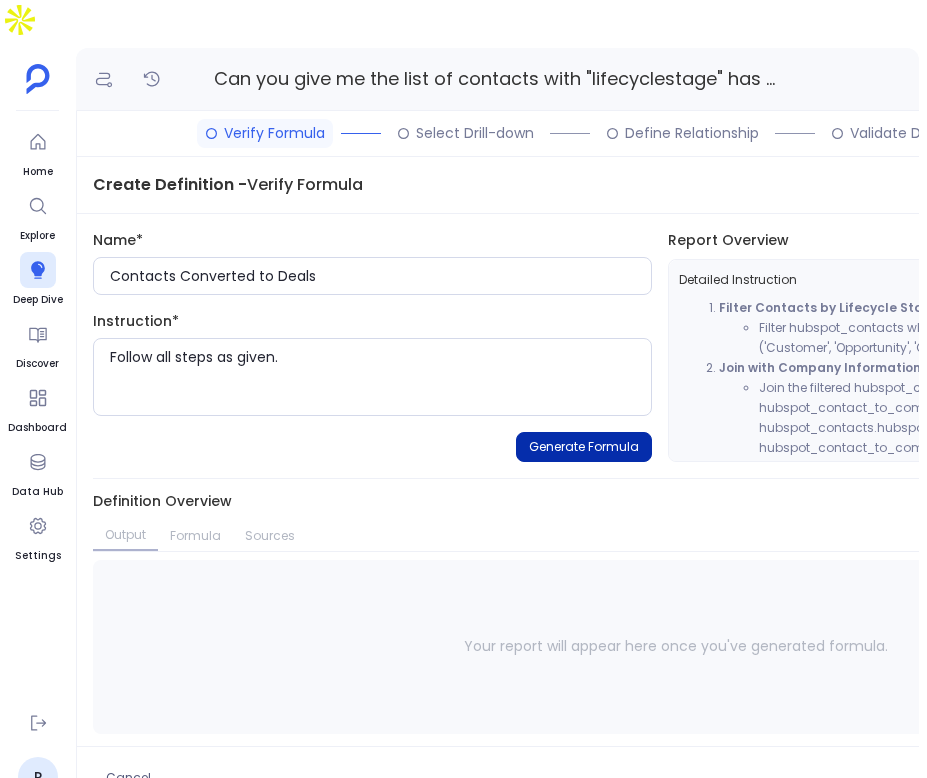 click on "Generate Formula" at bounding box center [584, 447] 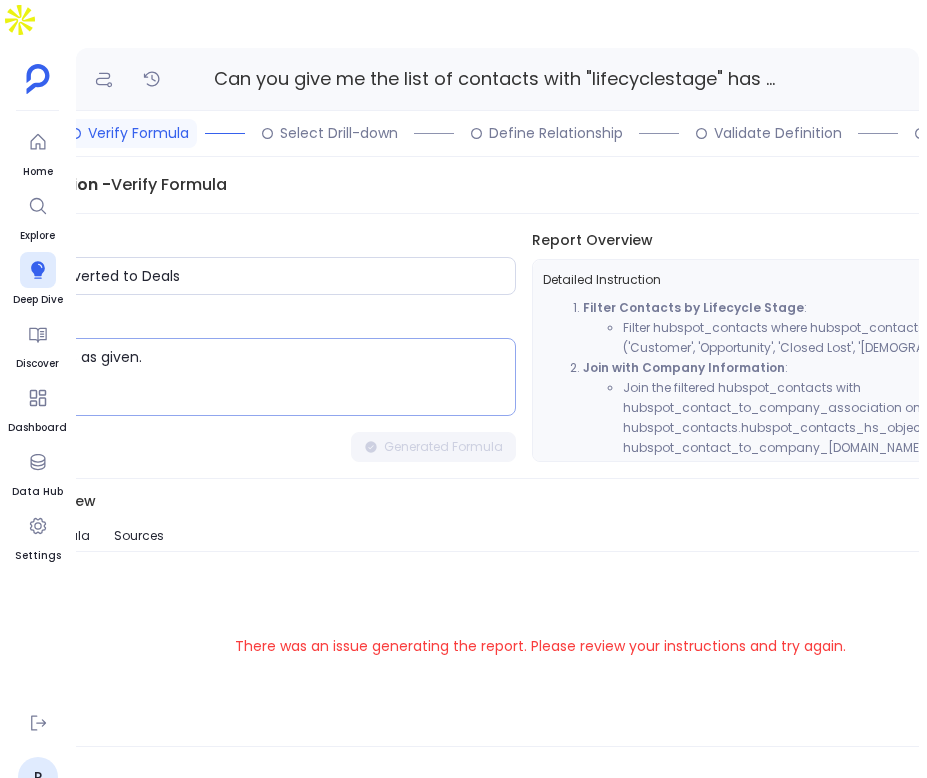 scroll, scrollTop: 0, scrollLeft: 125, axis: horizontal 